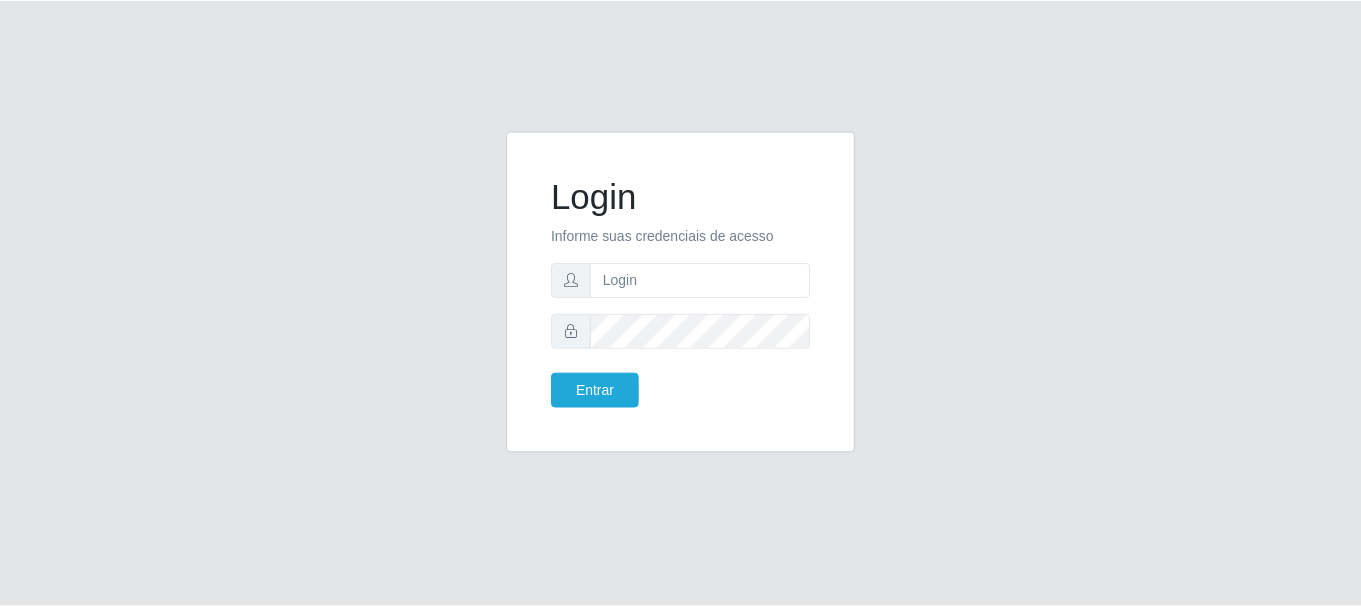 scroll, scrollTop: 0, scrollLeft: 0, axis: both 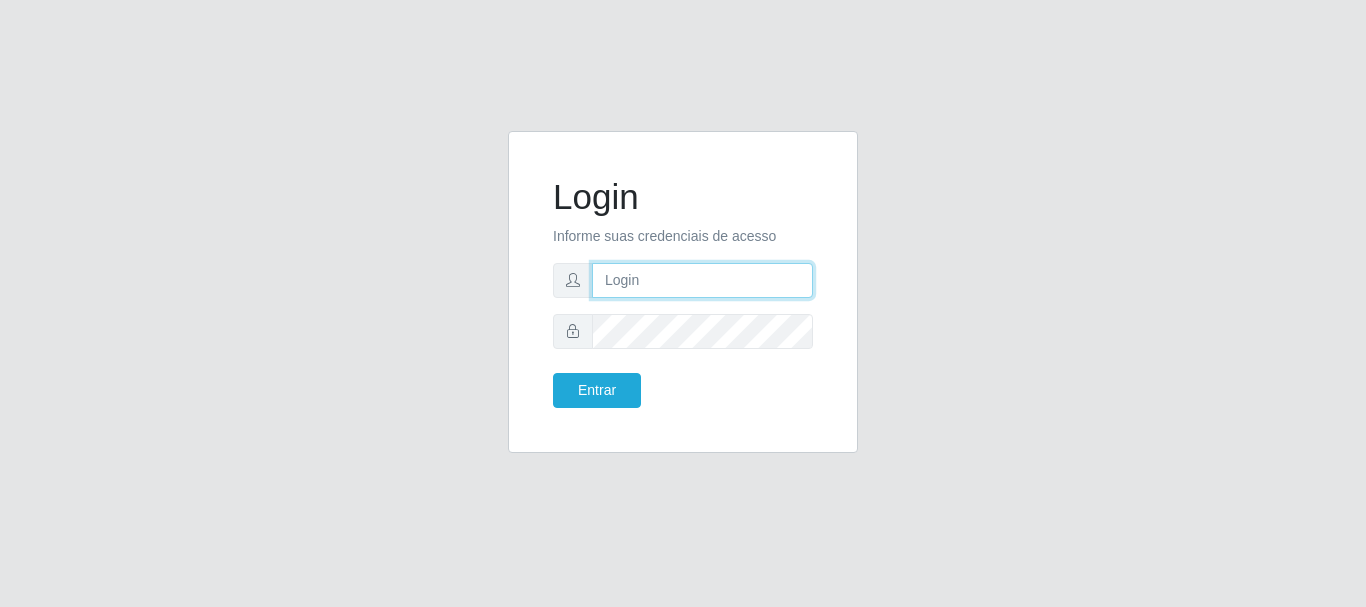 drag, startPoint x: 0, startPoint y: 0, endPoint x: 720, endPoint y: 288, distance: 775.46375 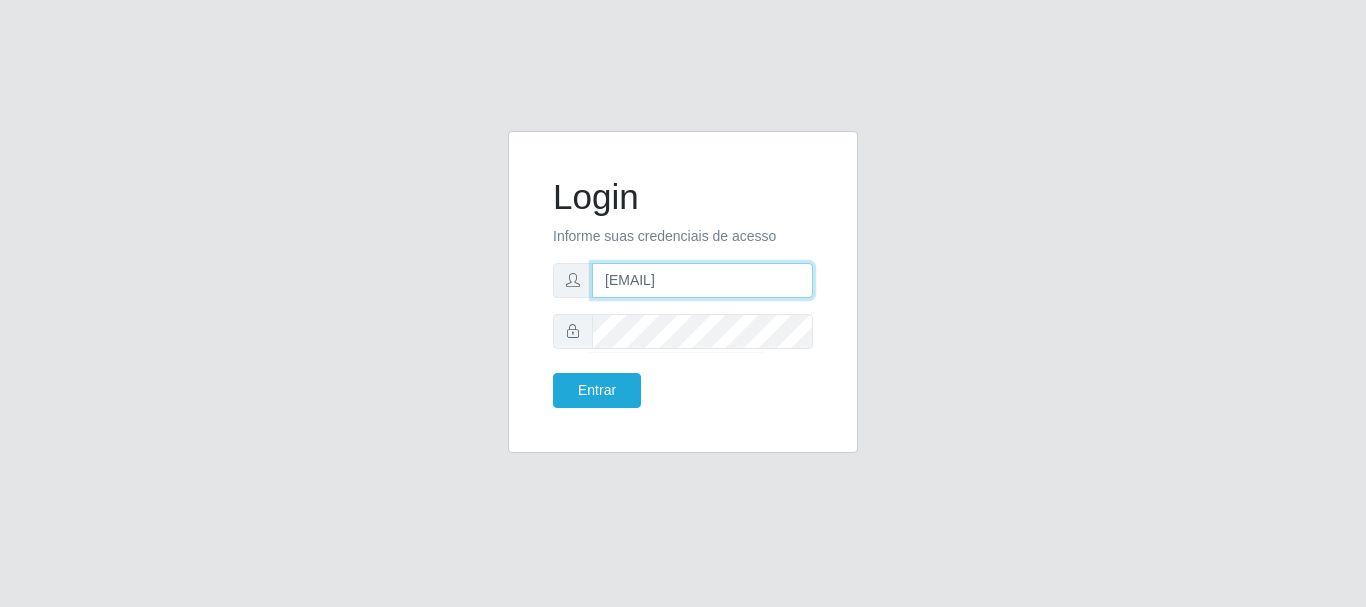 drag, startPoint x: 755, startPoint y: 286, endPoint x: 576, endPoint y: 286, distance: 179 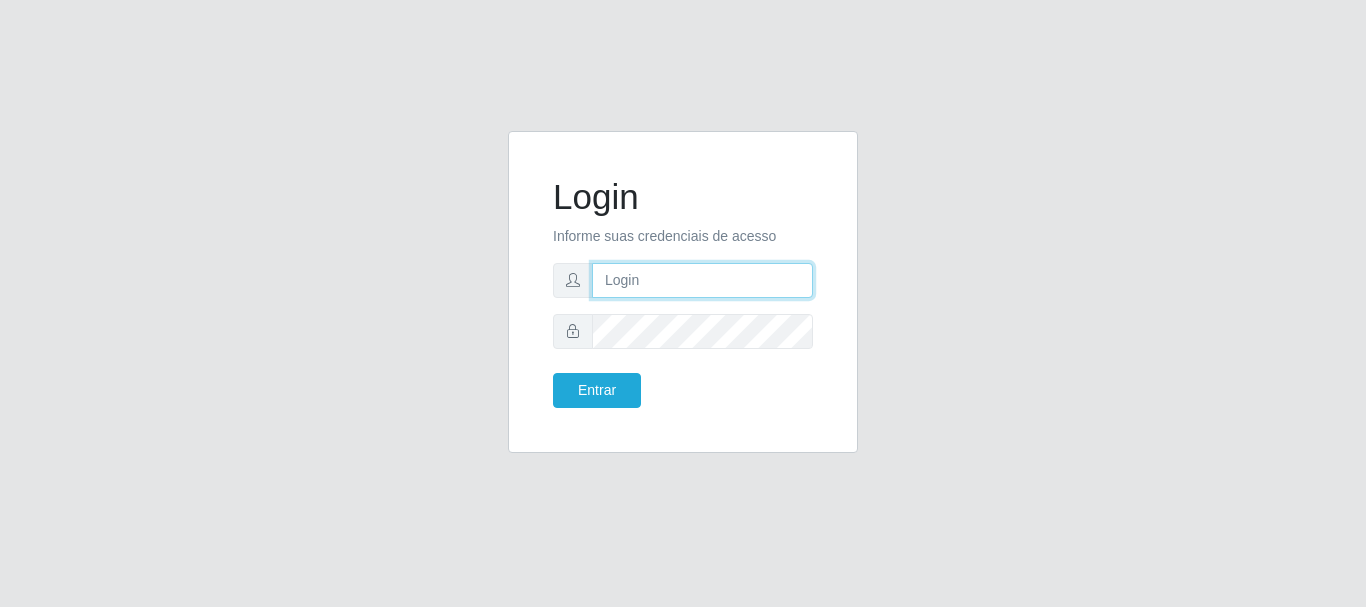 click at bounding box center [702, 280] 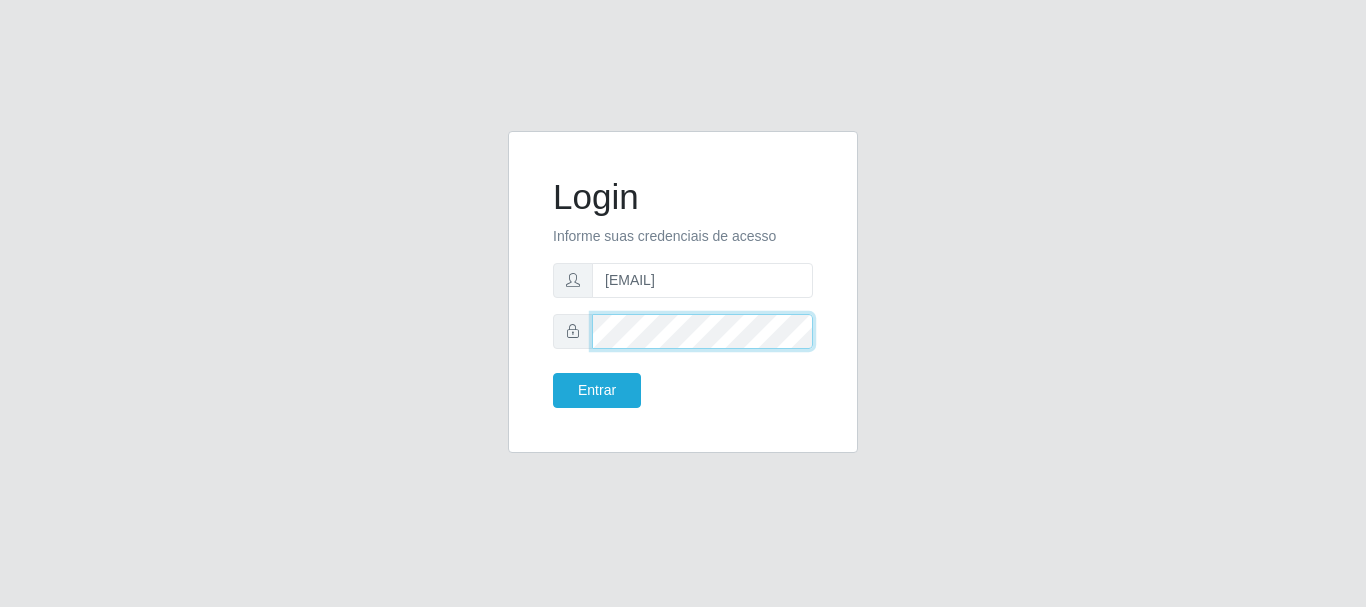 click on "Entrar" at bounding box center (597, 390) 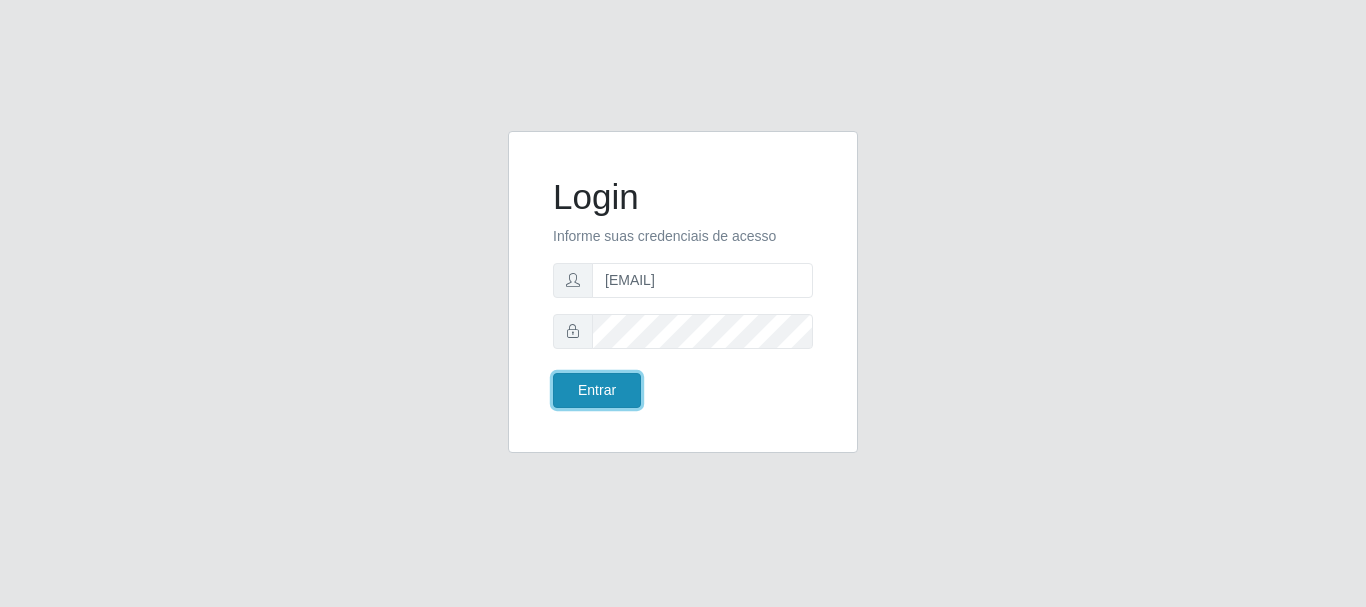 click on "Entrar" at bounding box center (597, 390) 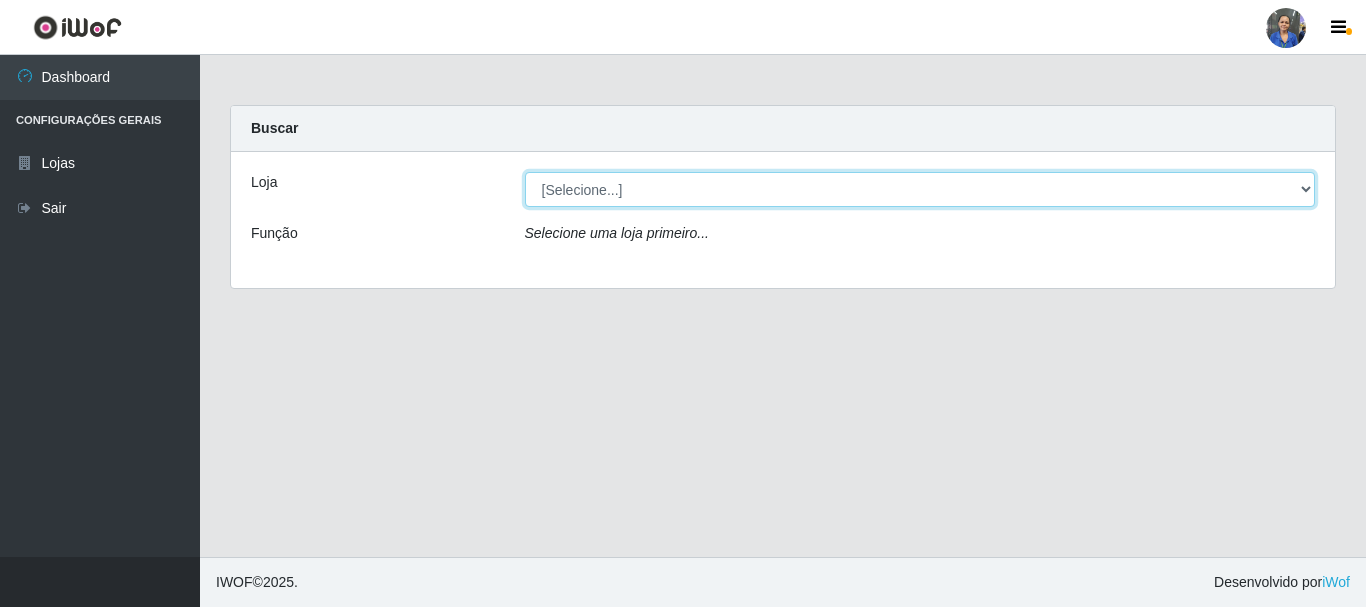 click on "[Selecione...] SuperFácil Atacado - Rodoviária" at bounding box center (920, 189) 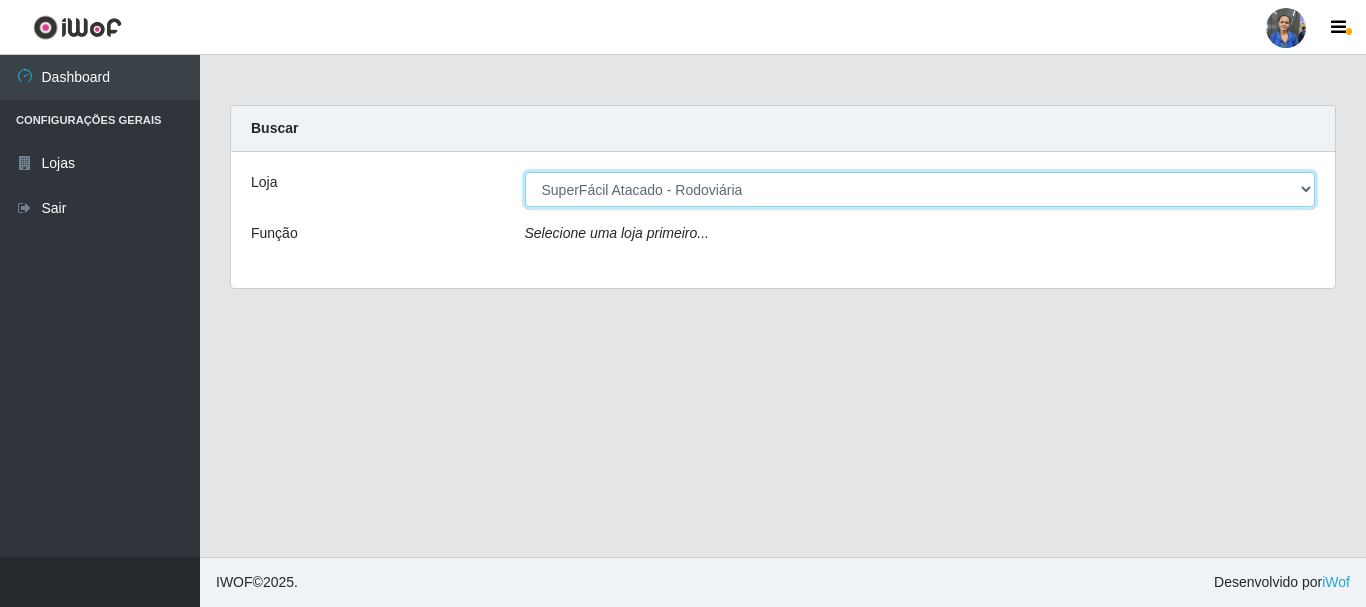 click on "[Selecione...] SuperFácil Atacado - Rodoviária" at bounding box center [920, 189] 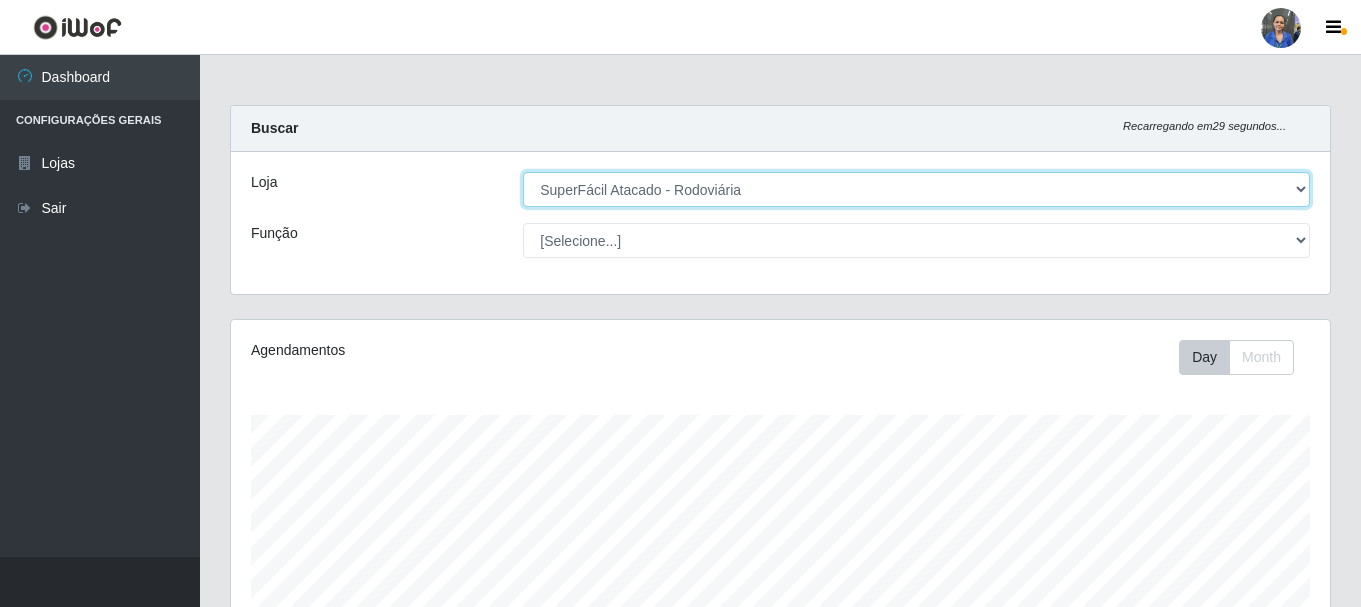 scroll, scrollTop: 999585, scrollLeft: 998901, axis: both 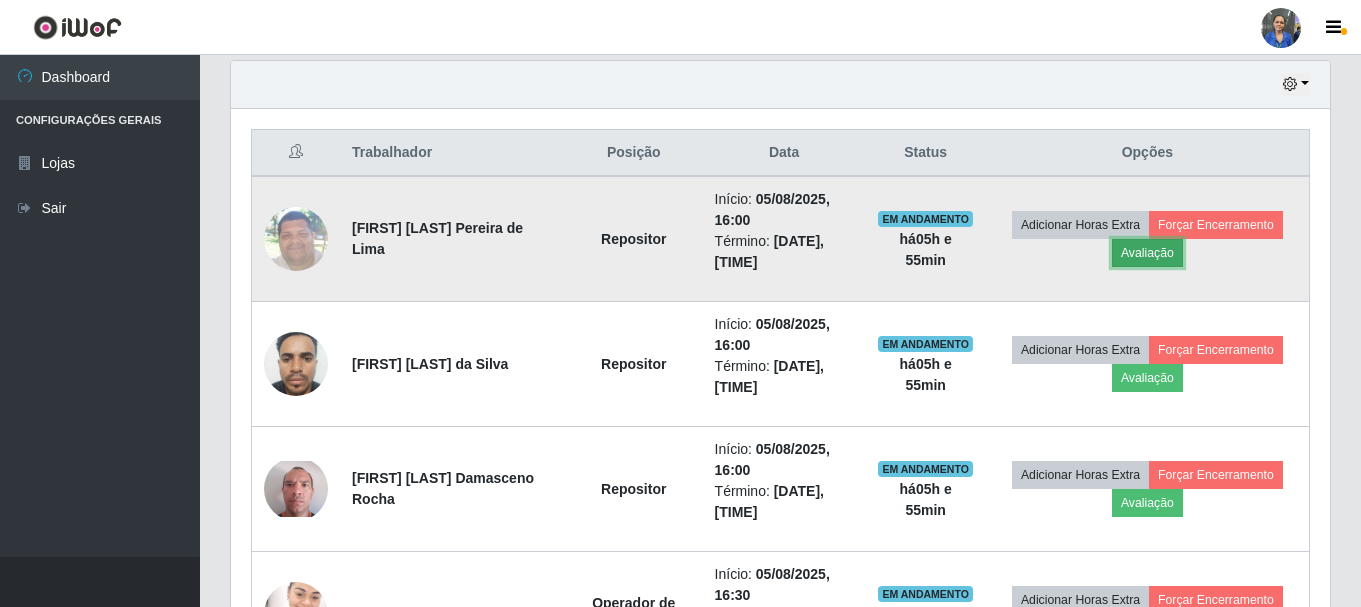 click on "Avaliação" at bounding box center [1147, 253] 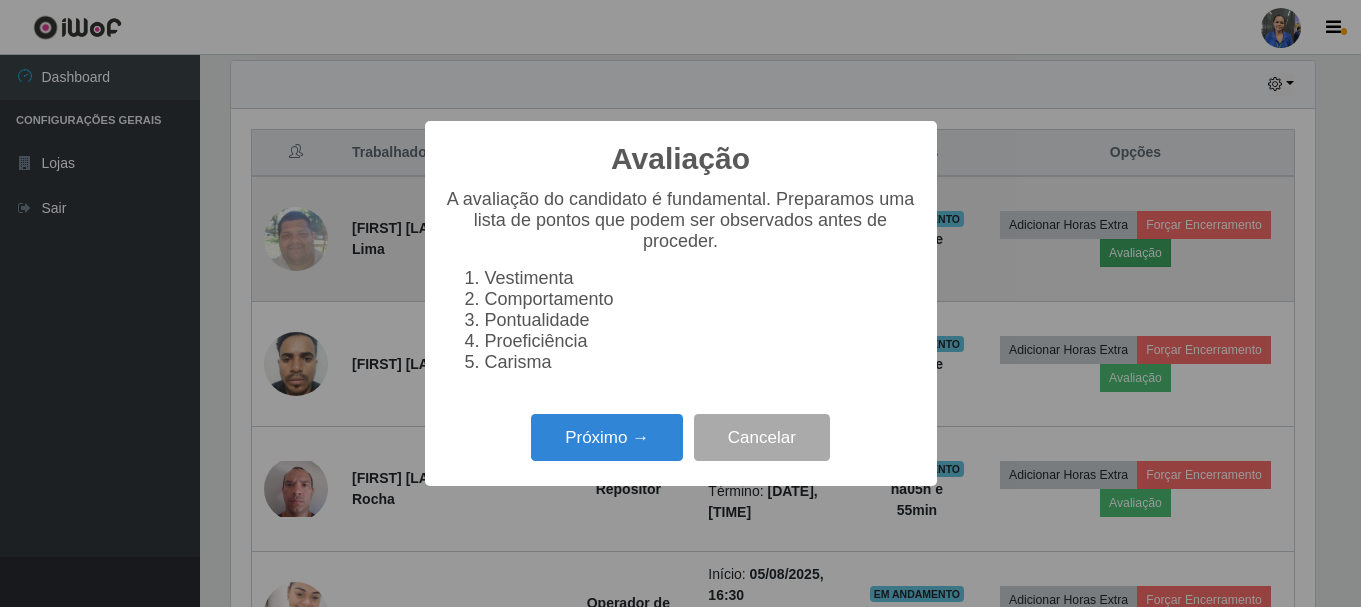 scroll, scrollTop: 999585, scrollLeft: 998911, axis: both 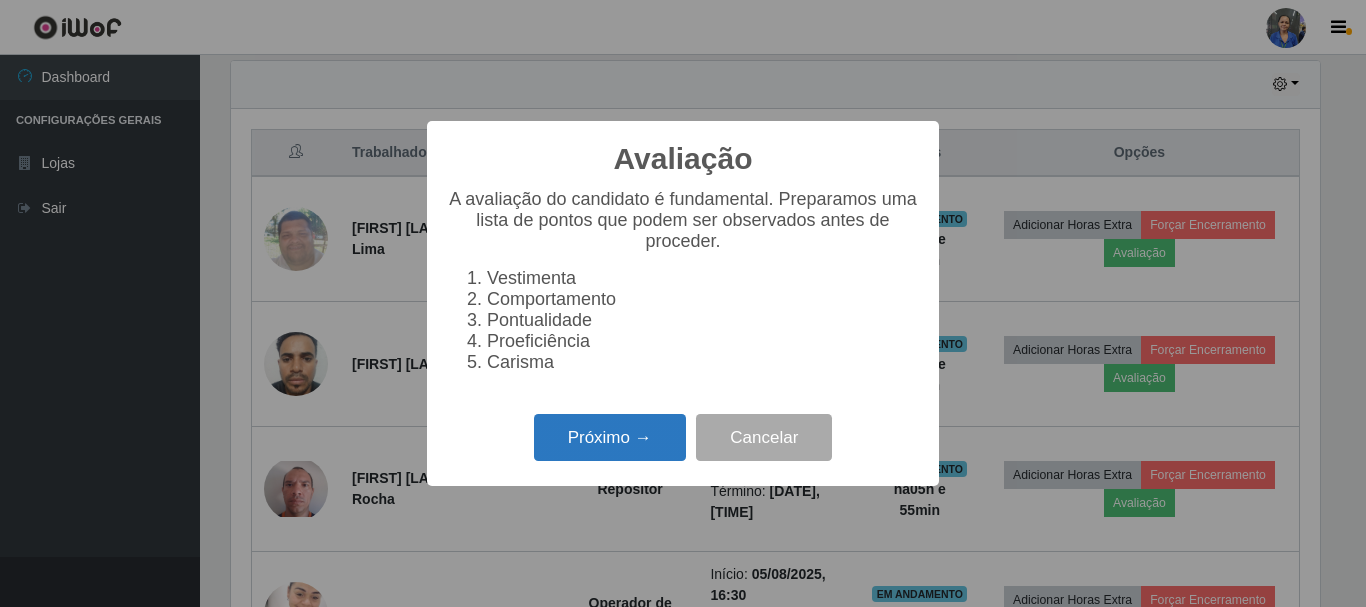 click on "Próximo →" at bounding box center [610, 437] 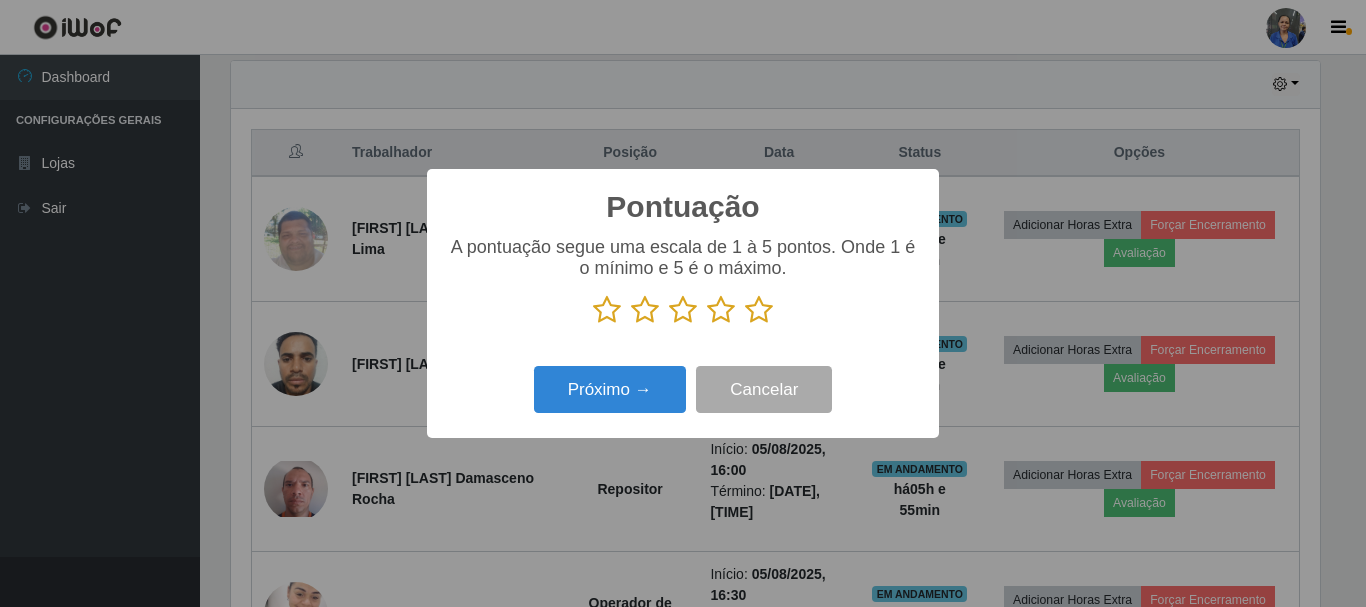 click at bounding box center [759, 310] 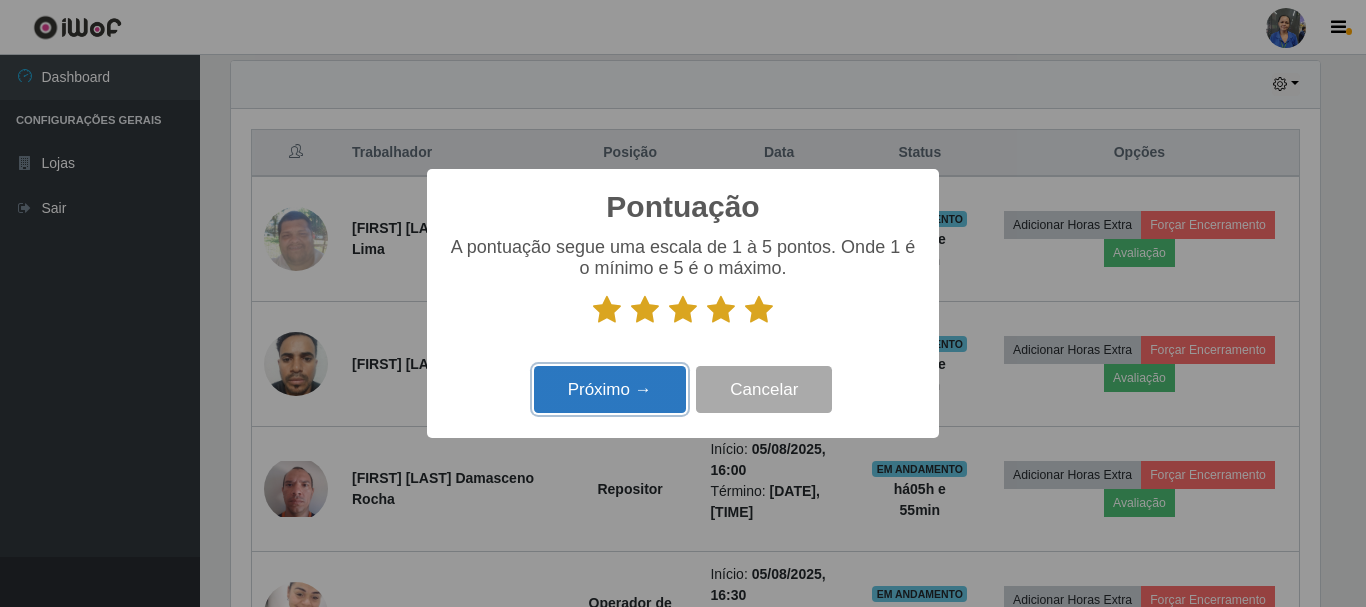 click on "Próximo →" at bounding box center (610, 389) 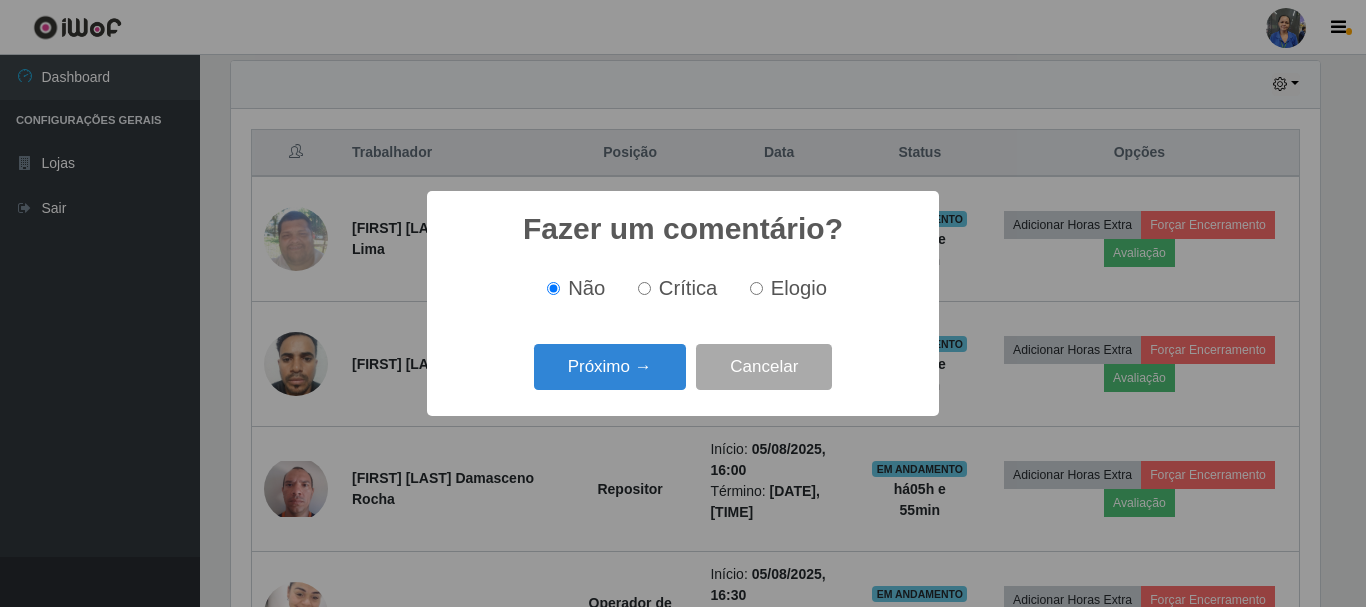 scroll, scrollTop: 999585, scrollLeft: 998911, axis: both 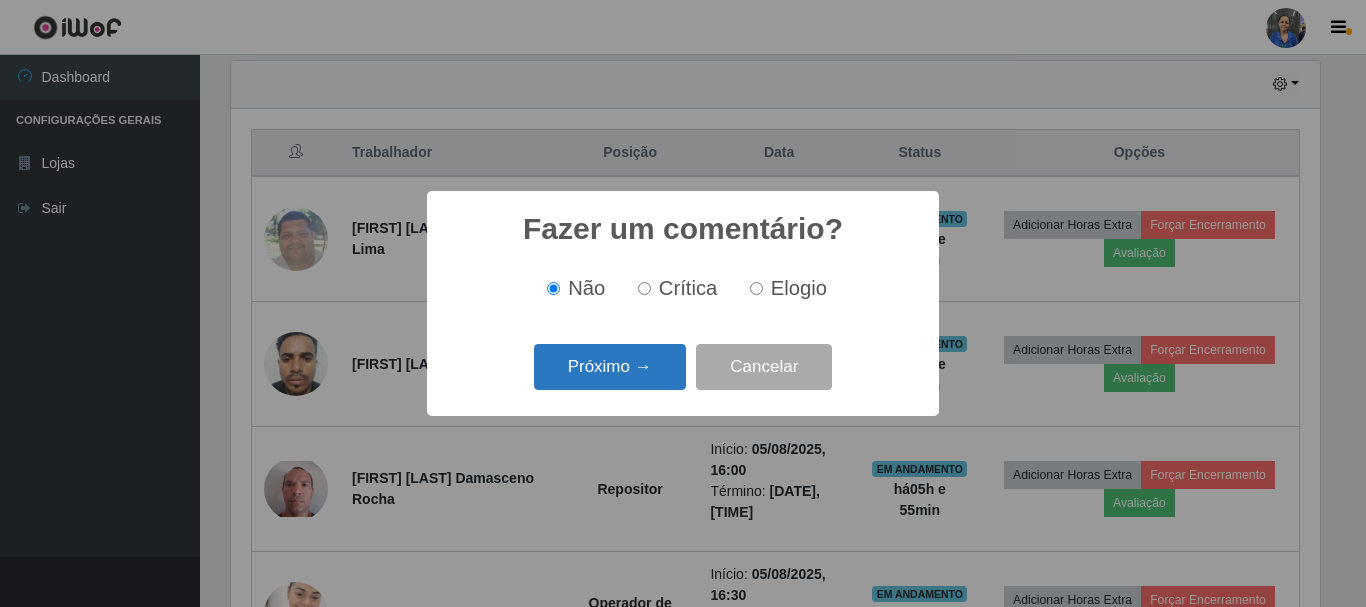 click on "Próximo →" at bounding box center [610, 367] 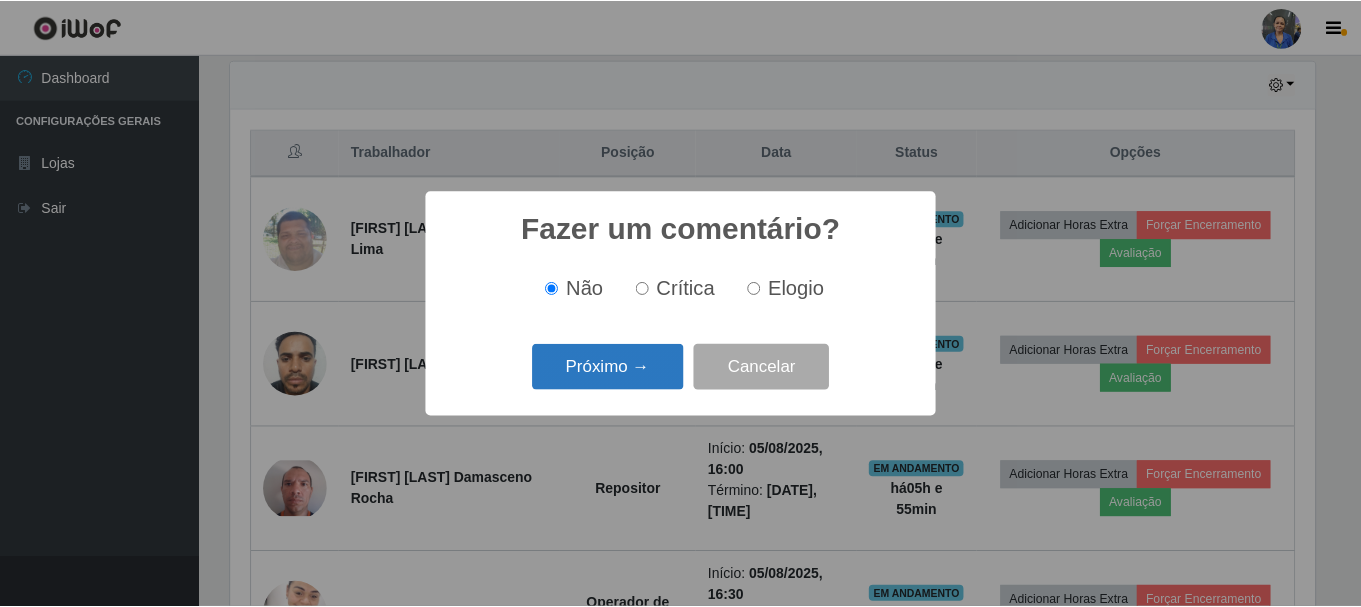 scroll, scrollTop: 999585, scrollLeft: 998911, axis: both 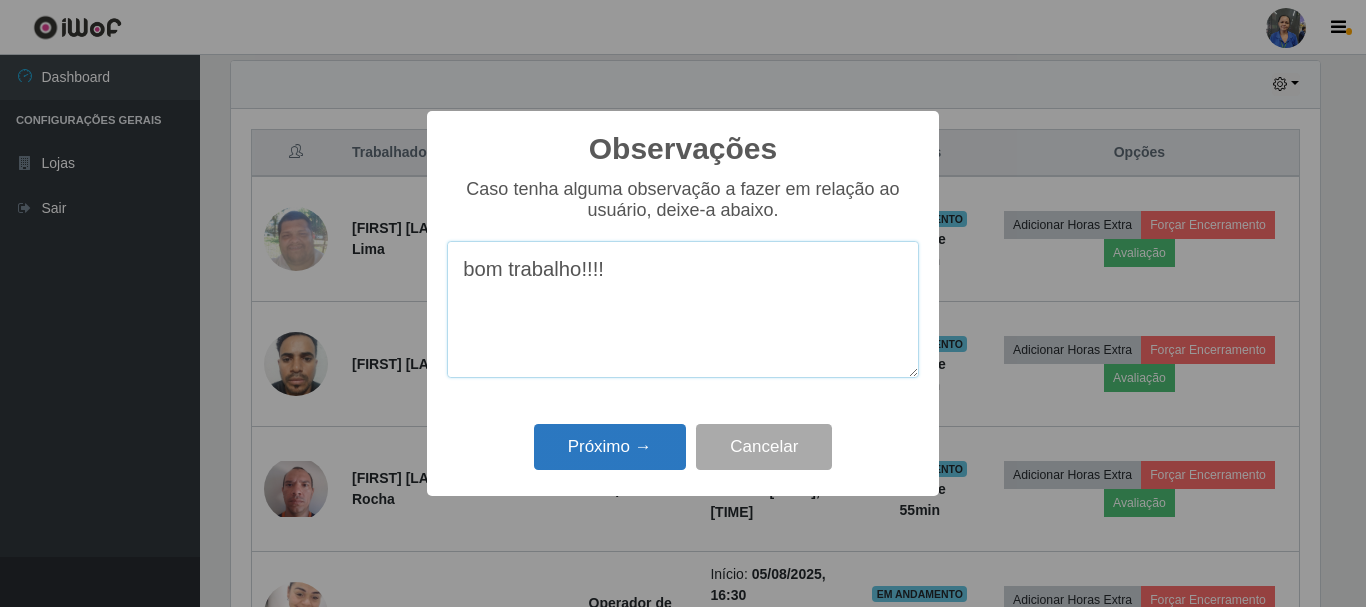 type on "bom trabalho!!!!" 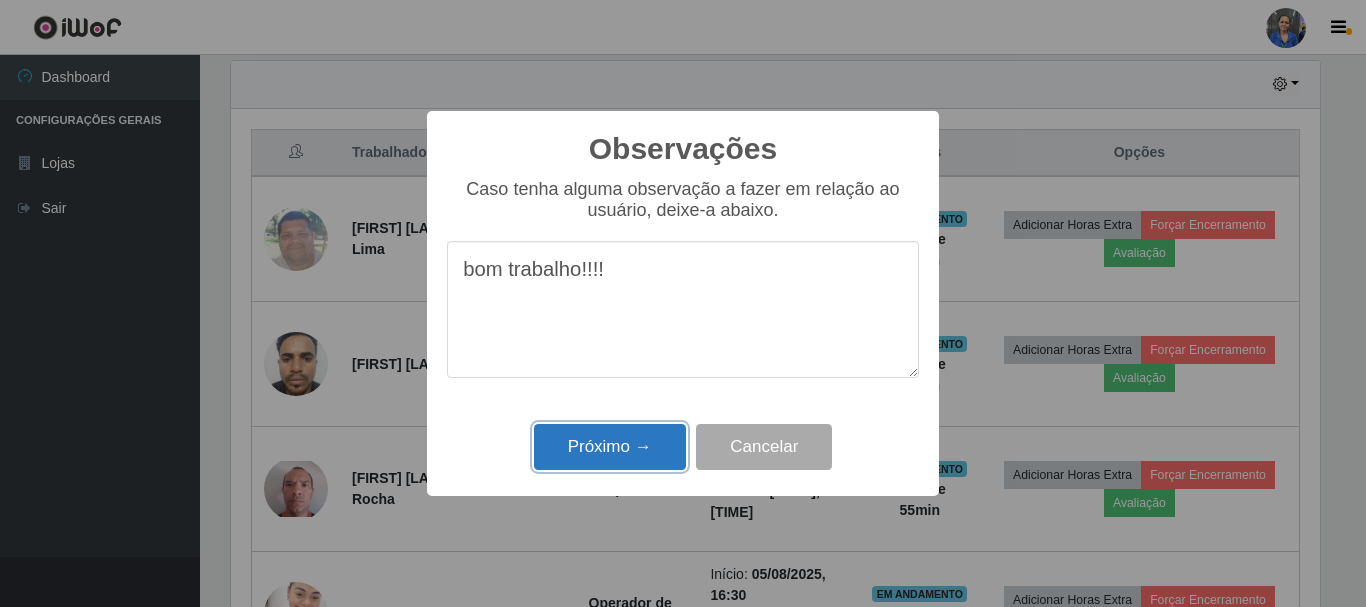 click on "Próximo →" at bounding box center [610, 447] 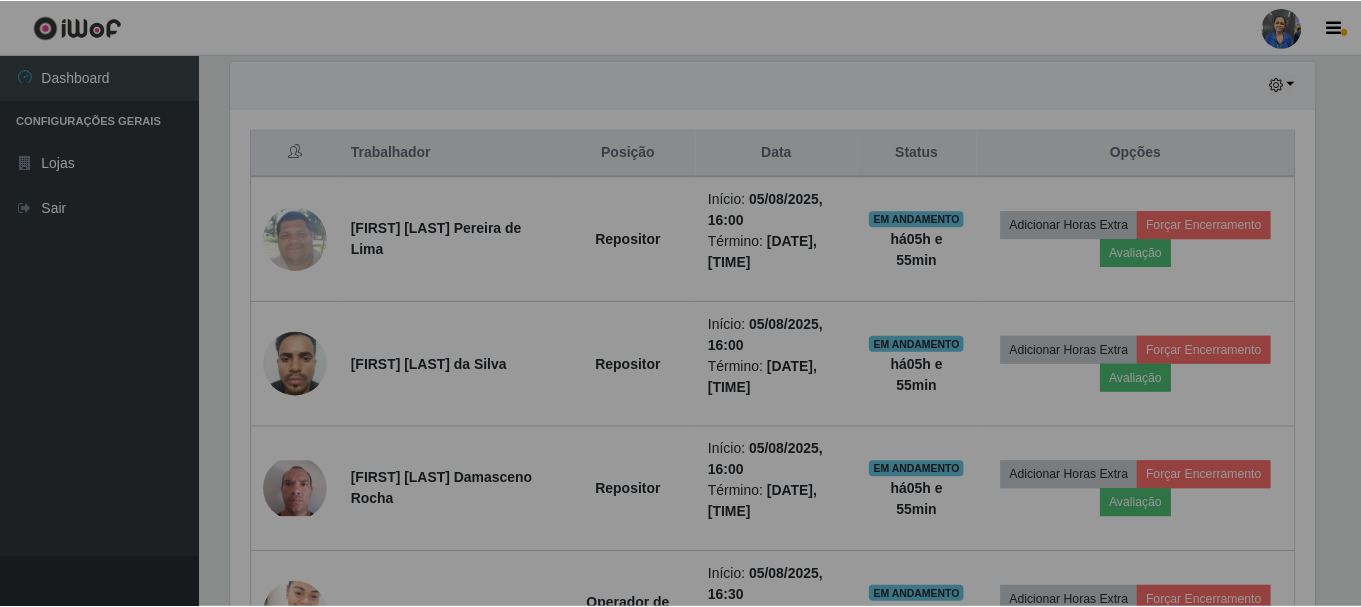 scroll, scrollTop: 999585, scrollLeft: 998901, axis: both 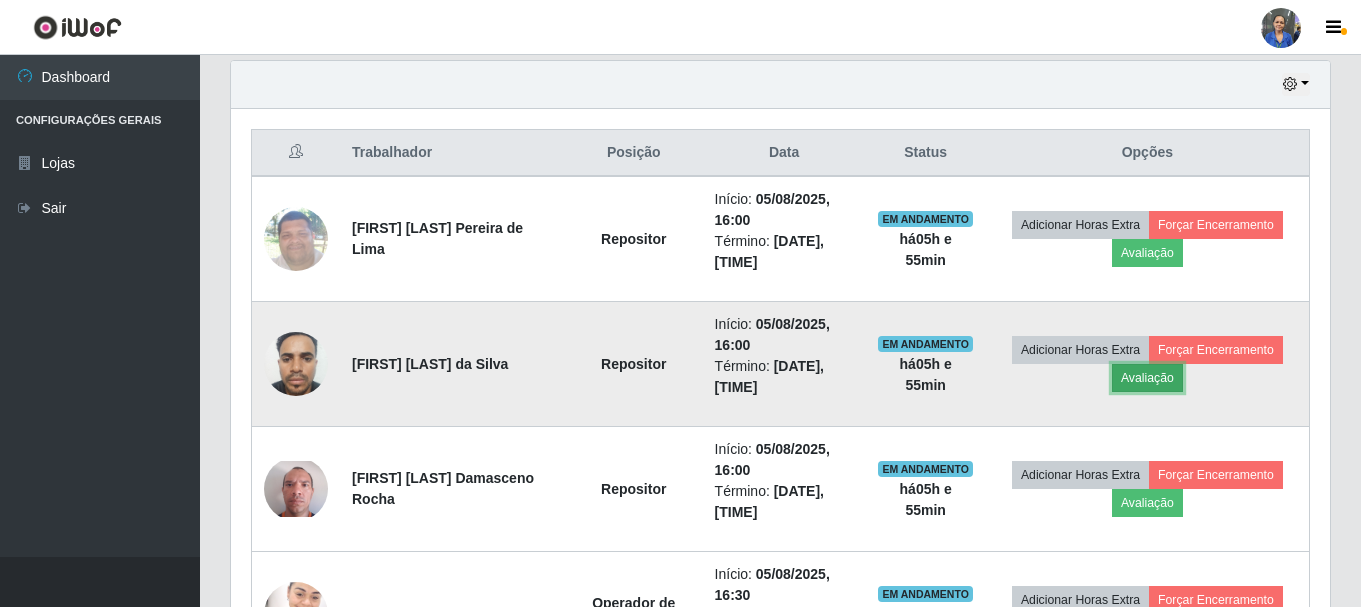 click on "Avaliação" at bounding box center [1147, 378] 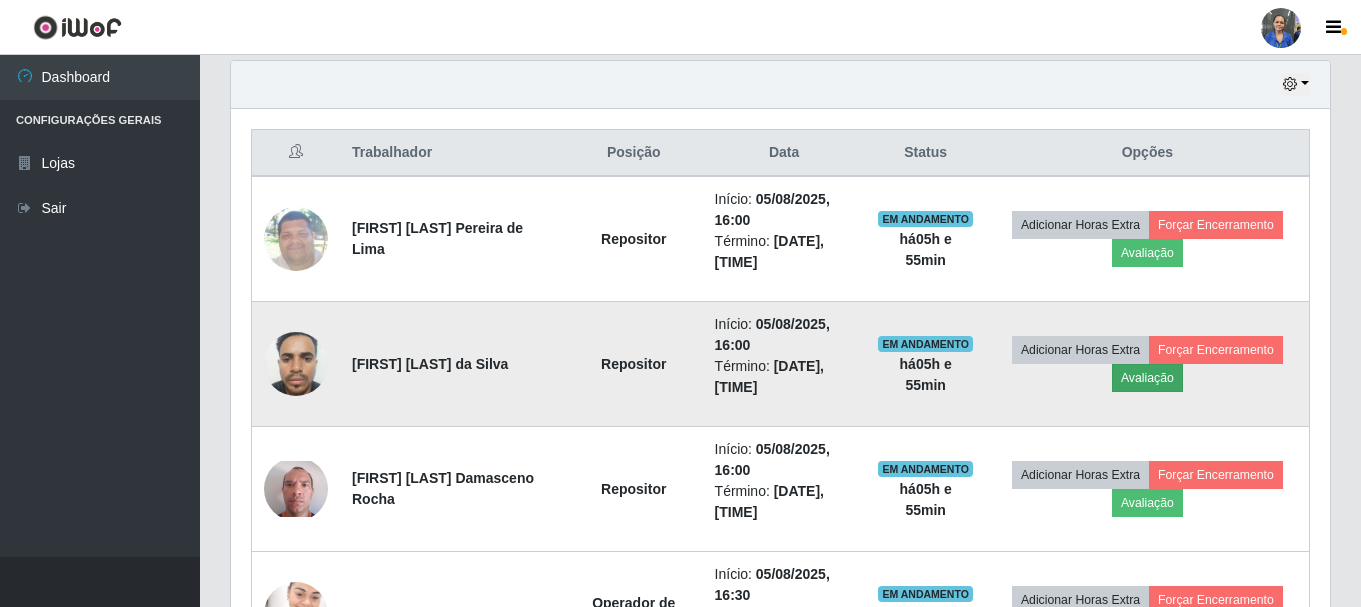 scroll, scrollTop: 999585, scrollLeft: 998911, axis: both 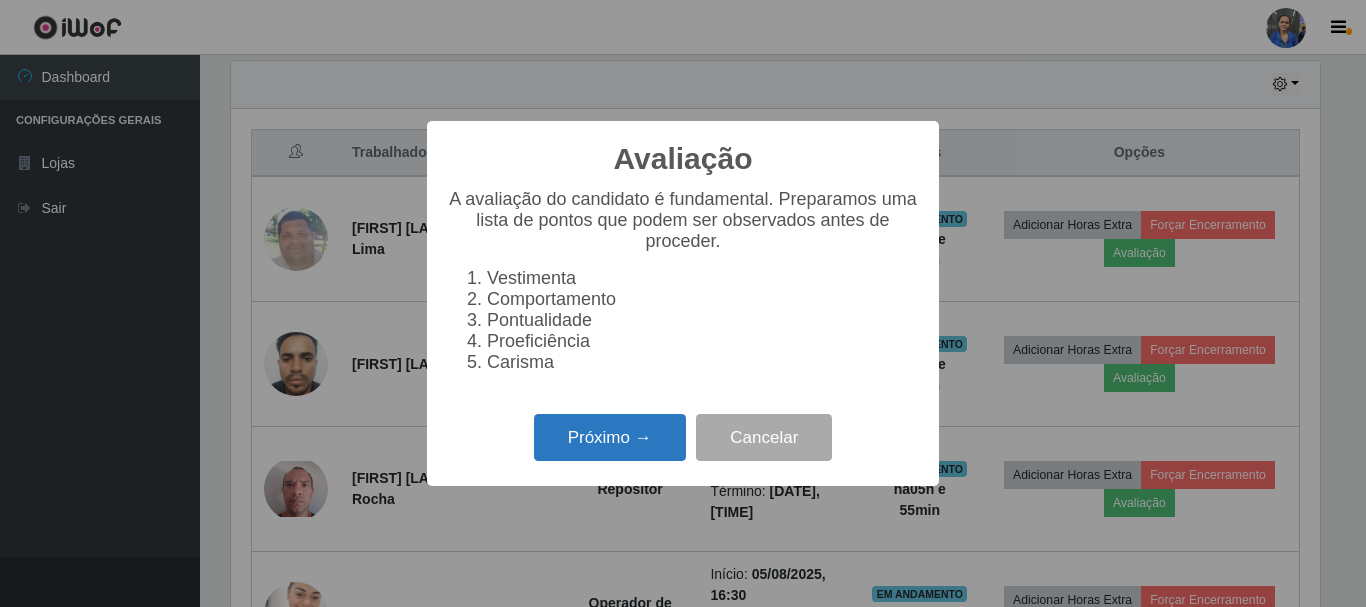 click on "Próximo →" at bounding box center (610, 437) 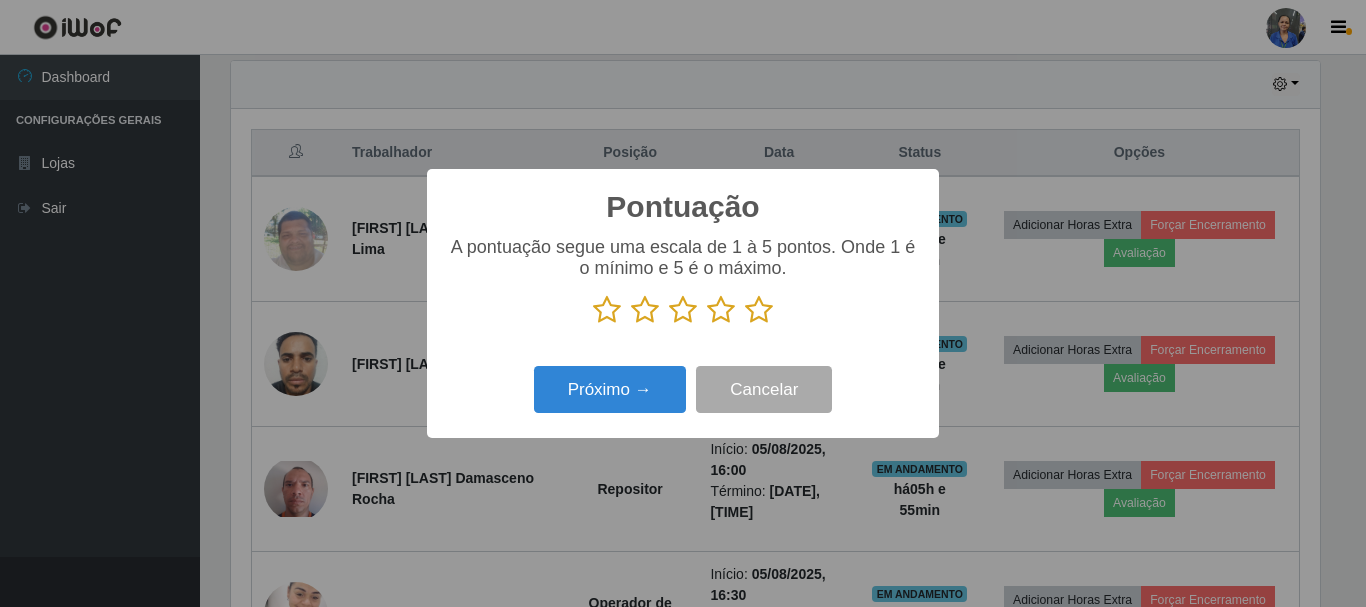 click at bounding box center [759, 310] 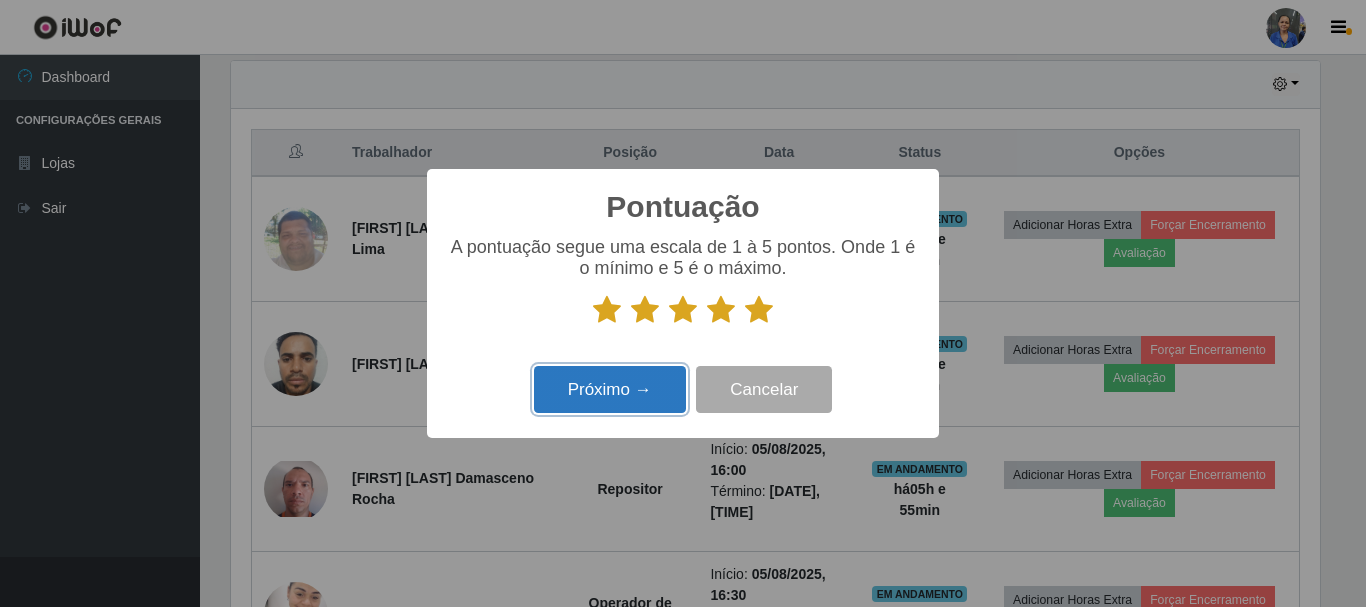click on "Próximo →" at bounding box center [610, 389] 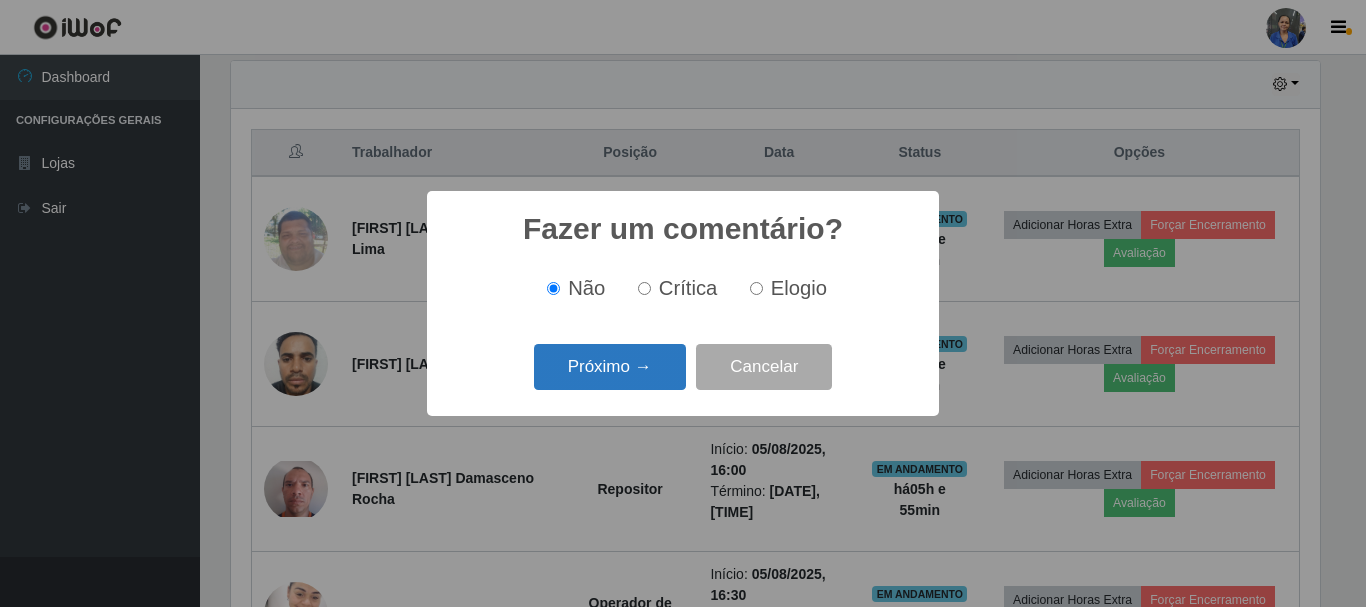 click on "Próximo →" at bounding box center [610, 367] 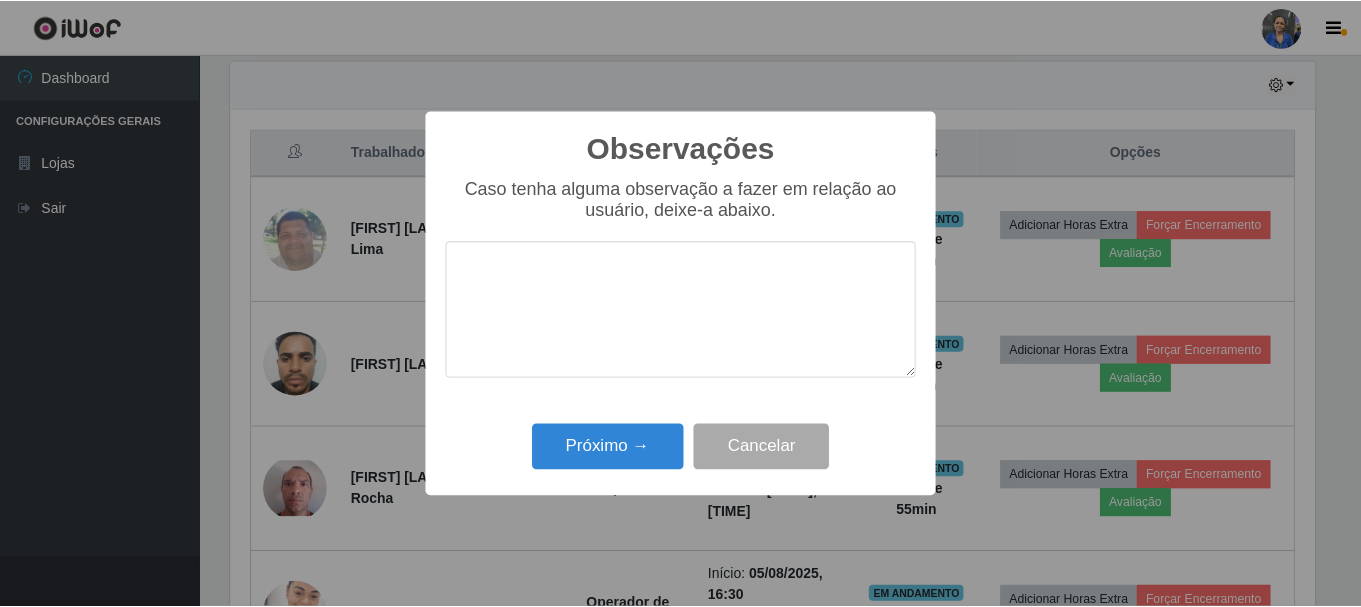 scroll, scrollTop: 999585, scrollLeft: 998911, axis: both 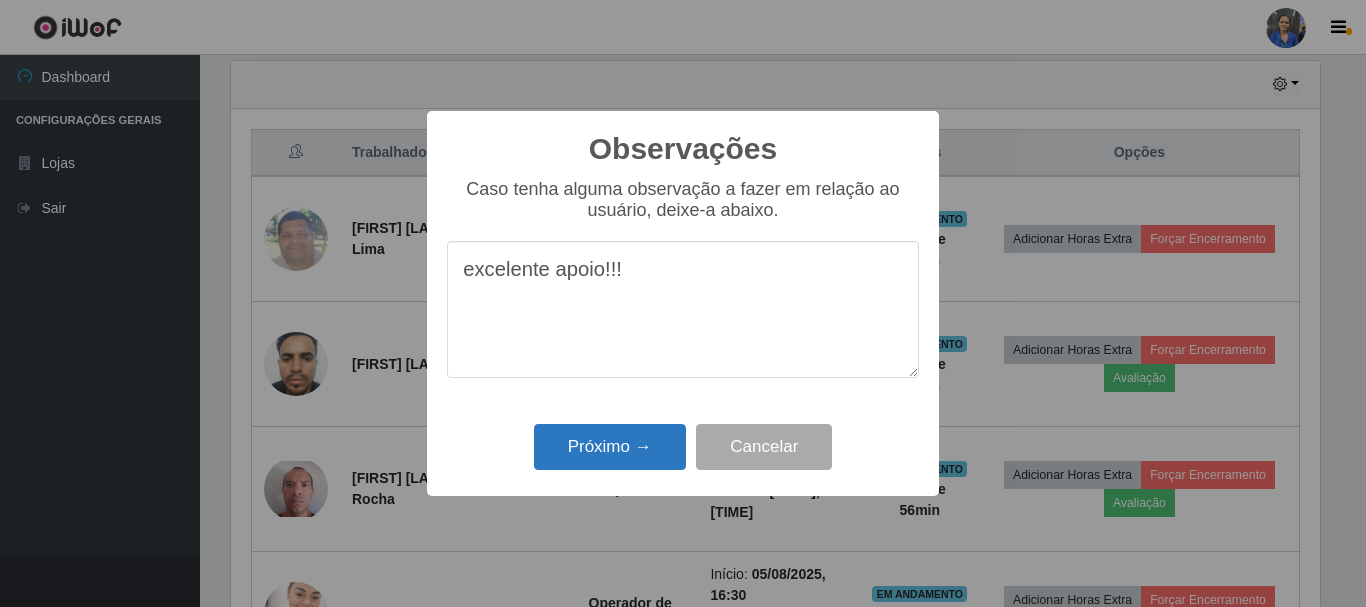 type on "excelente apoio!!!" 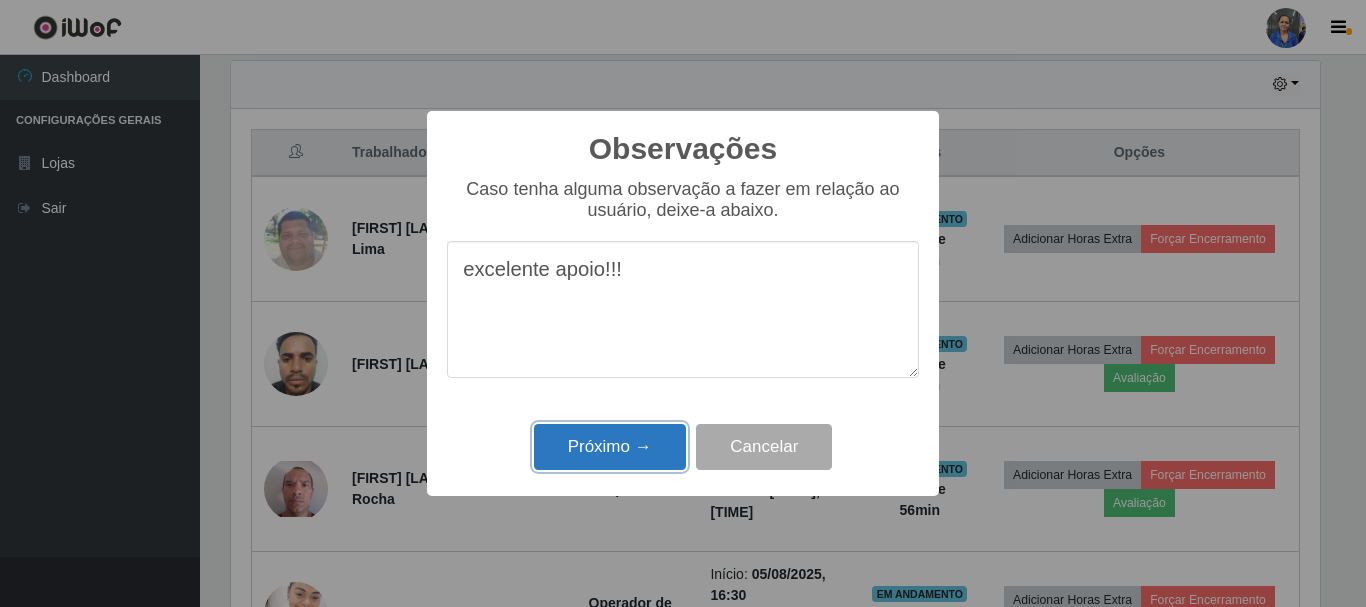 click on "Próximo →" at bounding box center (610, 447) 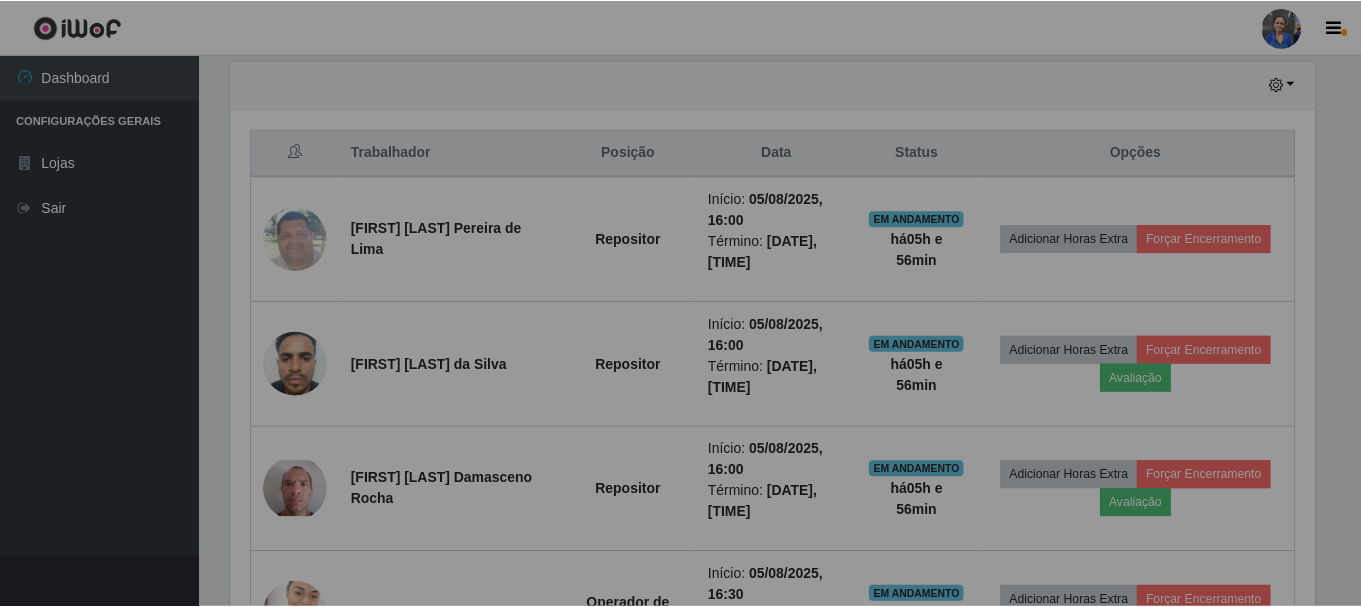 scroll, scrollTop: 999585, scrollLeft: 998901, axis: both 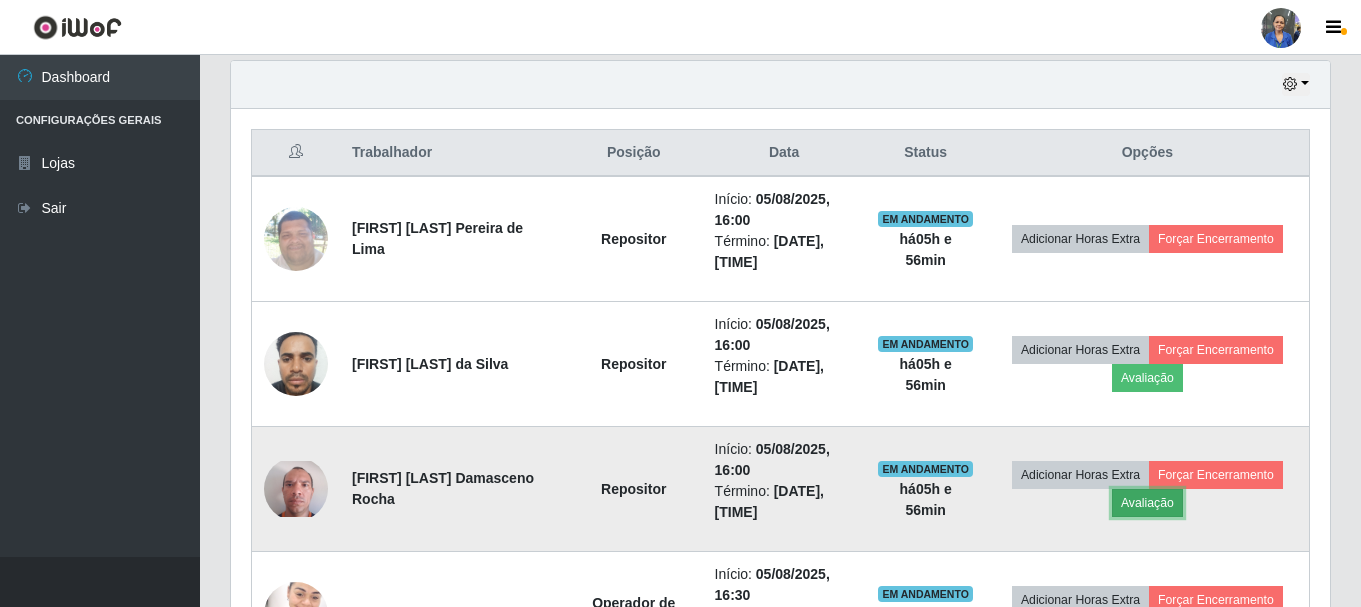 click on "Avaliação" at bounding box center [1147, 503] 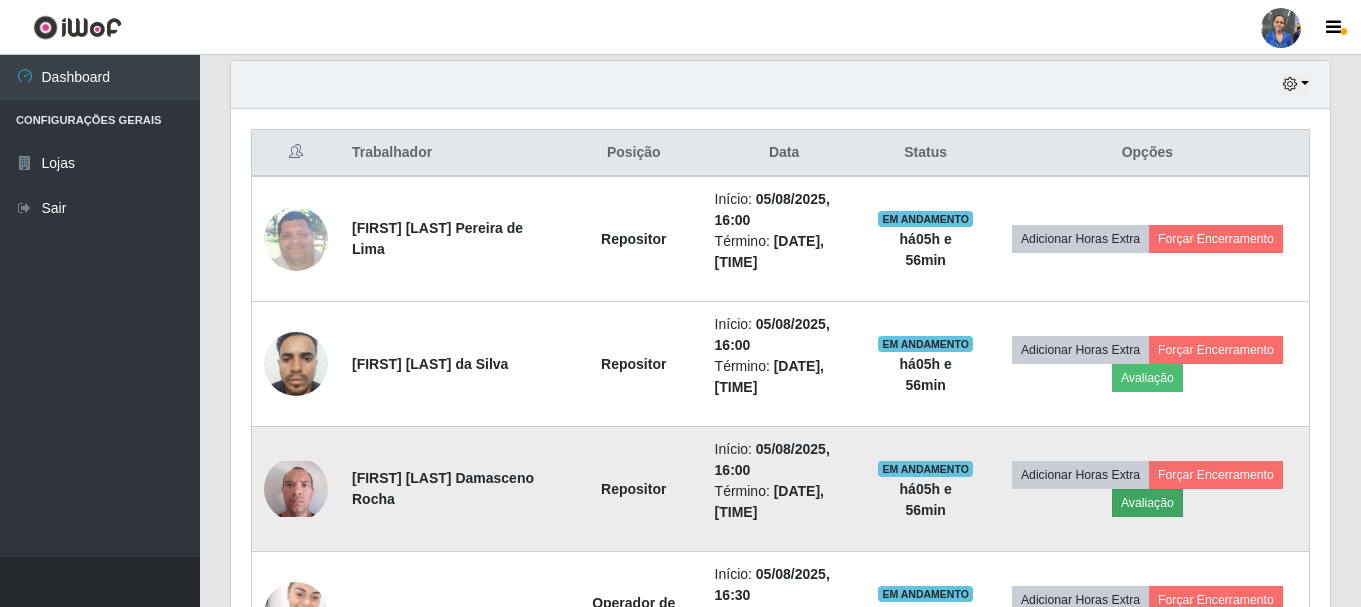 scroll, scrollTop: 999585, scrollLeft: 998911, axis: both 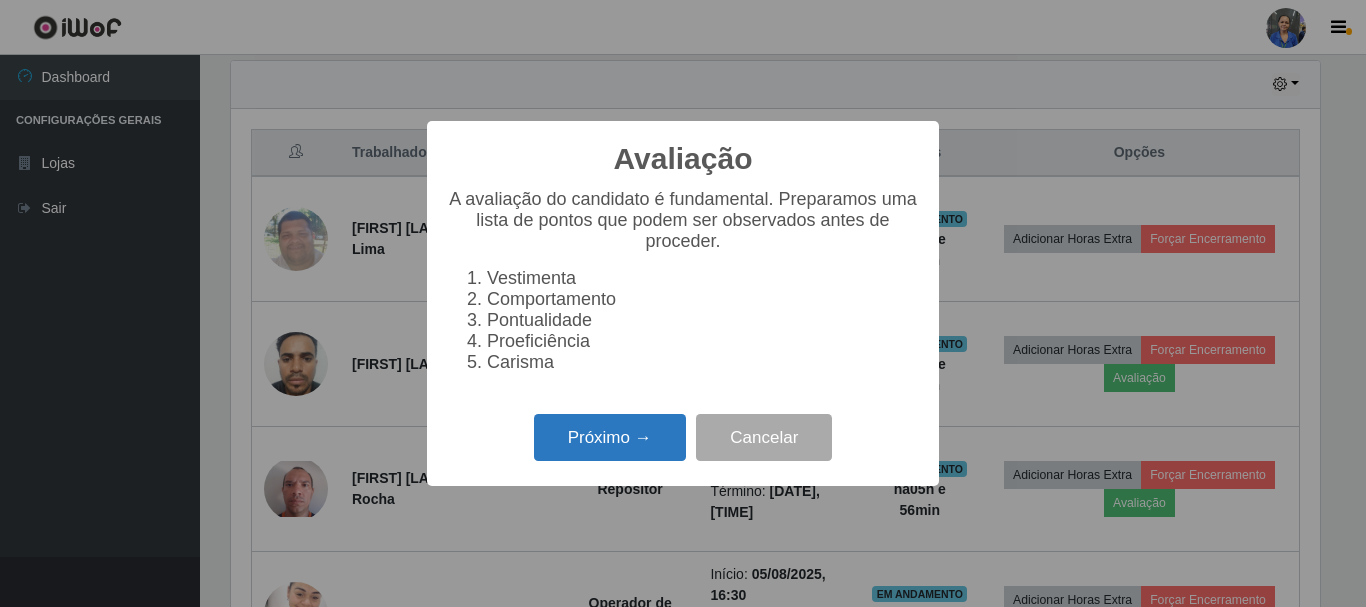 click on "Próximo →" at bounding box center [610, 437] 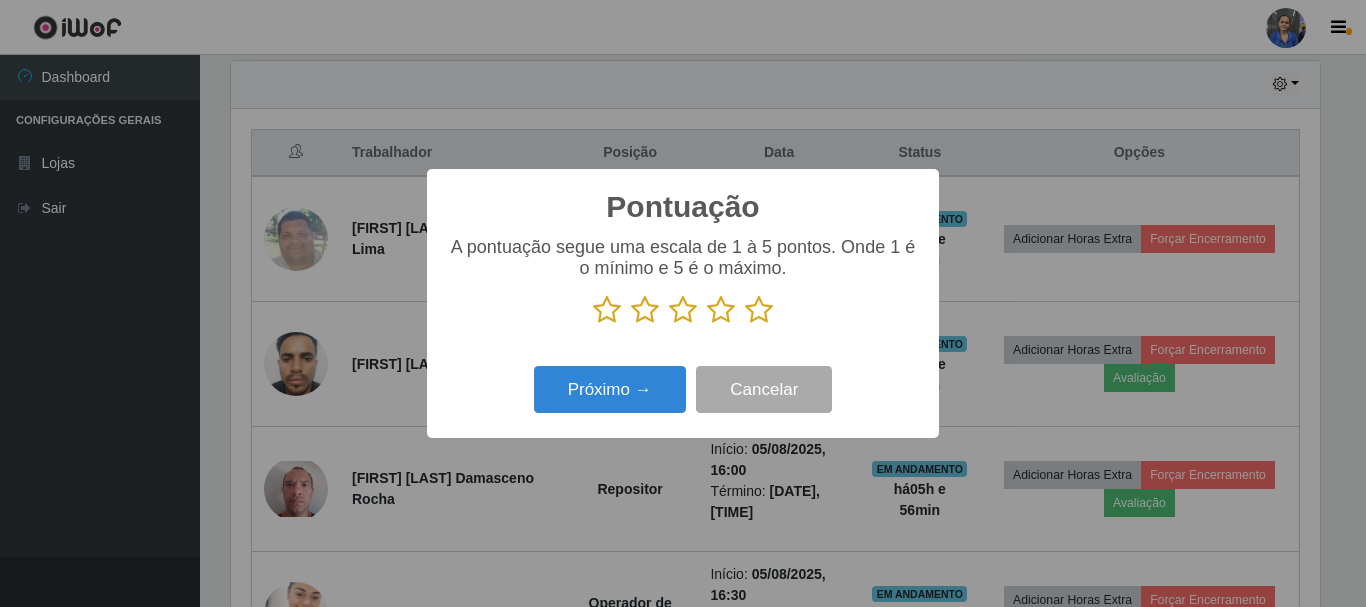 scroll, scrollTop: 999585, scrollLeft: 998911, axis: both 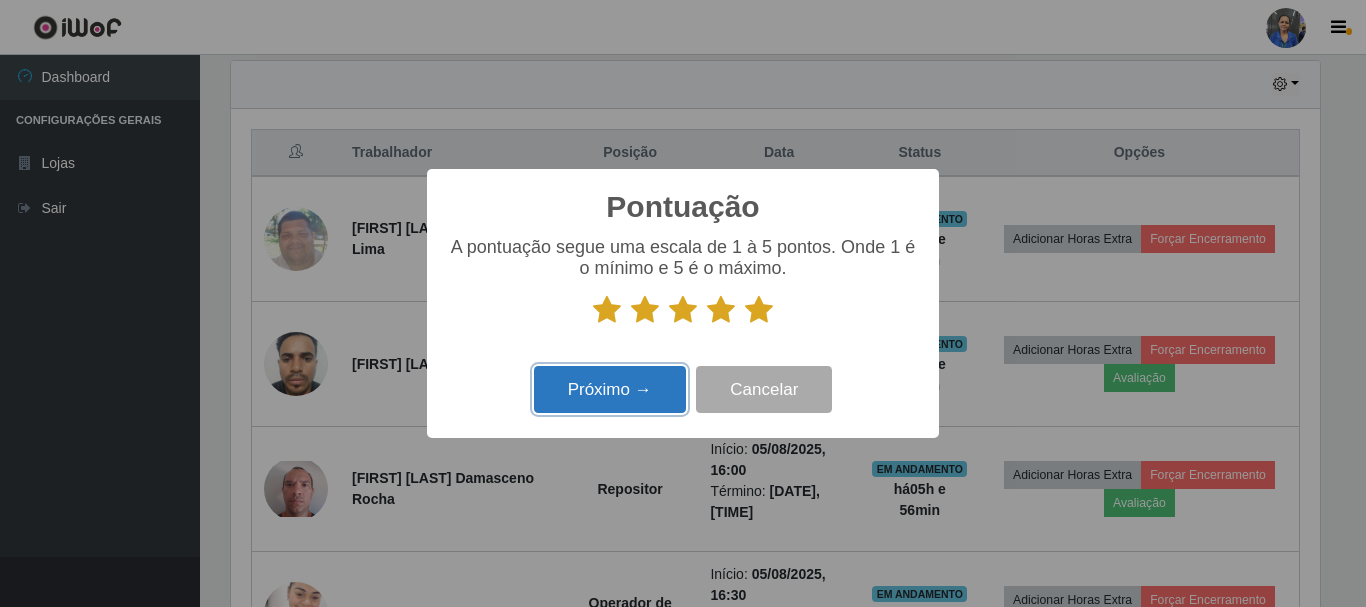click on "Próximo →" at bounding box center [610, 389] 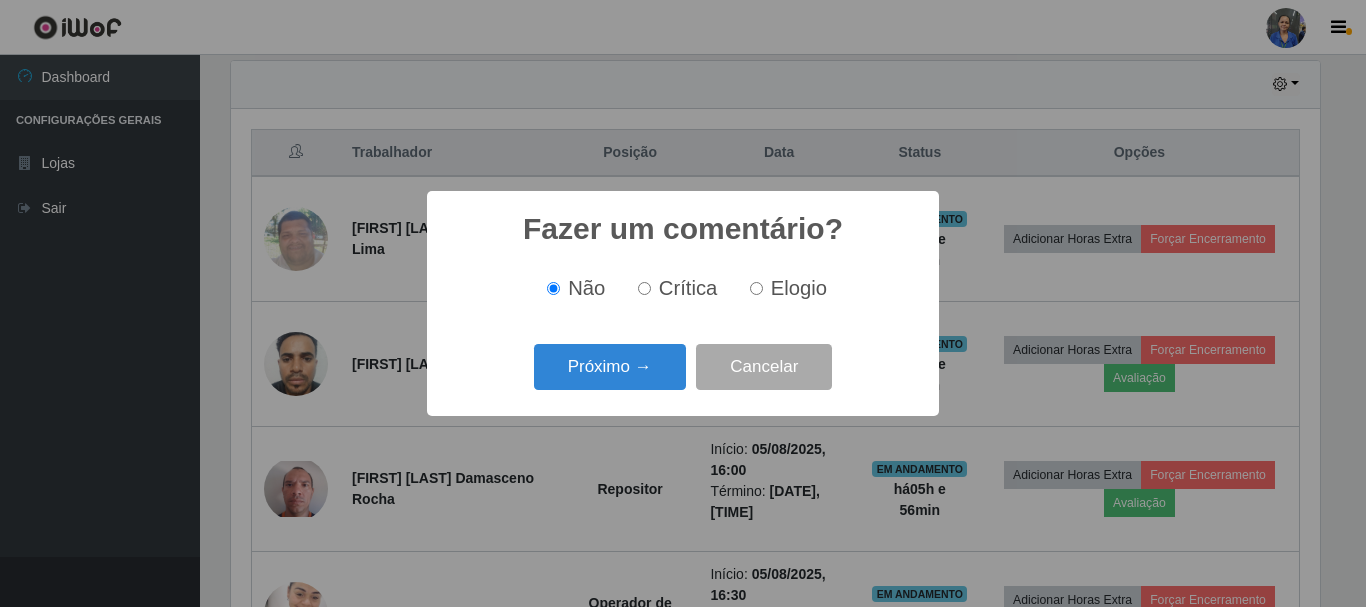 scroll, scrollTop: 999585, scrollLeft: 998911, axis: both 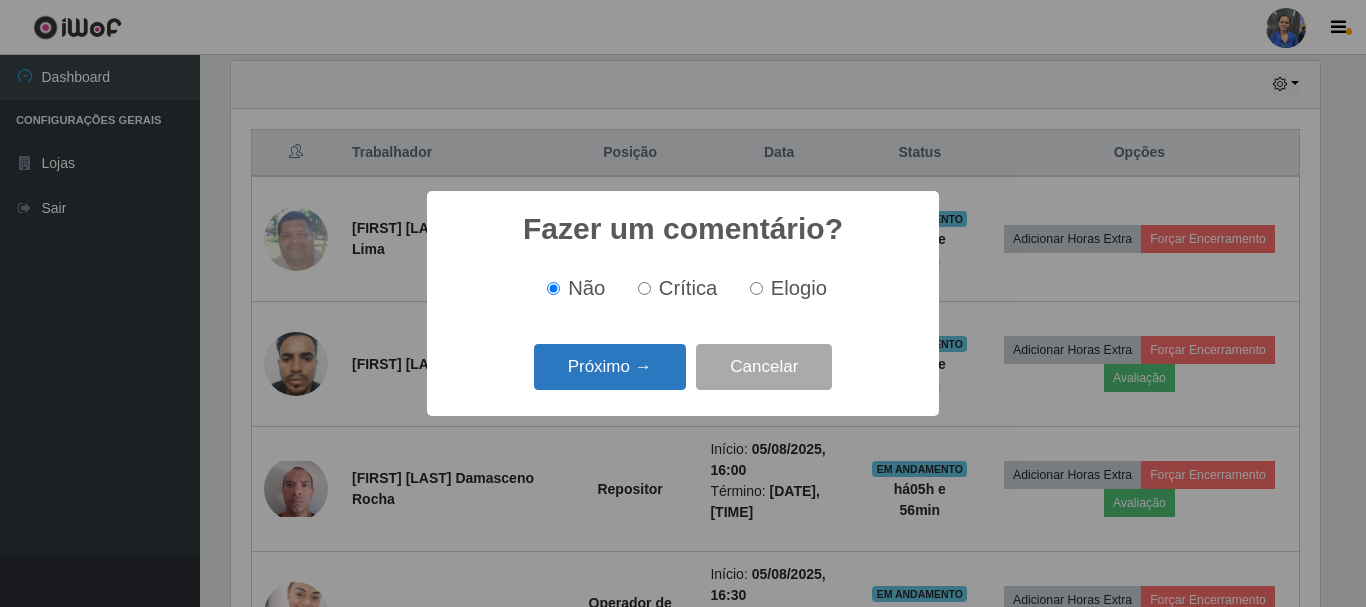 click on "Próximo →" at bounding box center [610, 367] 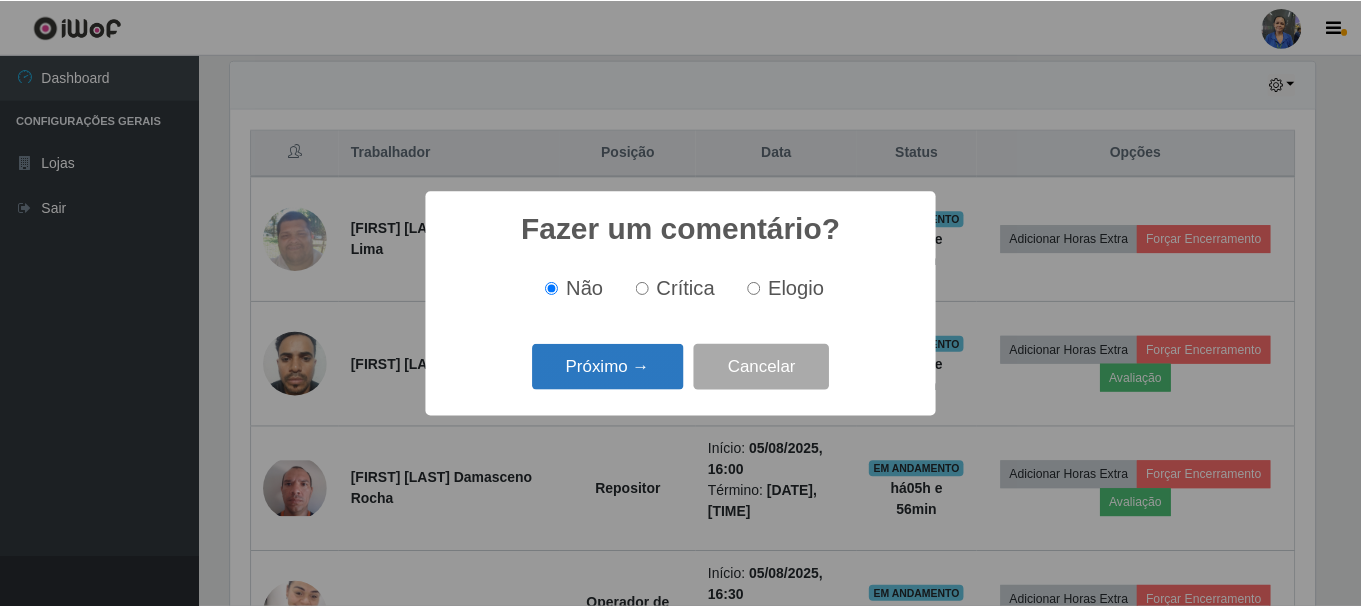 scroll, scrollTop: 999585, scrollLeft: 998911, axis: both 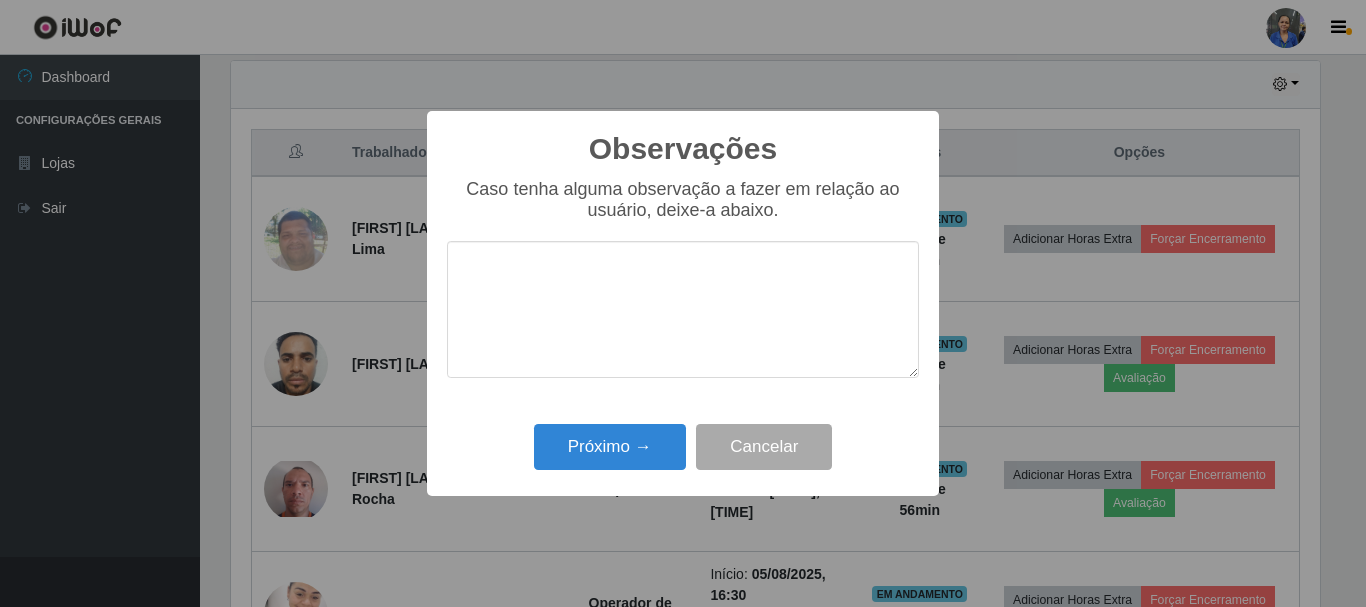 type on "u" 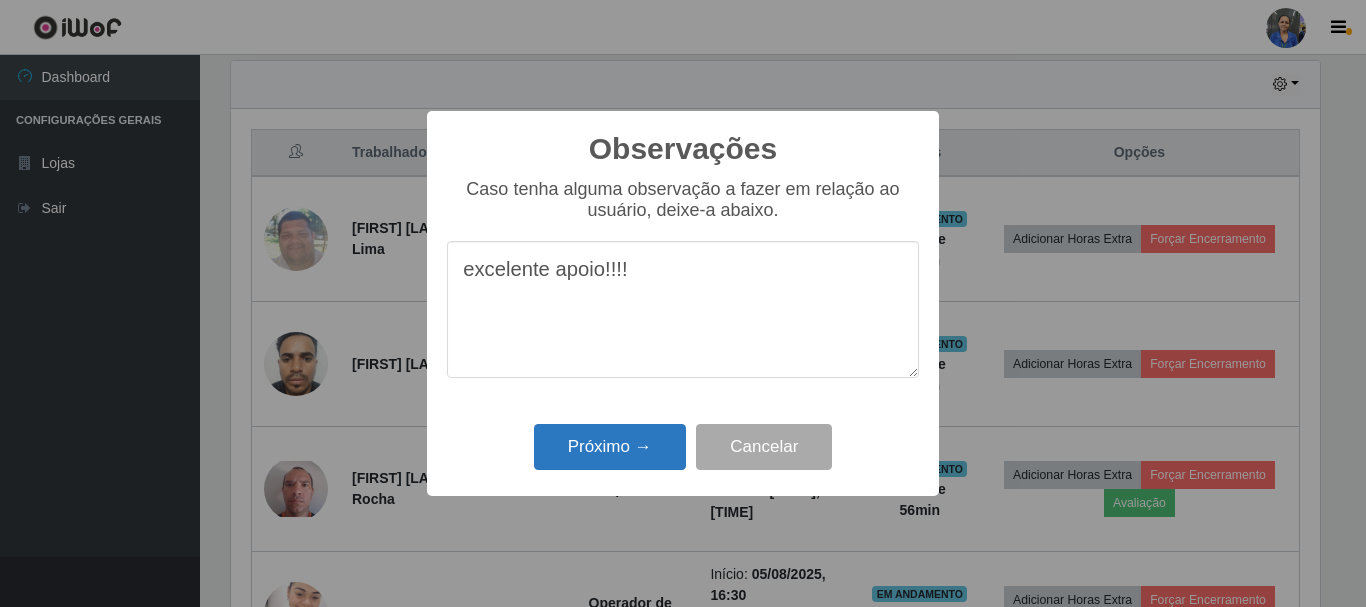 type on "excelente apoio!!!!" 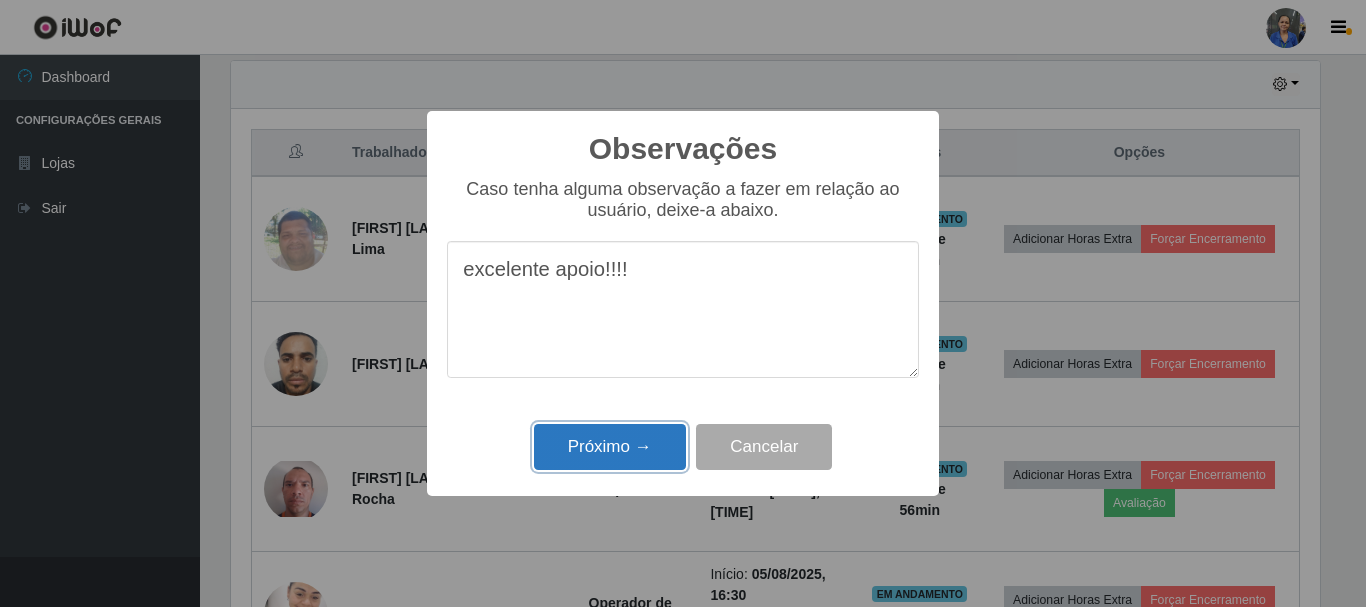 click on "Próximo →" at bounding box center (610, 447) 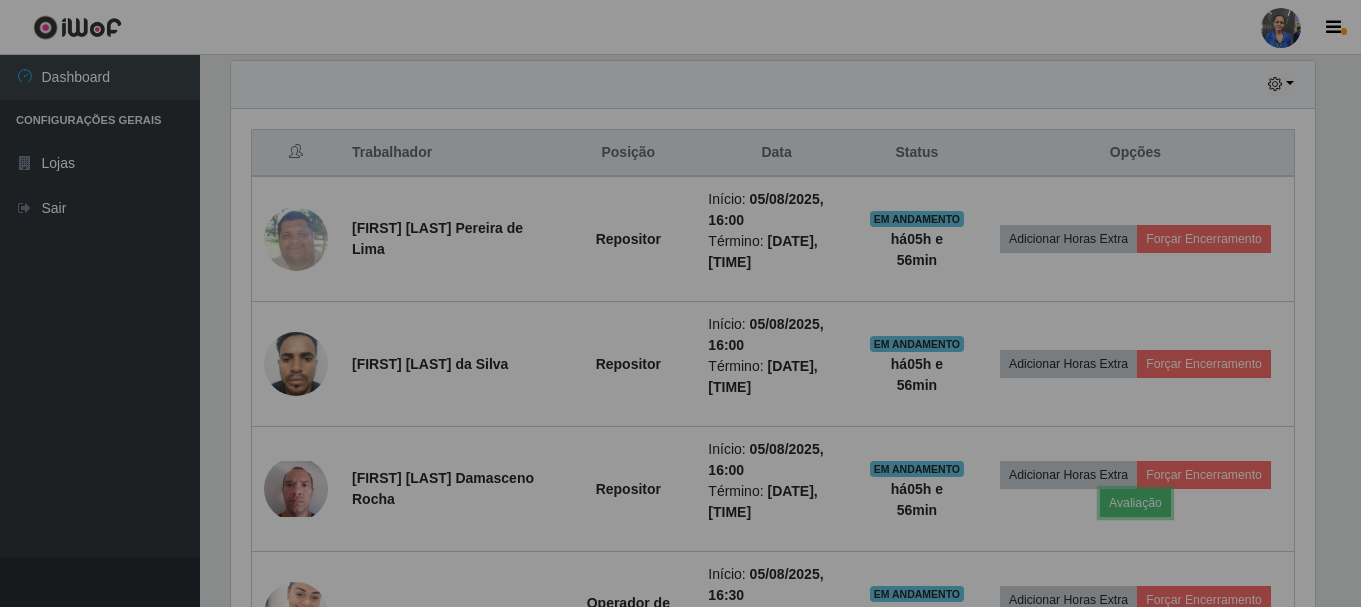 scroll, scrollTop: 999585, scrollLeft: 998901, axis: both 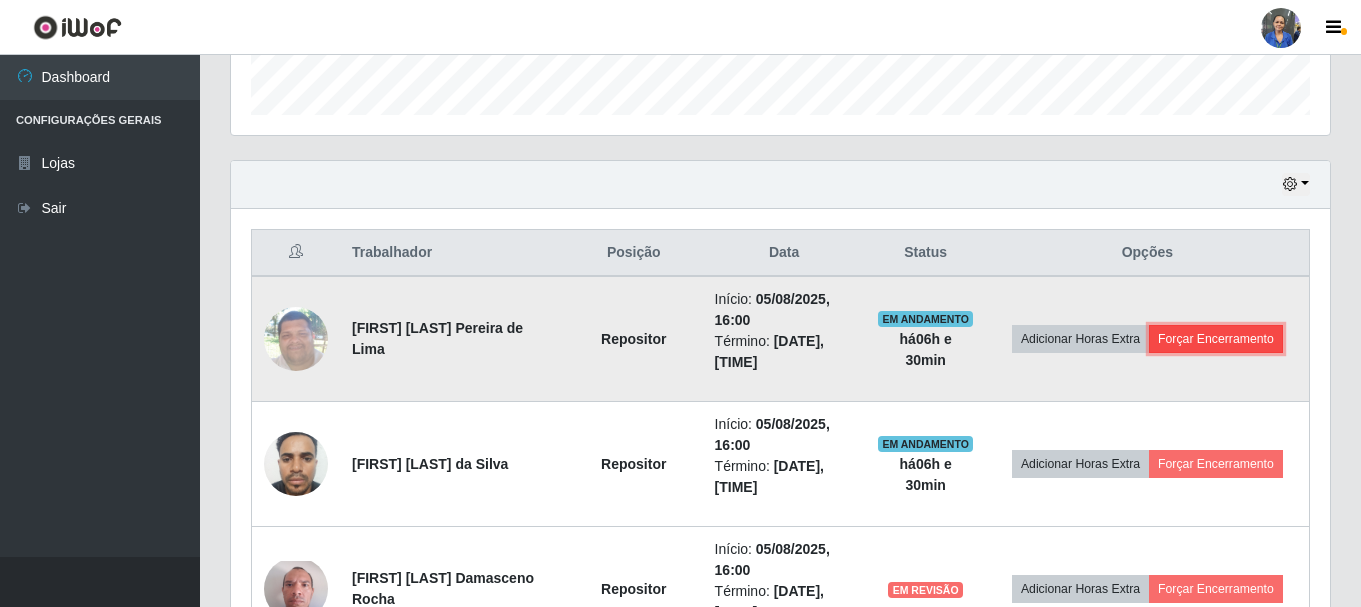 click on "Forçar Encerramento" at bounding box center (1216, 339) 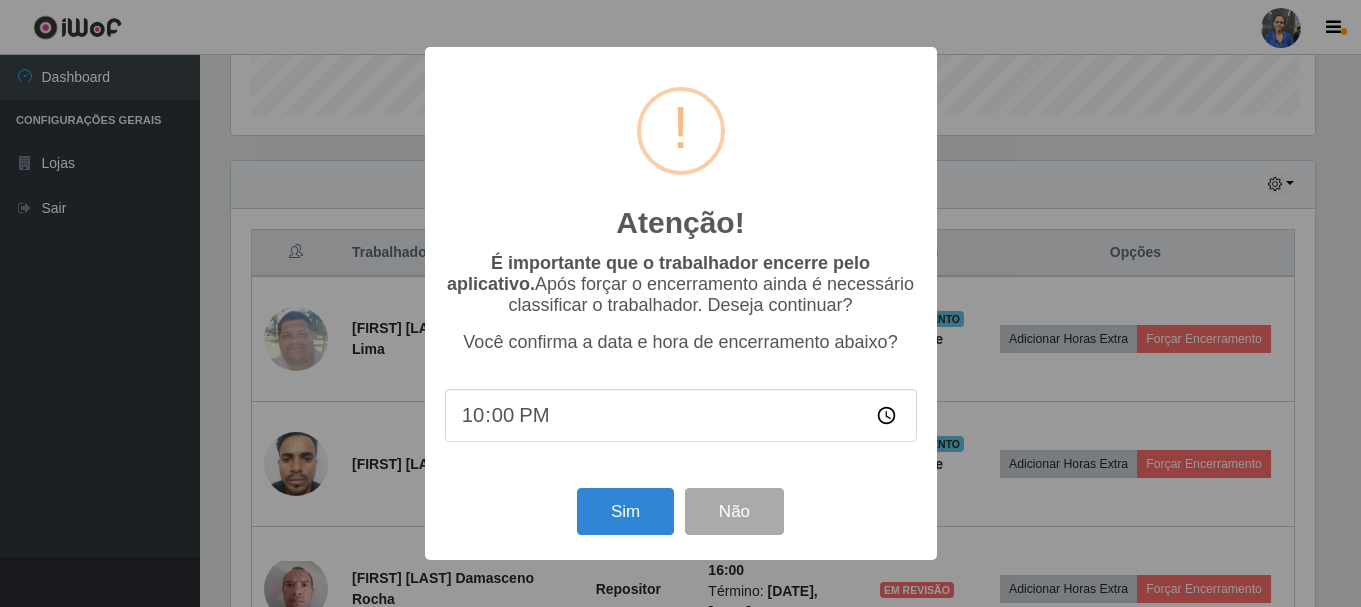 scroll, scrollTop: 999585, scrollLeft: 998911, axis: both 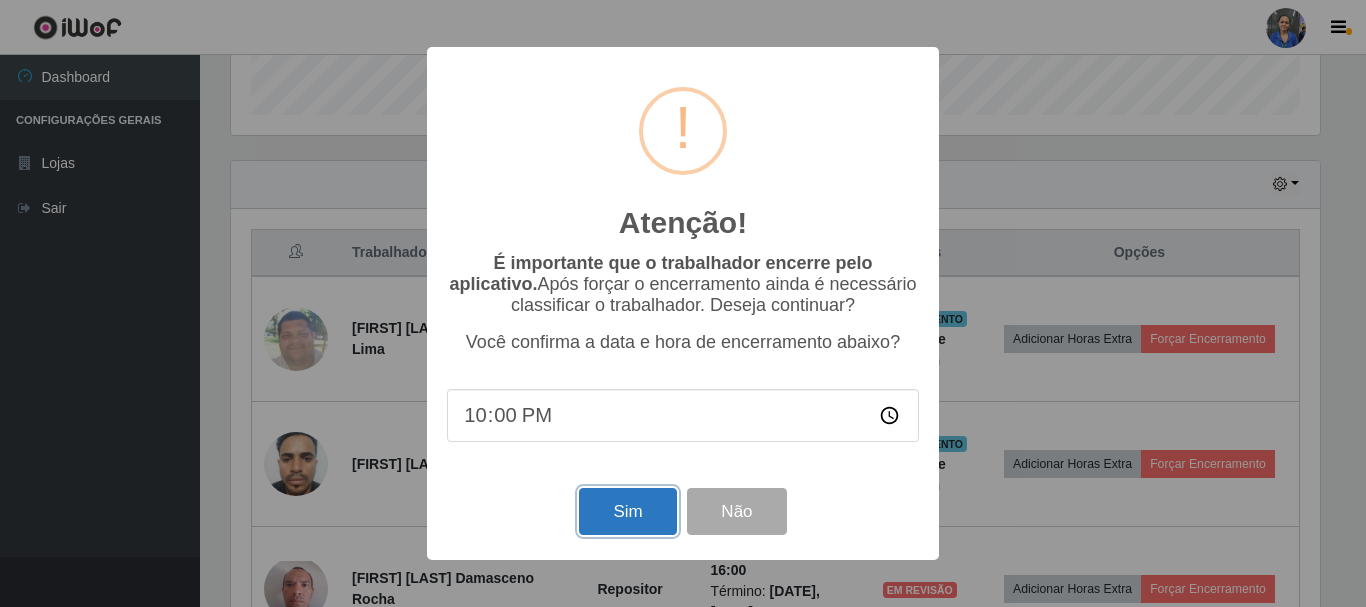 click on "Sim" at bounding box center [627, 511] 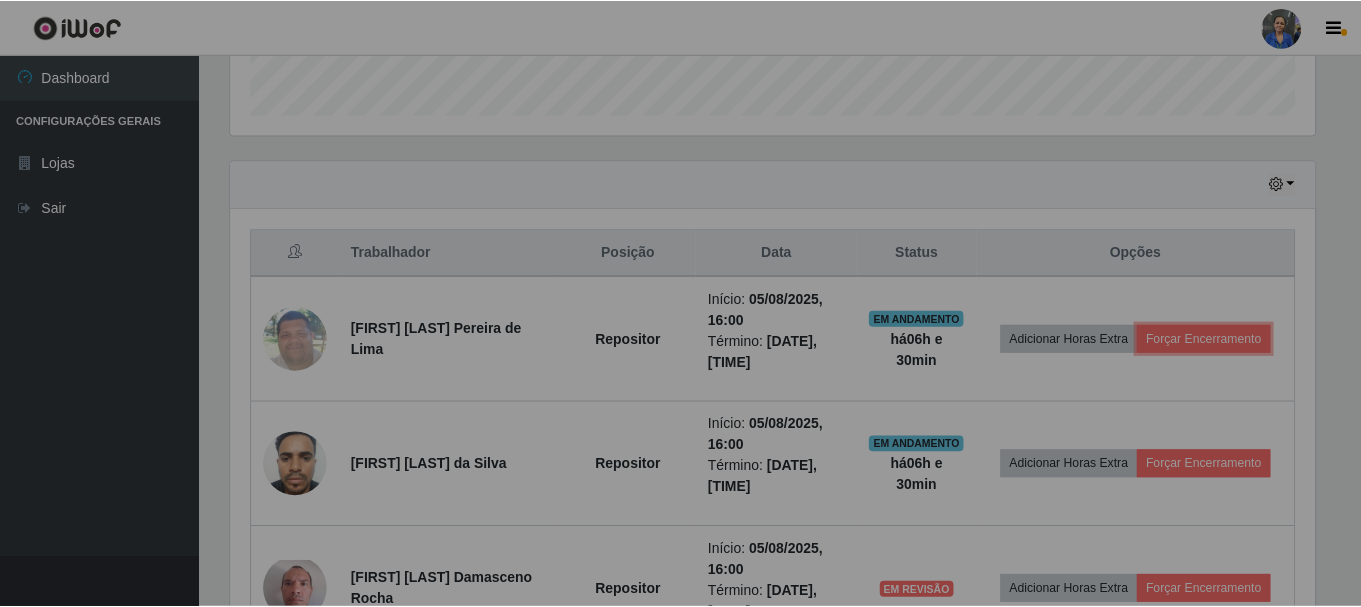 scroll, scrollTop: 999585, scrollLeft: 998901, axis: both 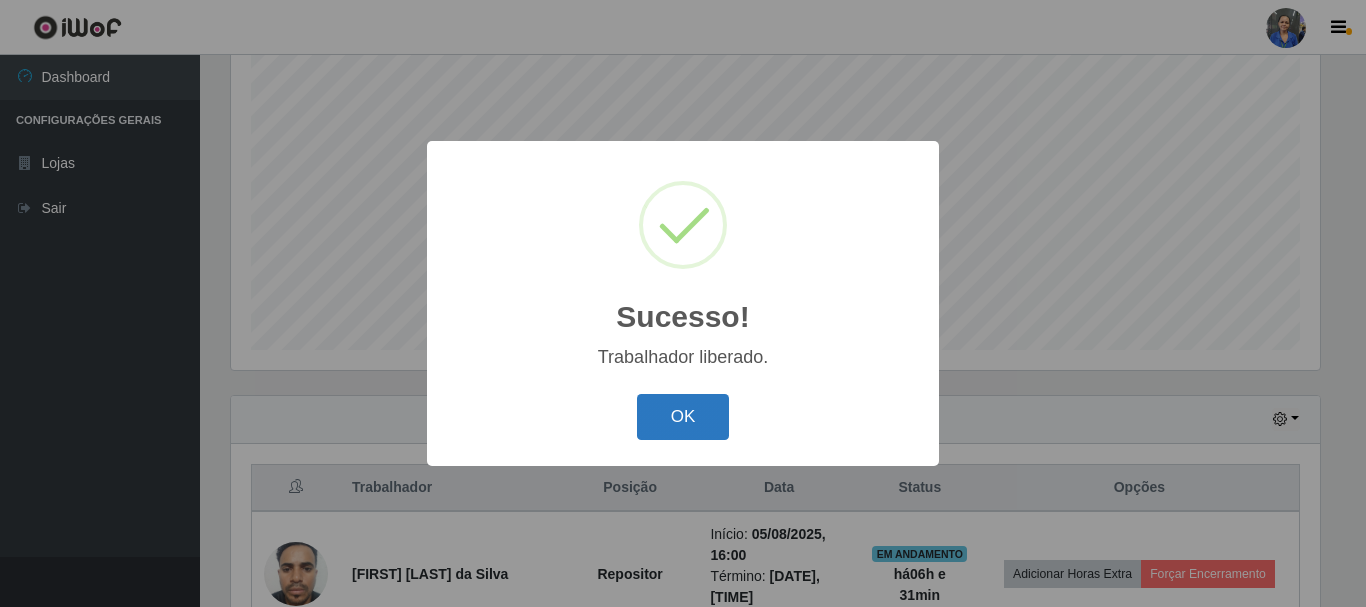 click on "OK" at bounding box center [683, 417] 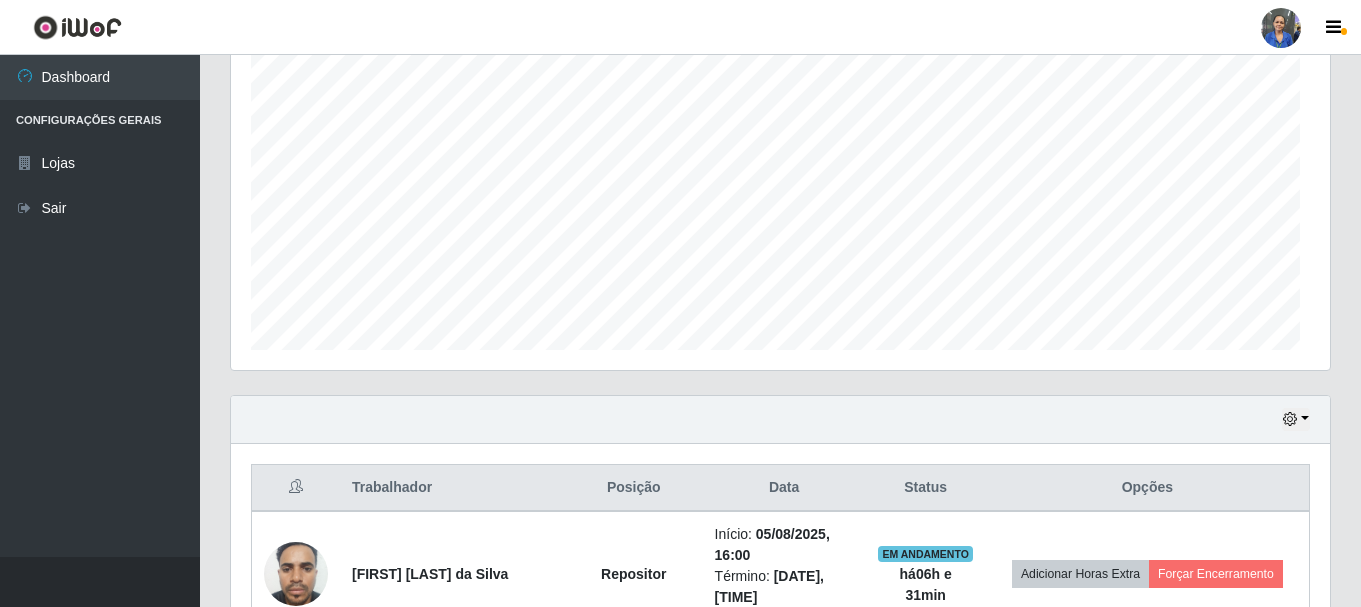 scroll, scrollTop: 999585, scrollLeft: 998901, axis: both 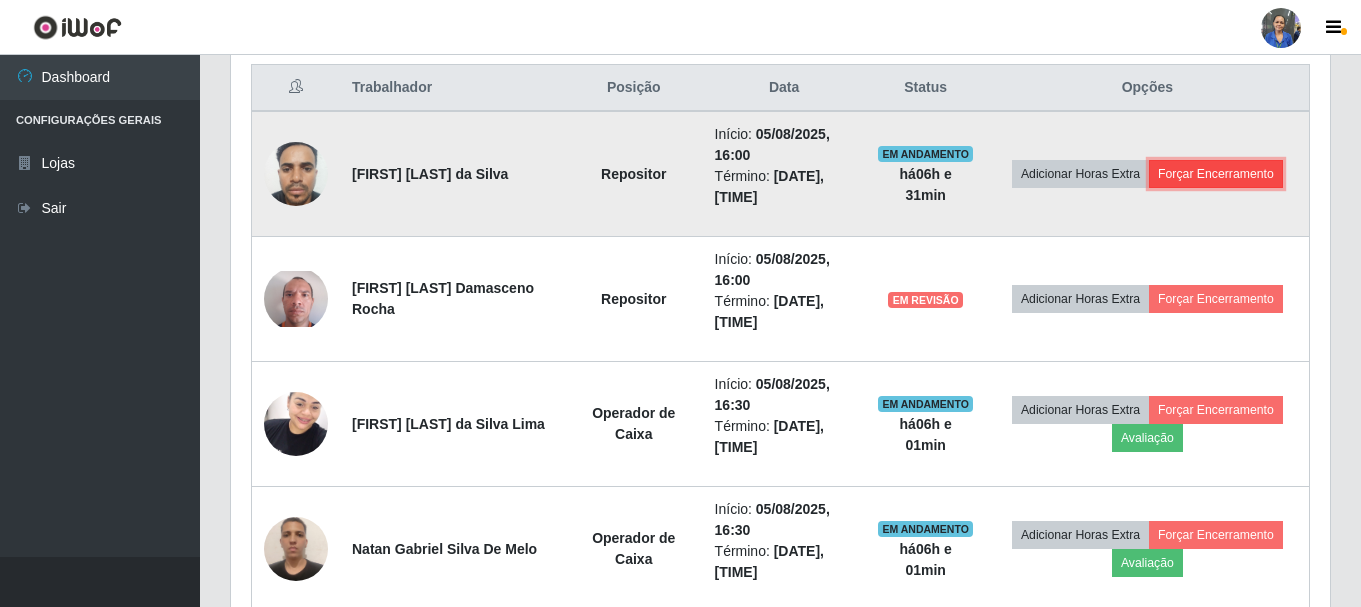 click on "Forçar Encerramento" at bounding box center [1216, 174] 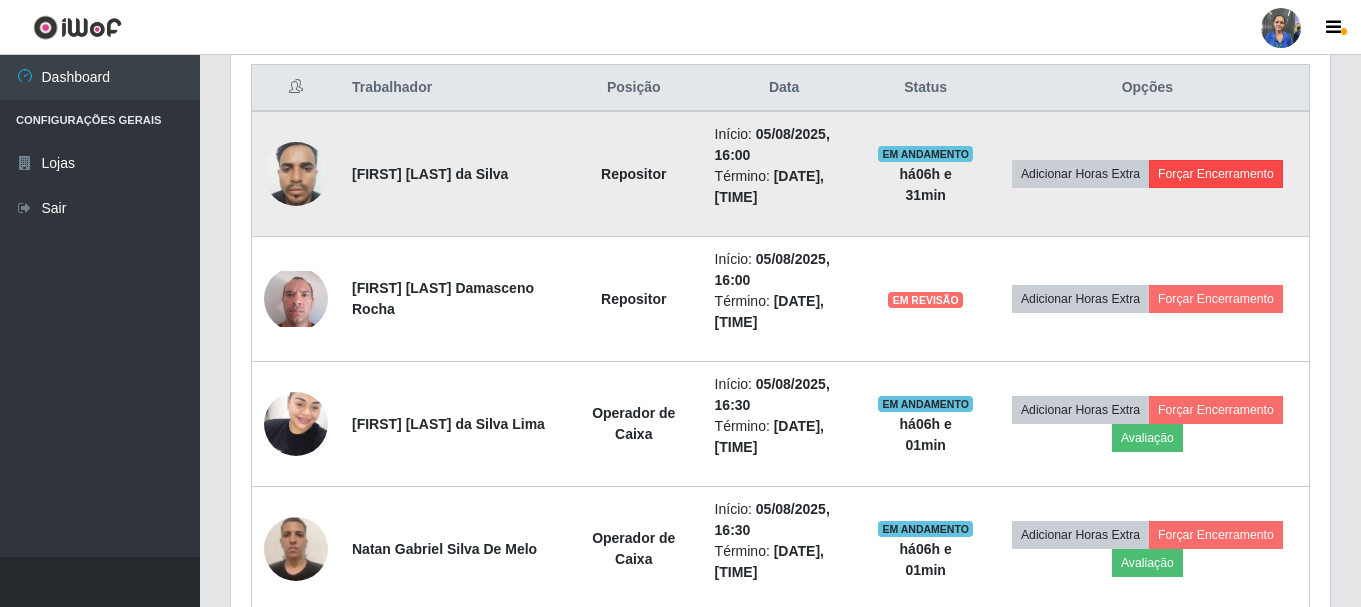 scroll, scrollTop: 999585, scrollLeft: 998911, axis: both 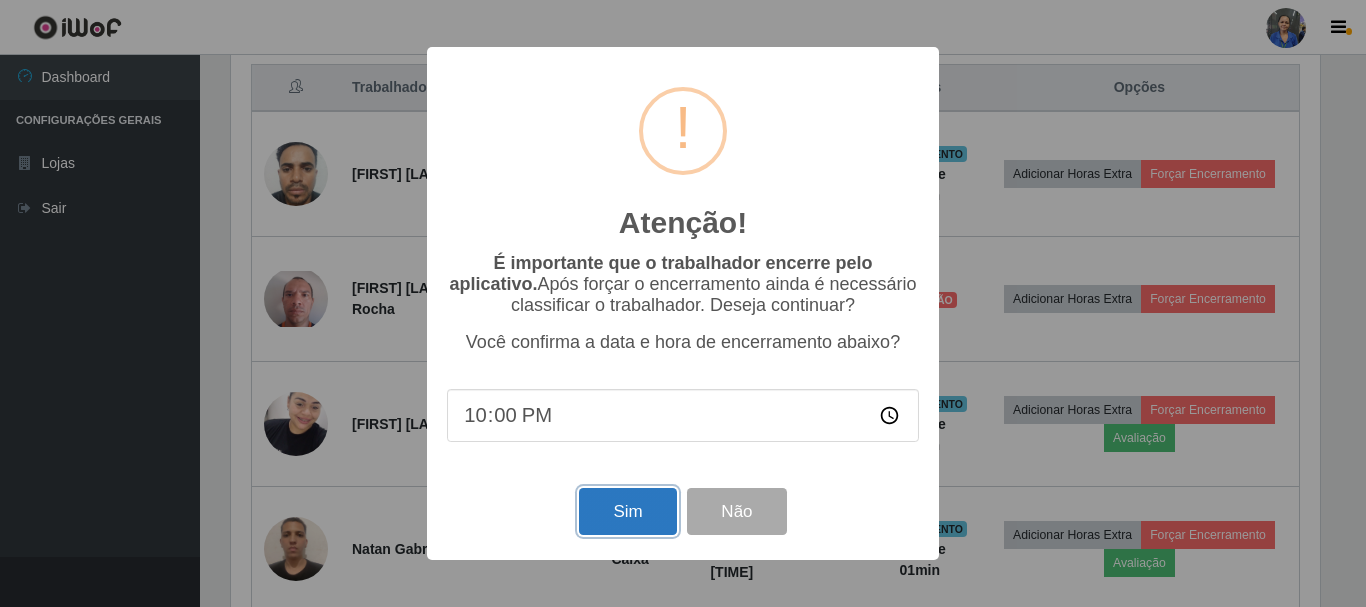click on "Sim" at bounding box center (627, 511) 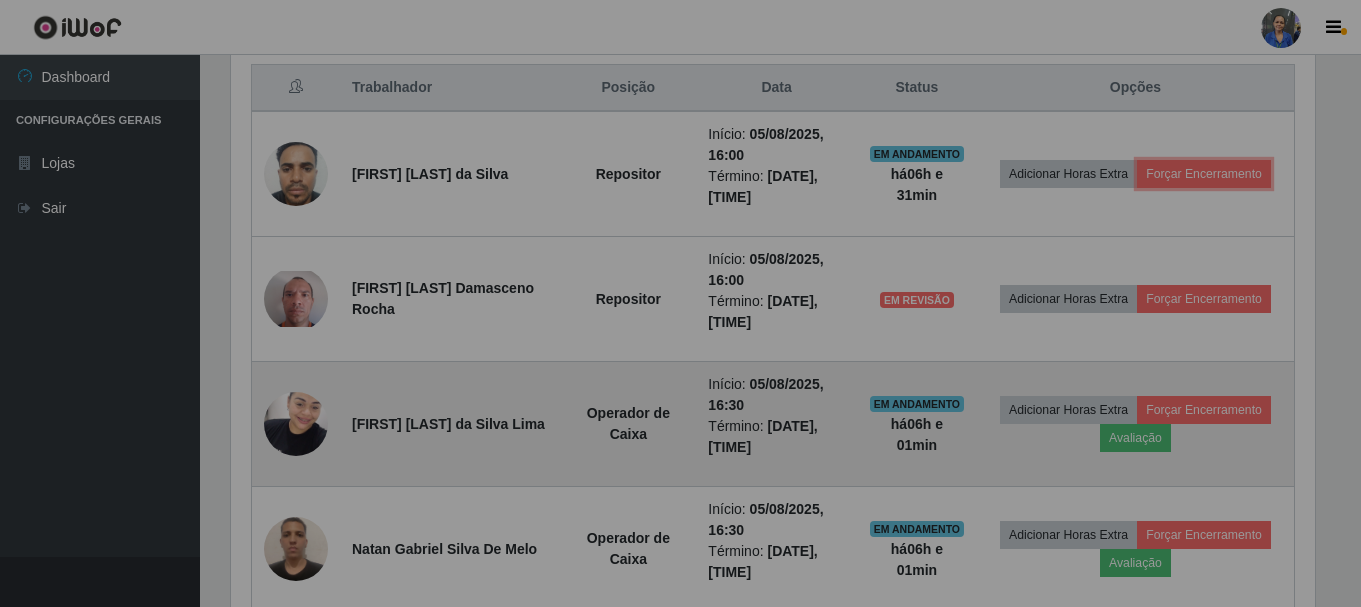 scroll, scrollTop: 999585, scrollLeft: 998901, axis: both 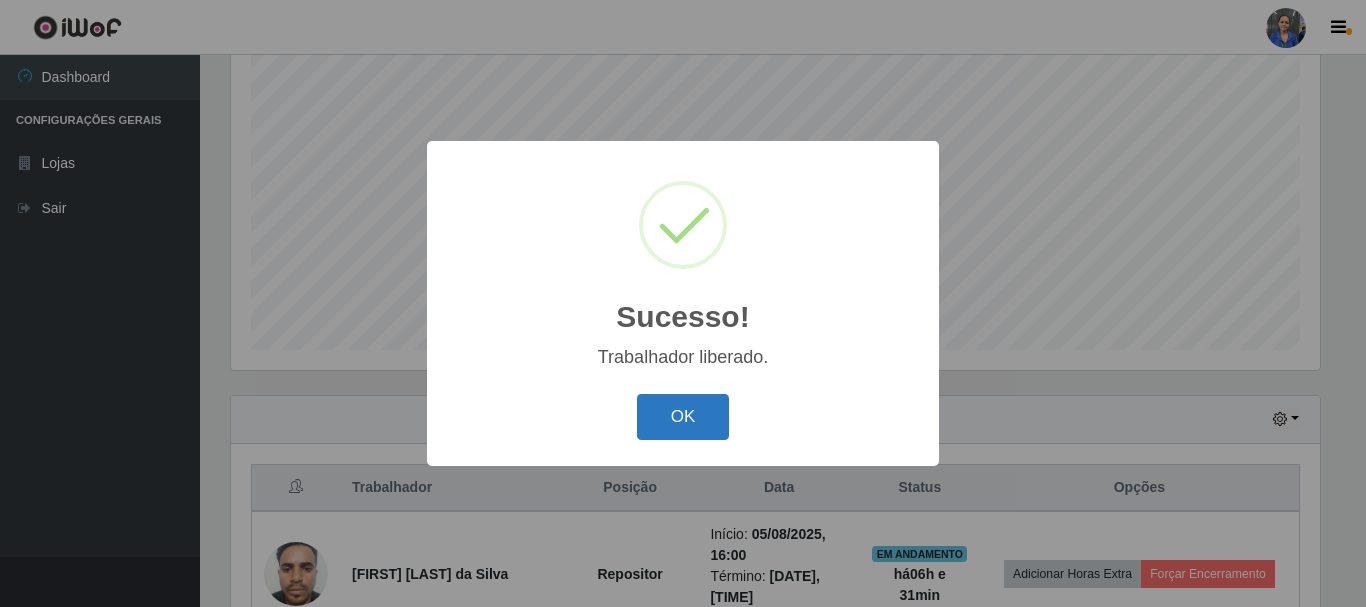 click on "OK" at bounding box center (683, 417) 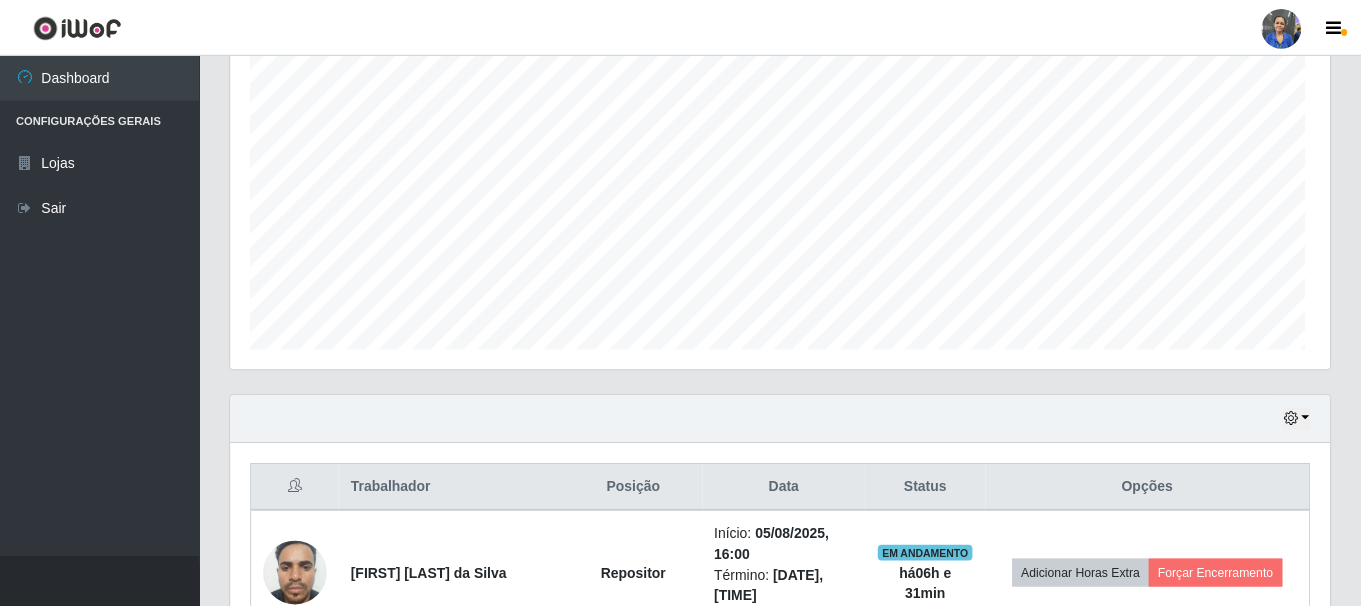 scroll, scrollTop: 999585, scrollLeft: 998901, axis: both 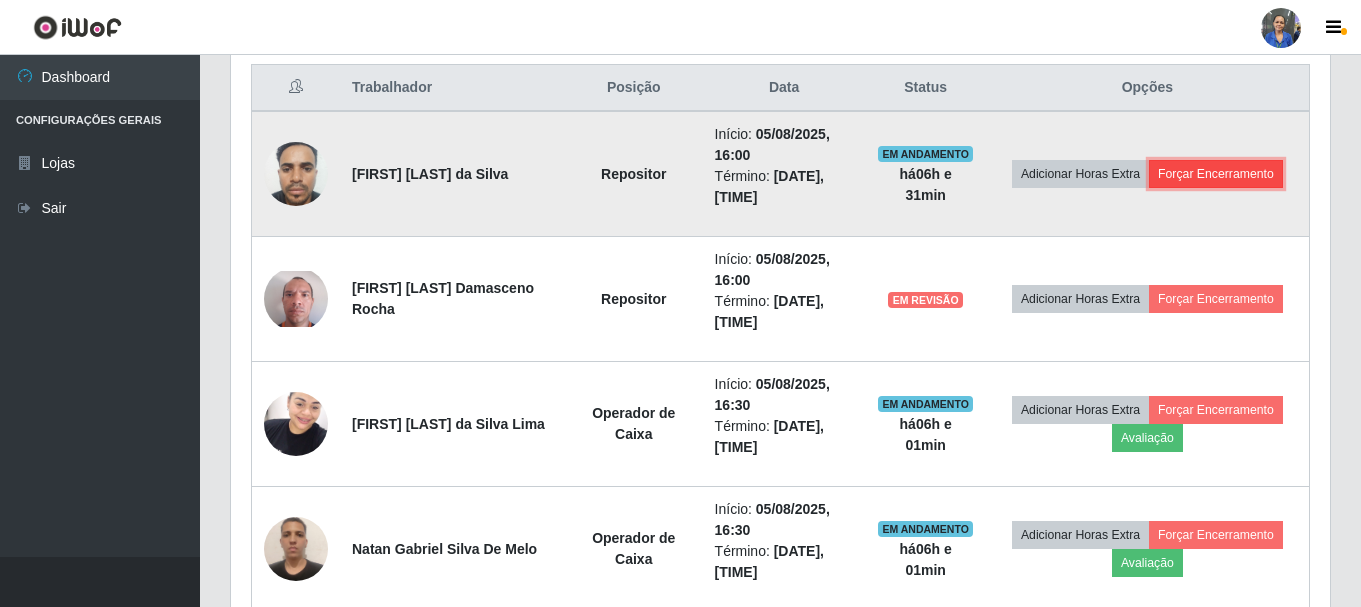 click on "Forçar Encerramento" at bounding box center [1216, 174] 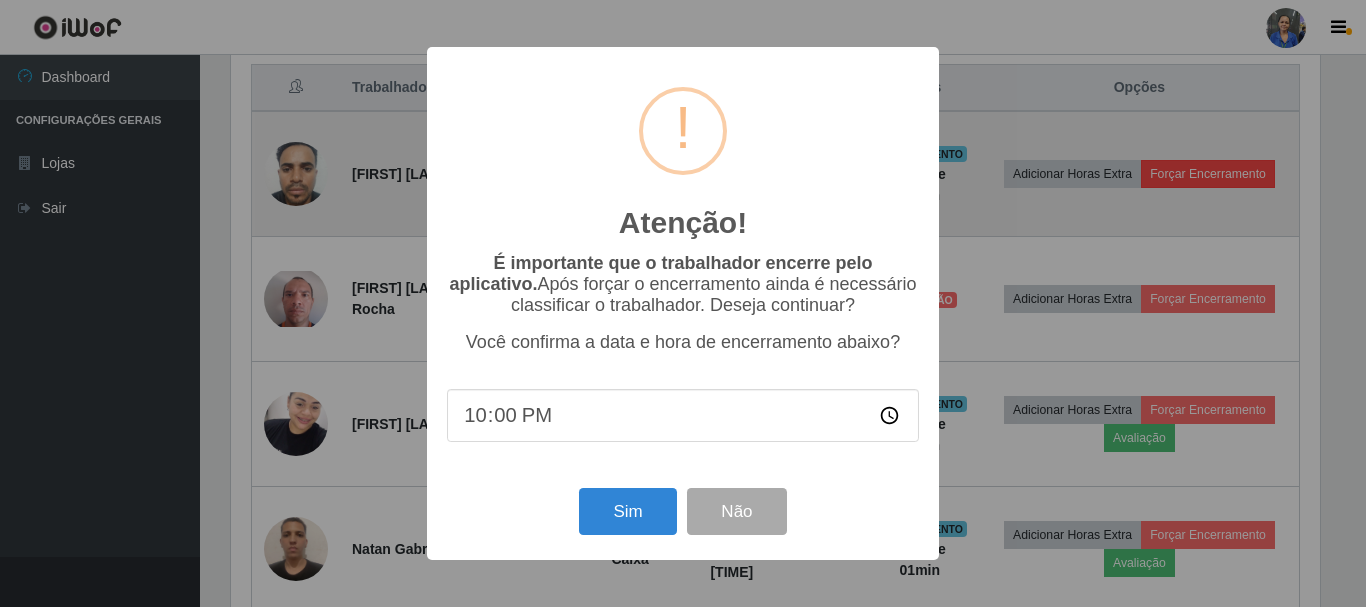 scroll, scrollTop: 999585, scrollLeft: 998911, axis: both 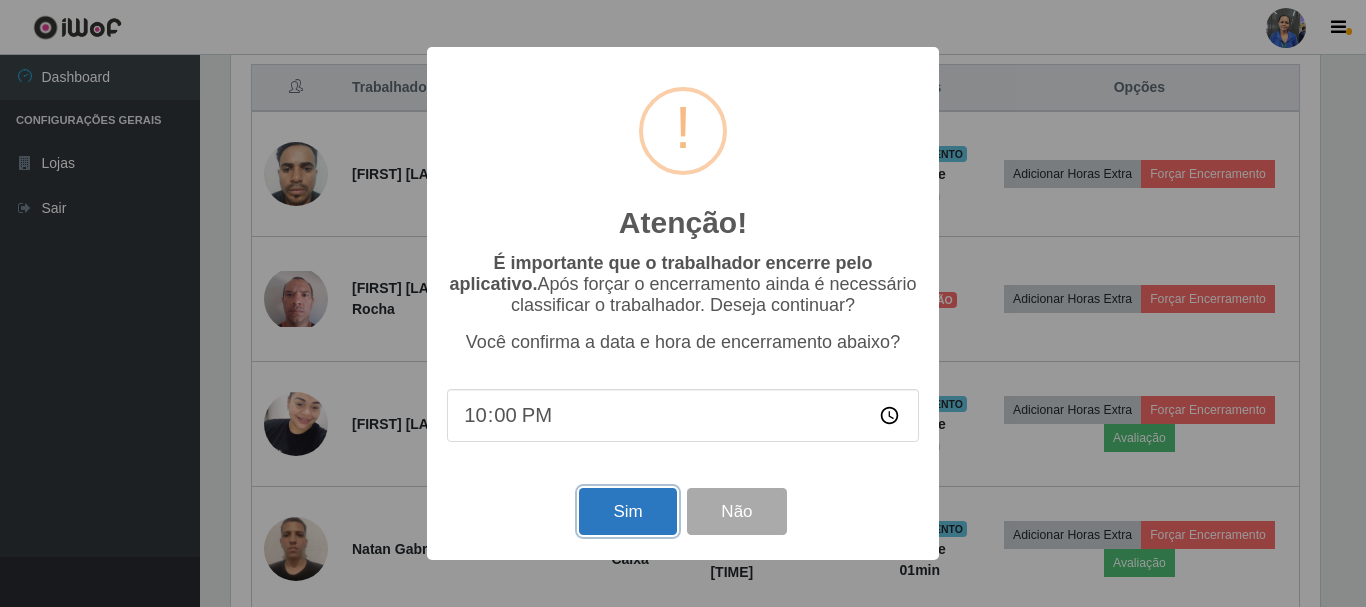 click on "Sim" at bounding box center (627, 511) 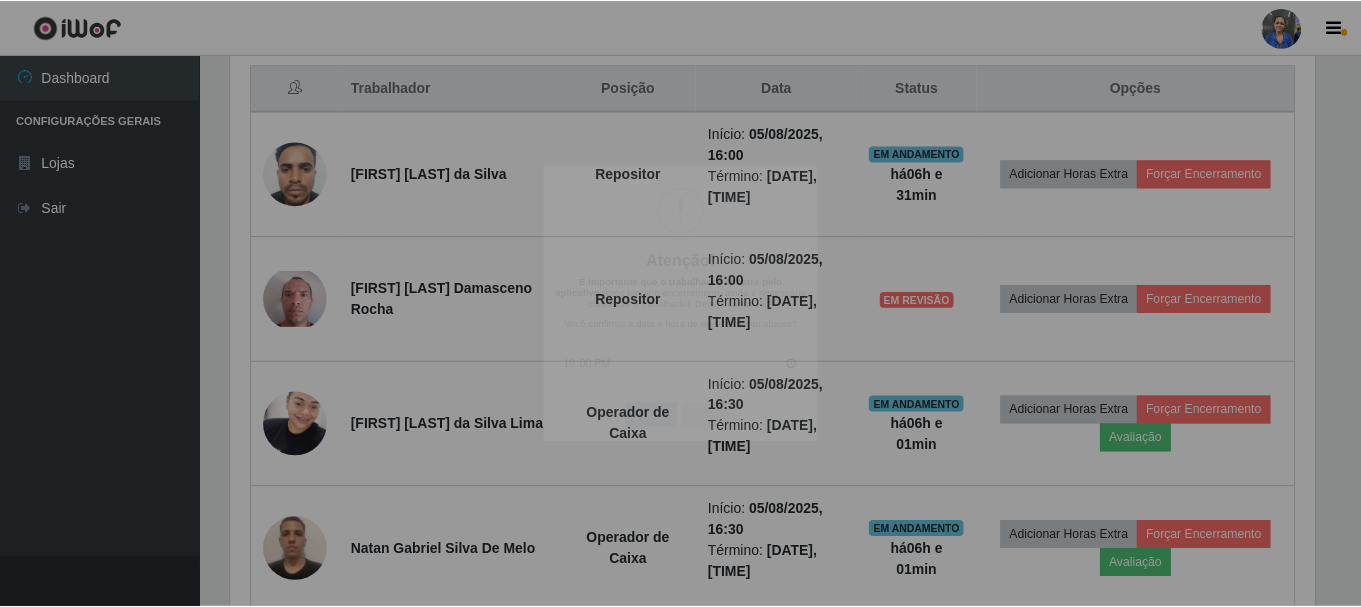 scroll, scrollTop: 999585, scrollLeft: 998901, axis: both 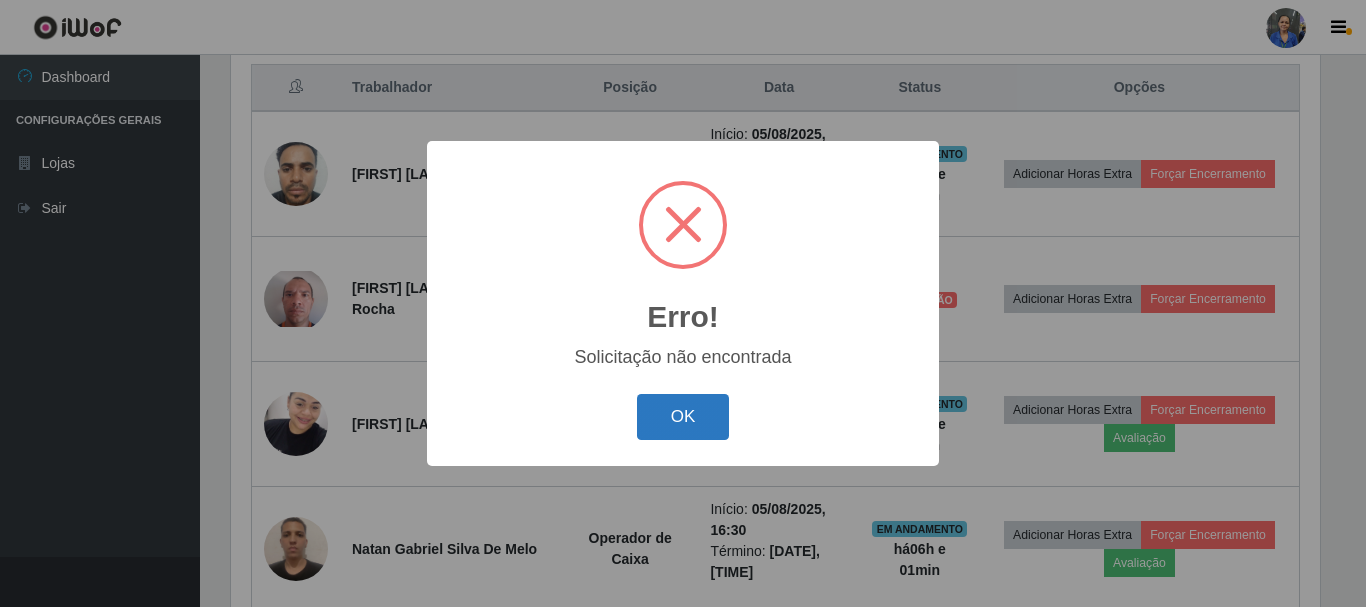 click on "OK" at bounding box center (683, 417) 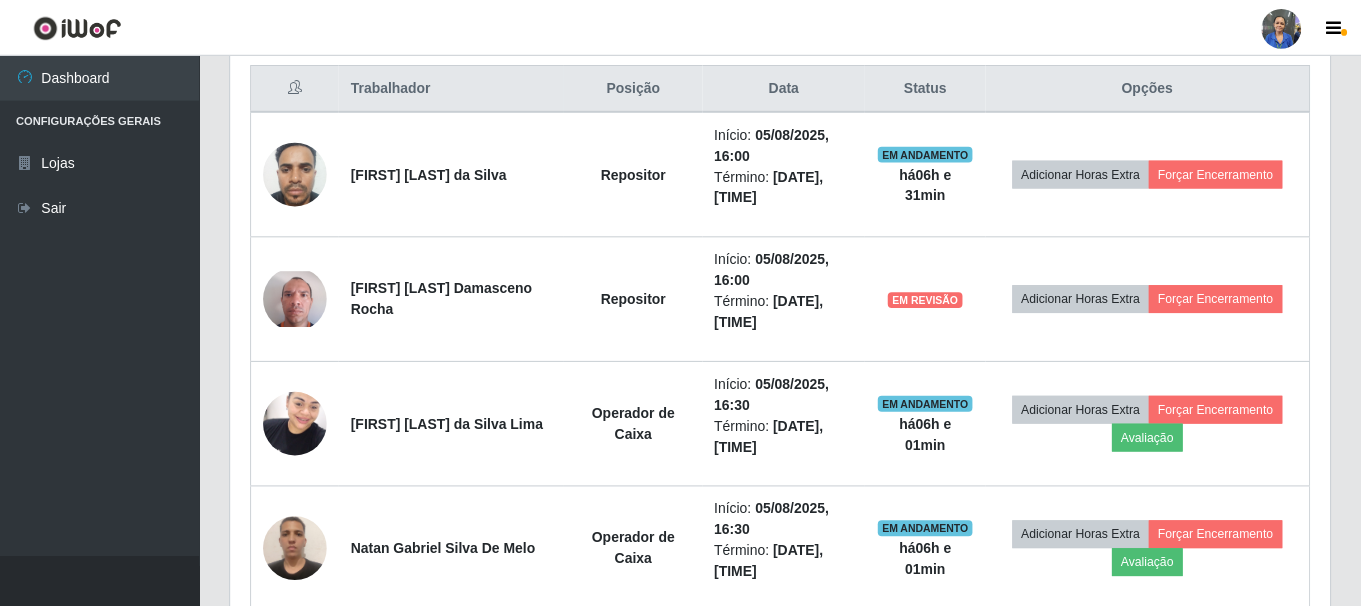 scroll, scrollTop: 999585, scrollLeft: 998901, axis: both 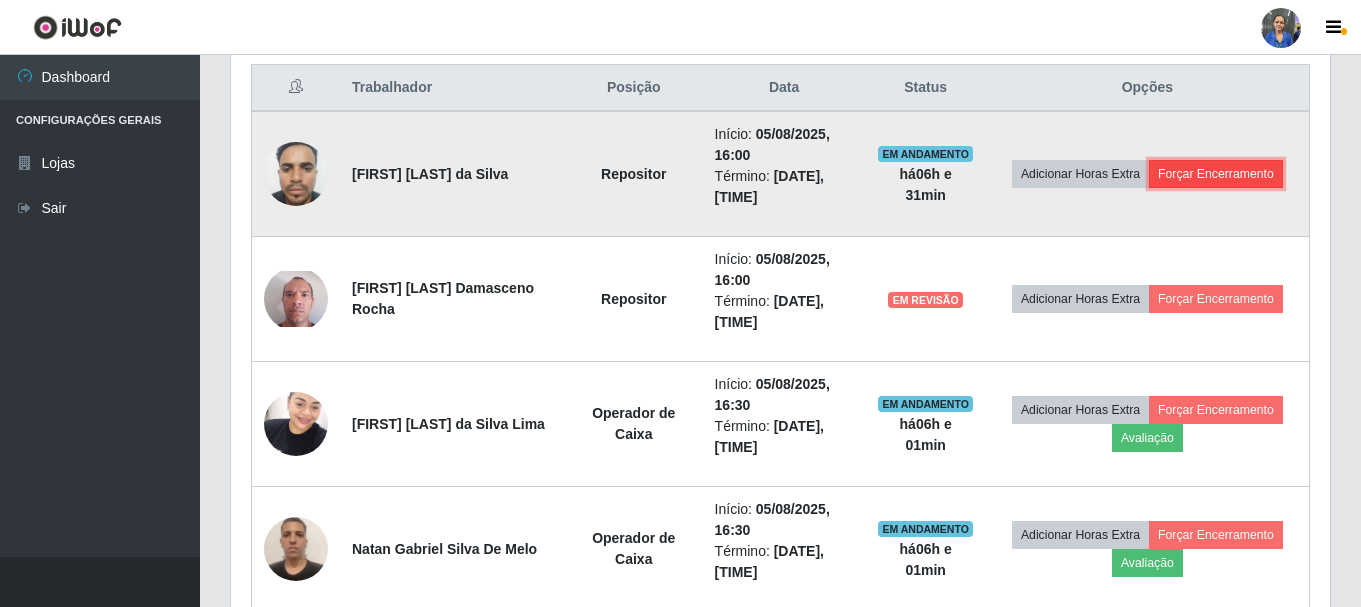 click on "Forçar Encerramento" at bounding box center (1216, 174) 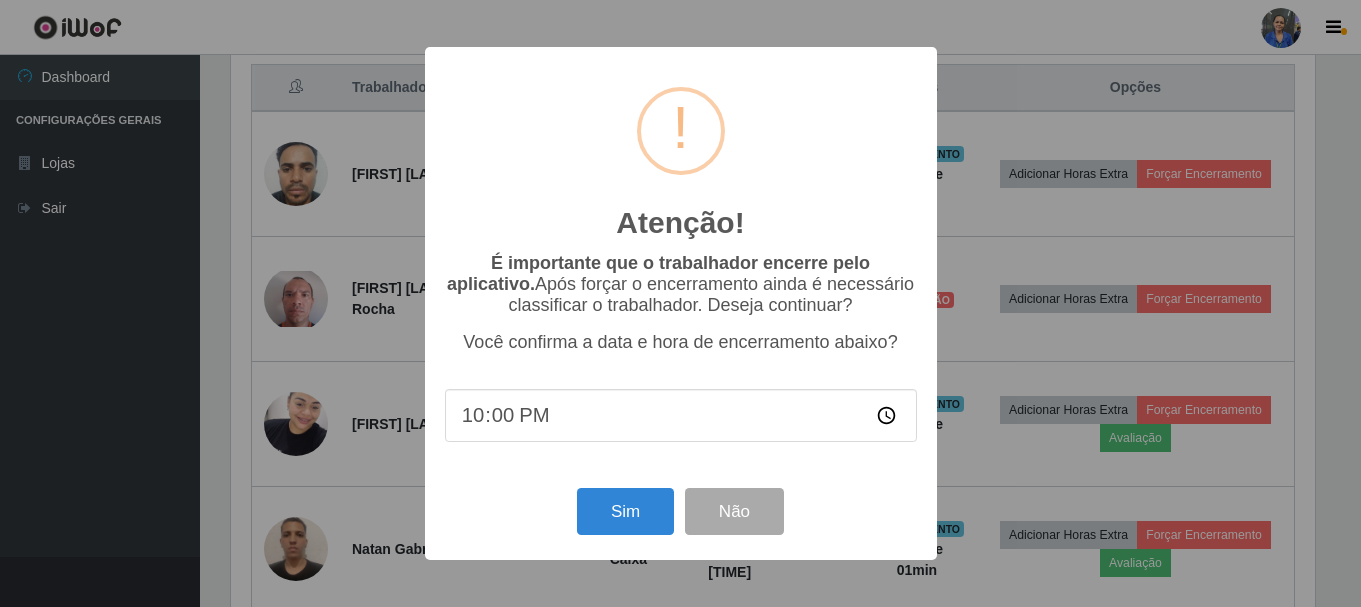 scroll 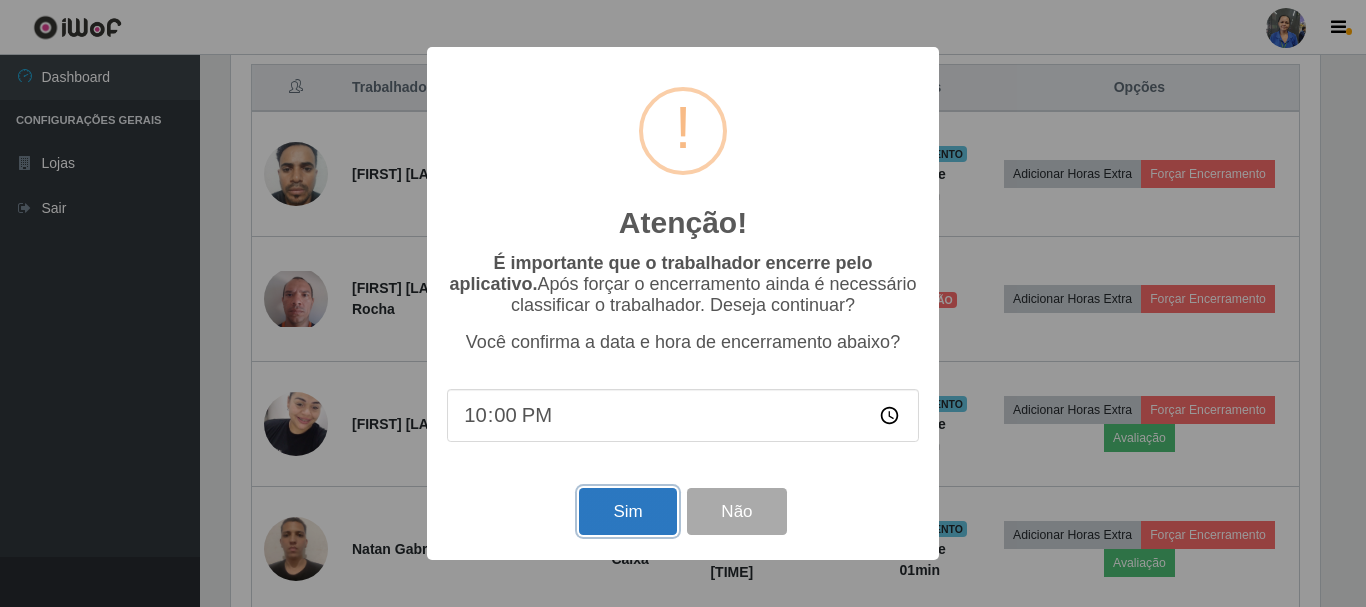 click on "Sim" at bounding box center (627, 511) 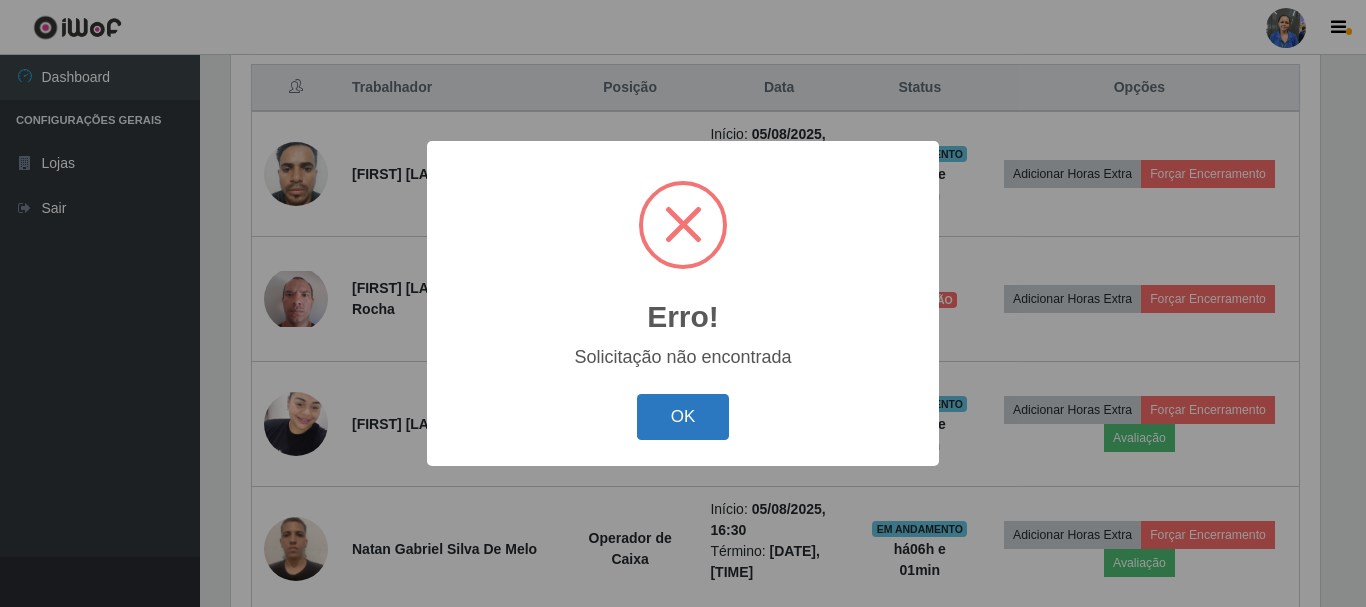 click on "OK" at bounding box center (683, 417) 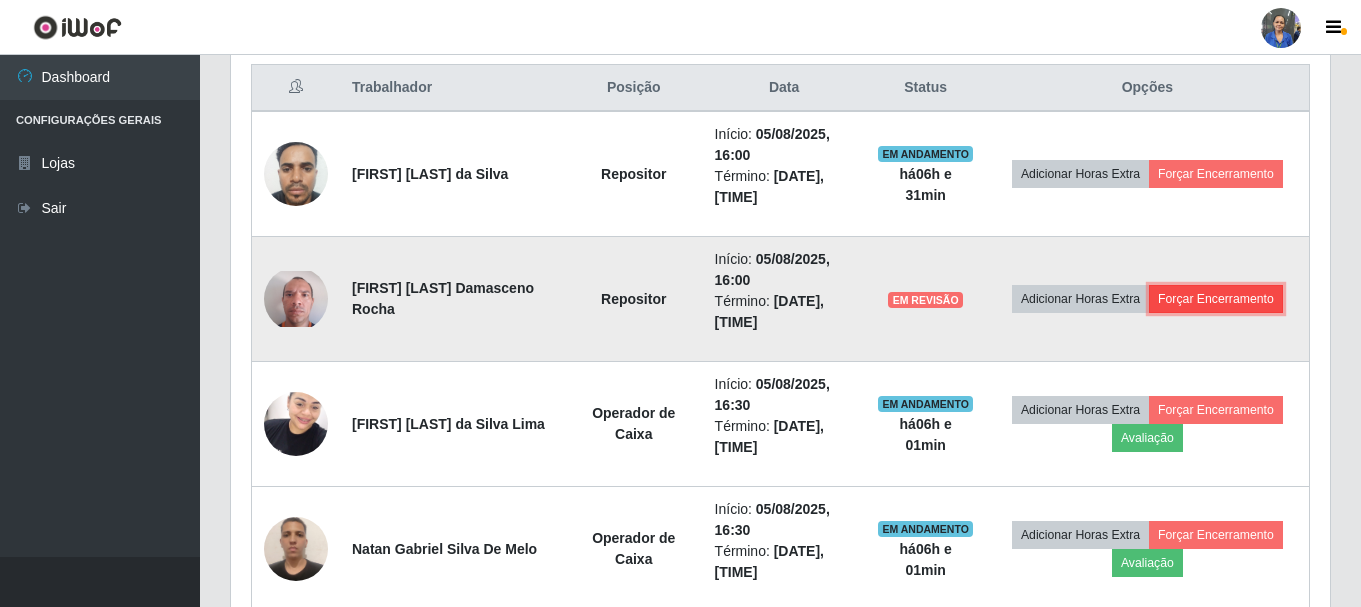 click on "Forçar Encerramento" at bounding box center [1216, 299] 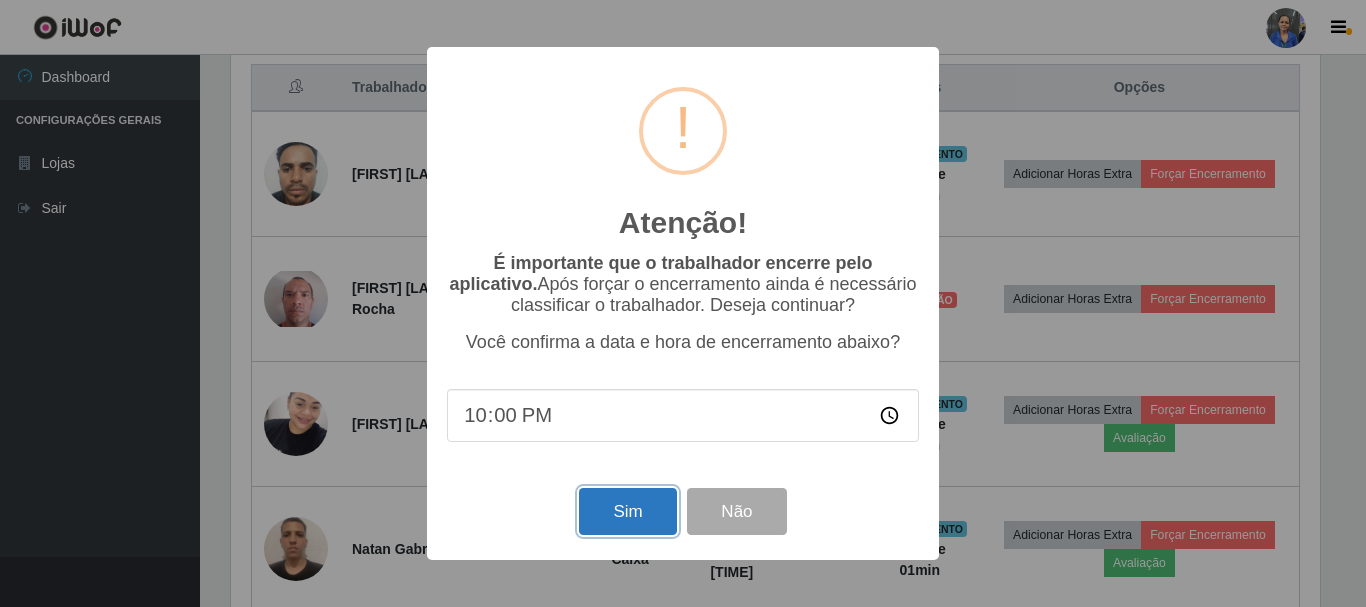 click on "Sim" at bounding box center (627, 511) 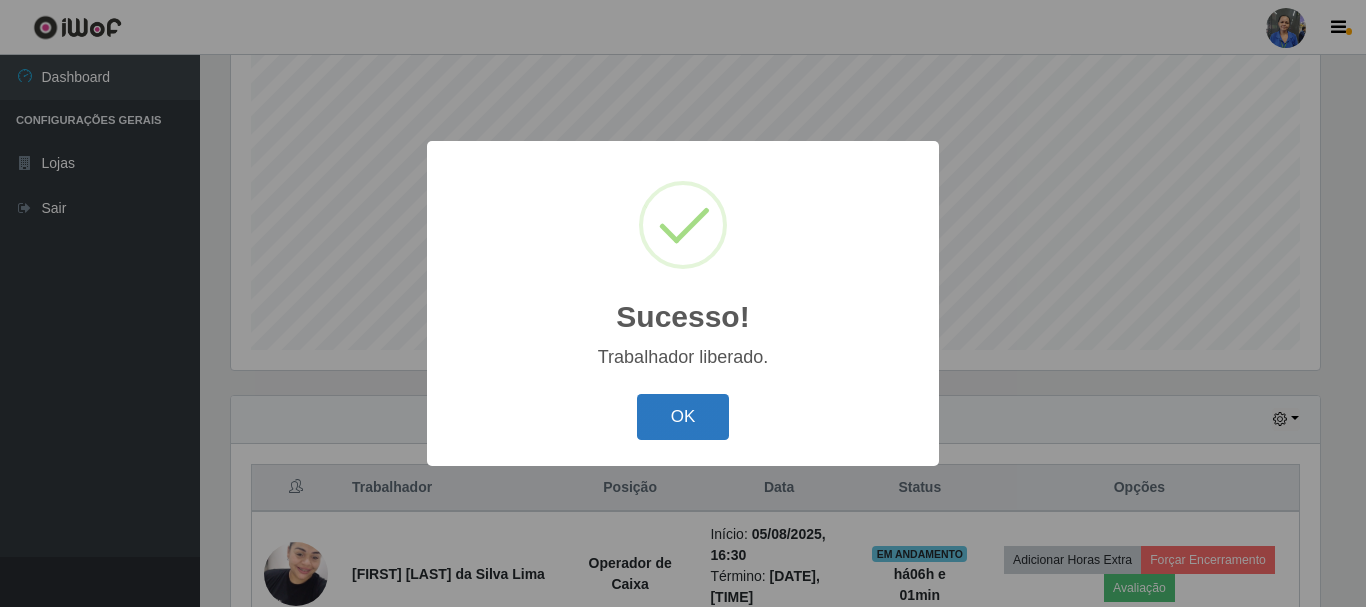 click on "OK" at bounding box center (683, 417) 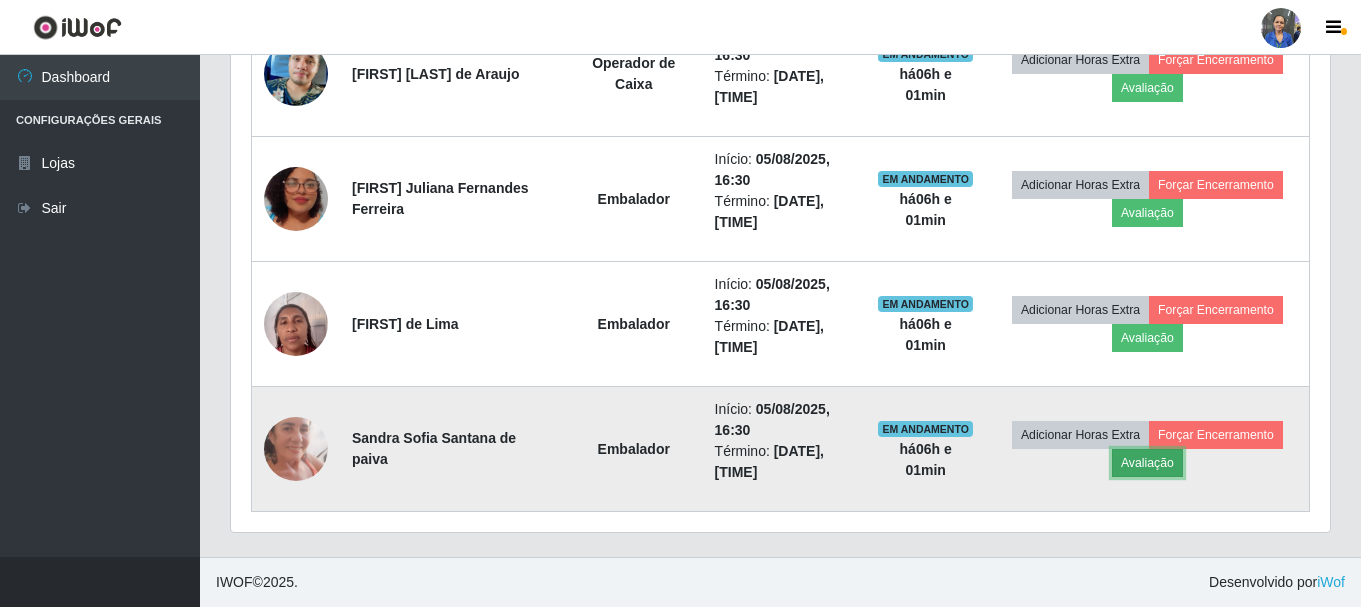 click on "Avaliação" at bounding box center [1147, 463] 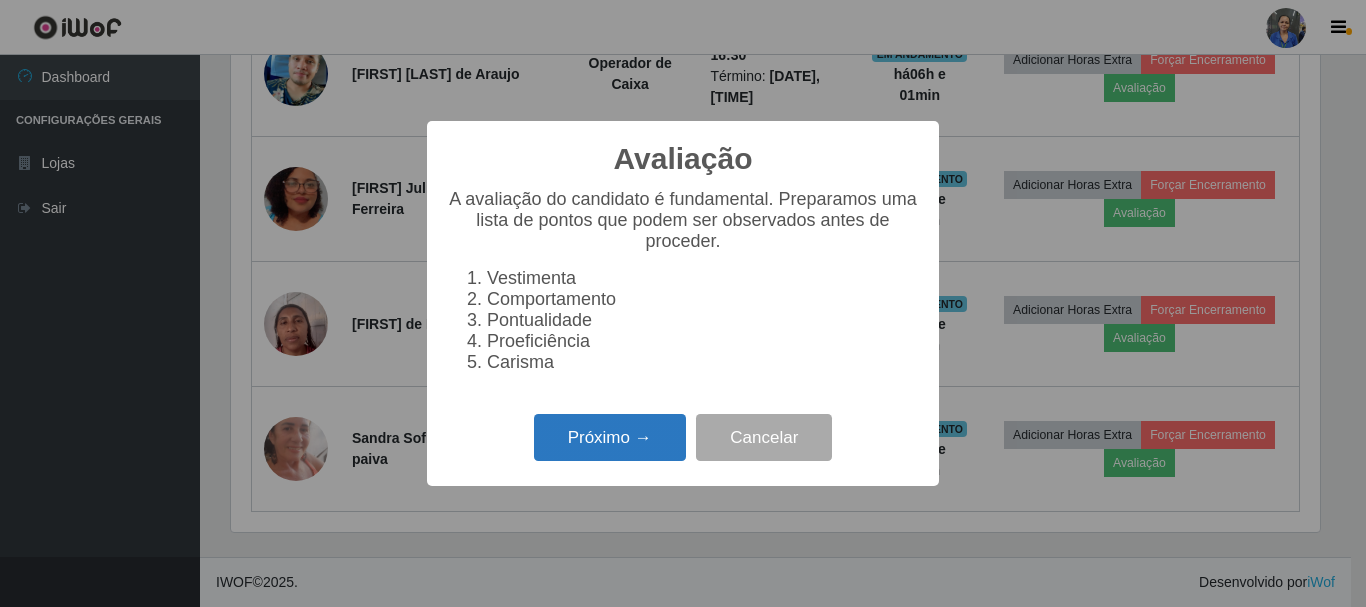 click on "Próximo →" at bounding box center (610, 437) 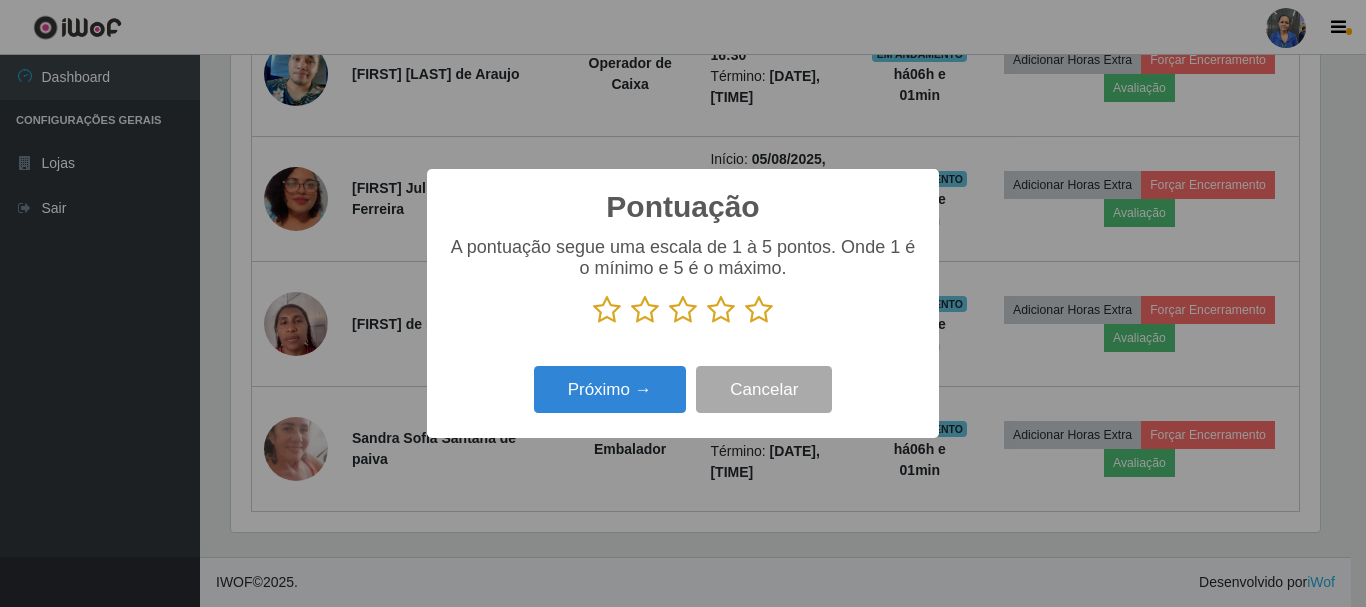 click at bounding box center (759, 310) 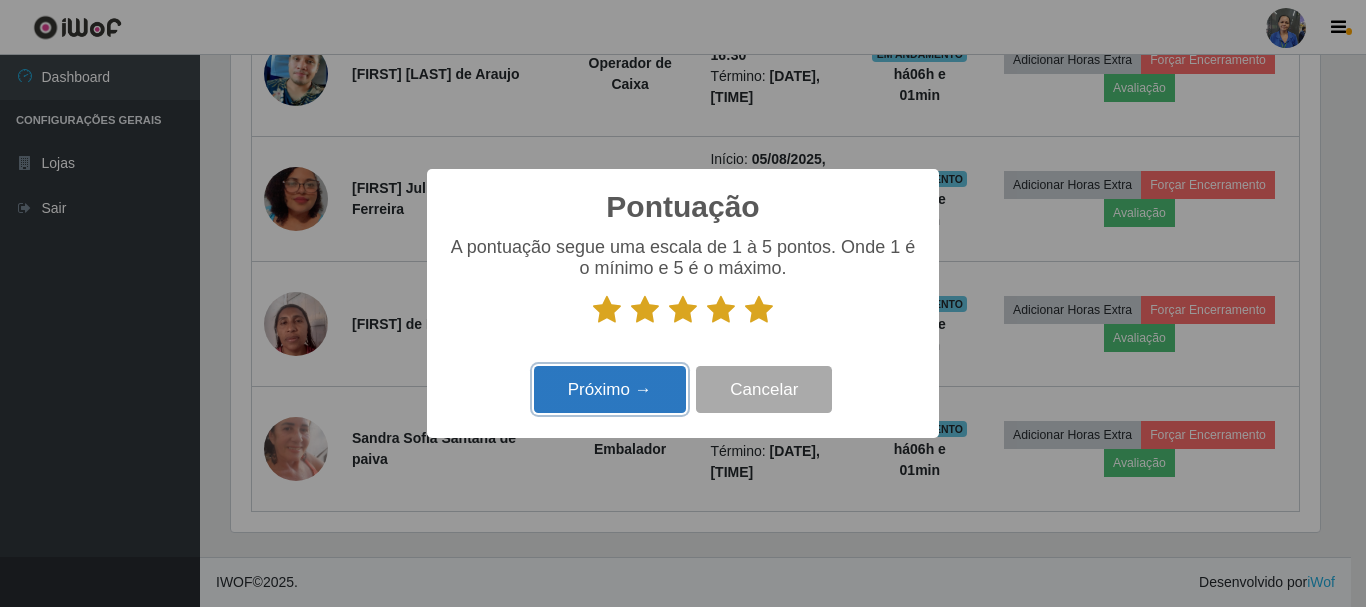 click on "Próximo →" at bounding box center [610, 389] 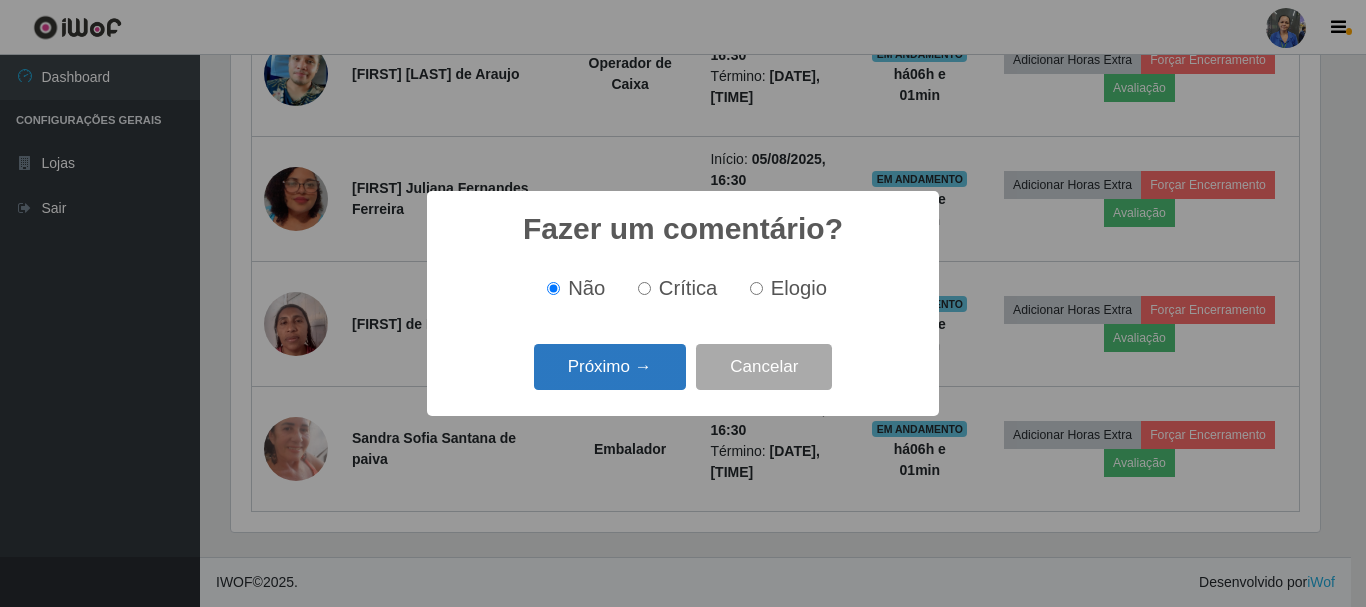 click on "Próximo →" at bounding box center [610, 367] 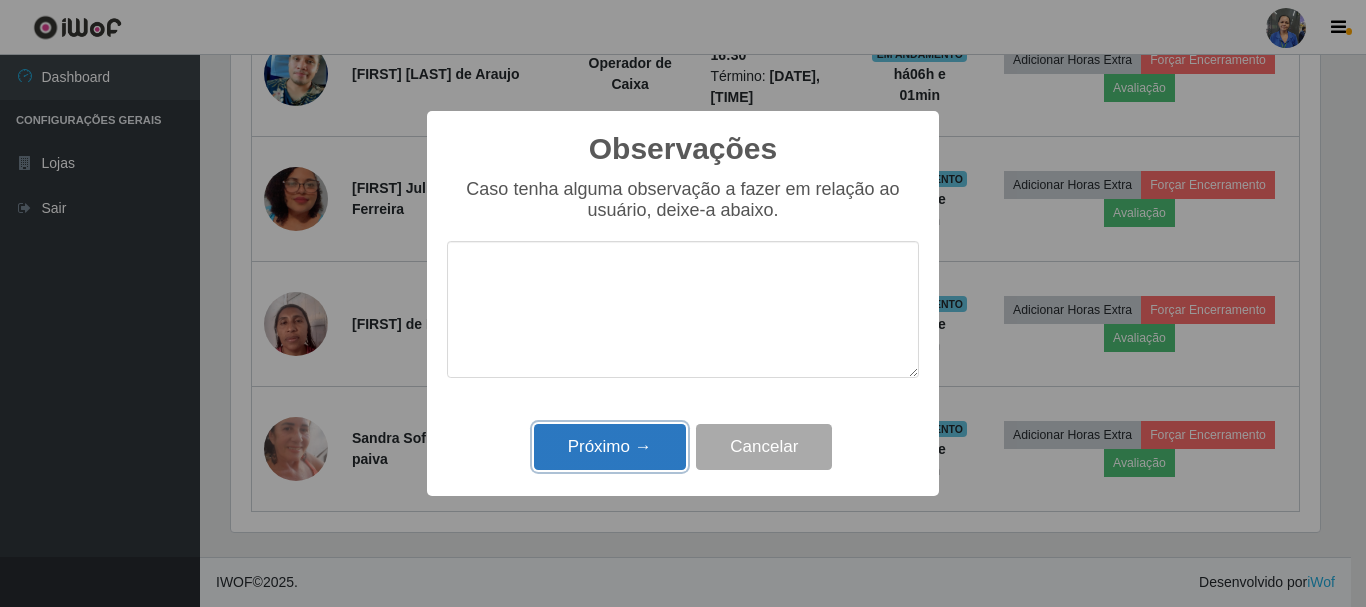 click on "Próximo →" at bounding box center [610, 447] 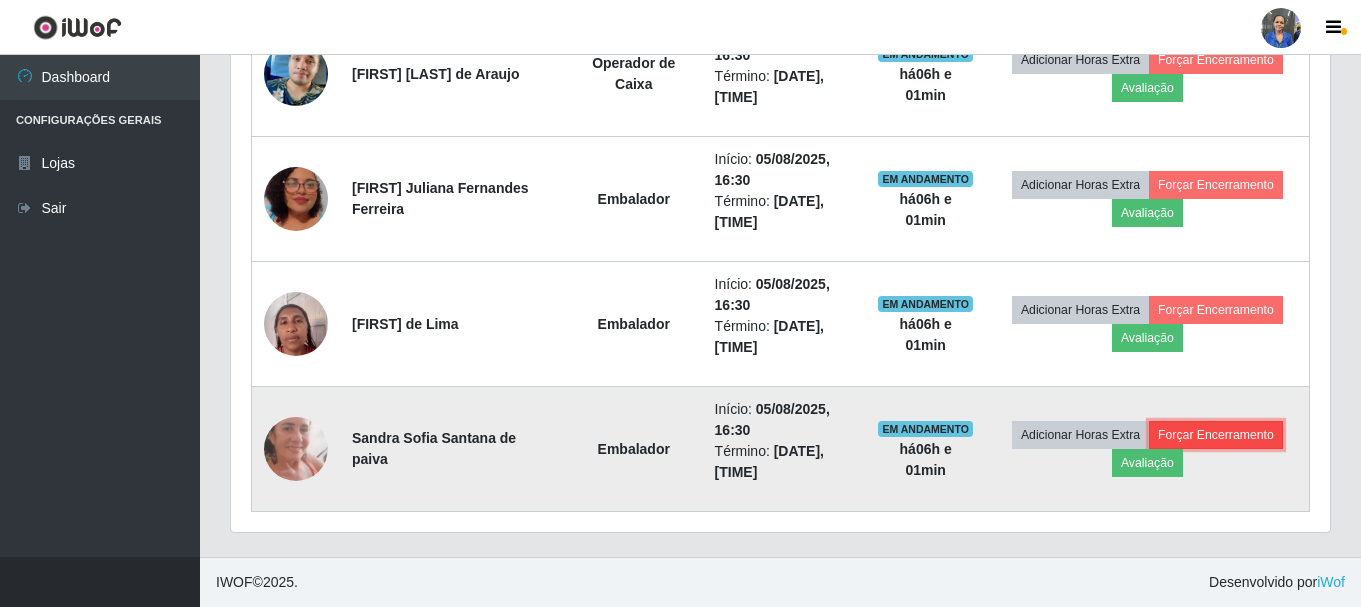 click on "Forçar Encerramento" at bounding box center (1216, 435) 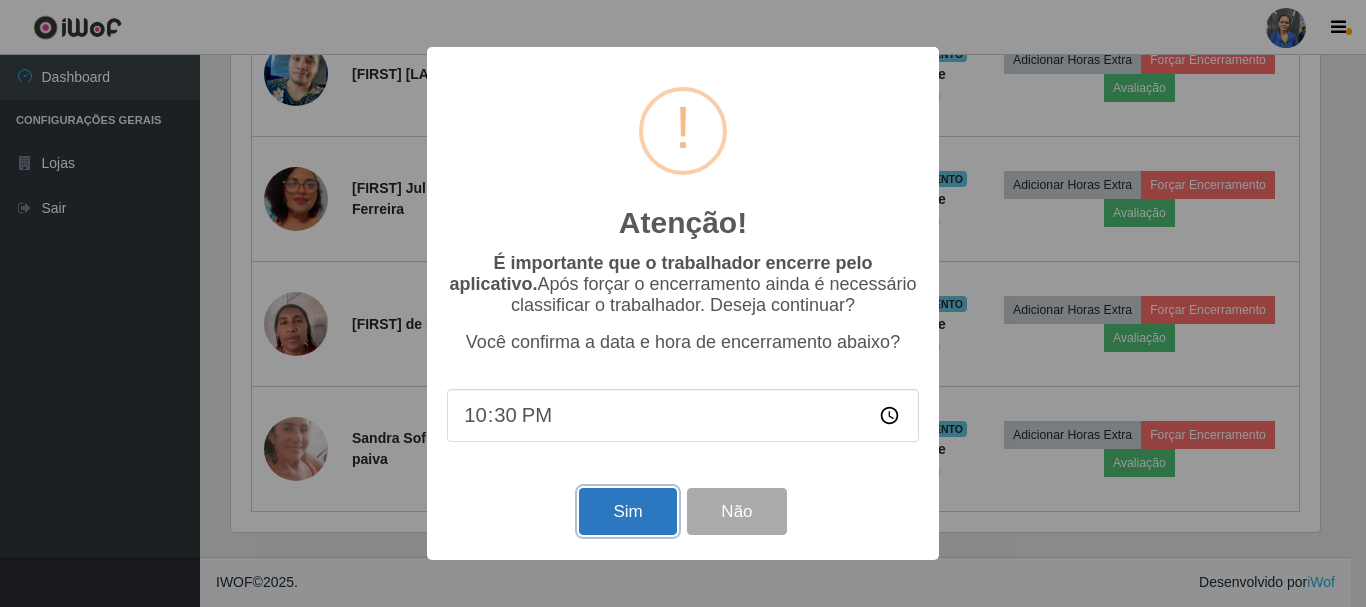 click on "Sim" at bounding box center [627, 511] 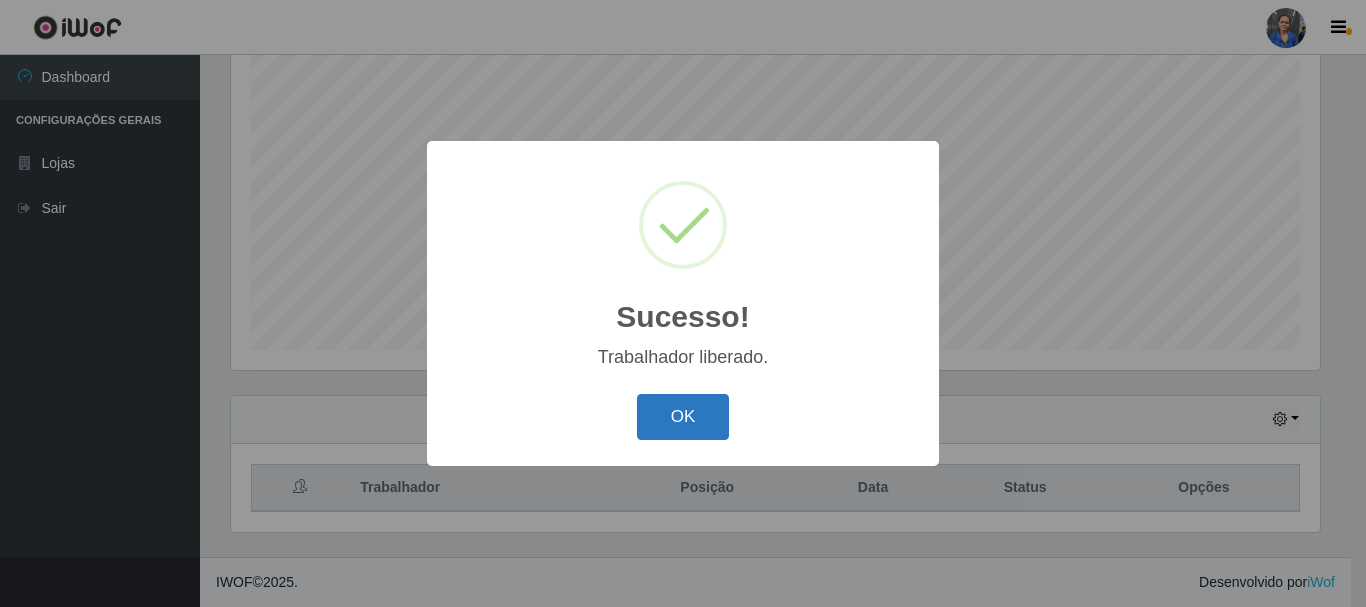 click on "OK" at bounding box center [683, 417] 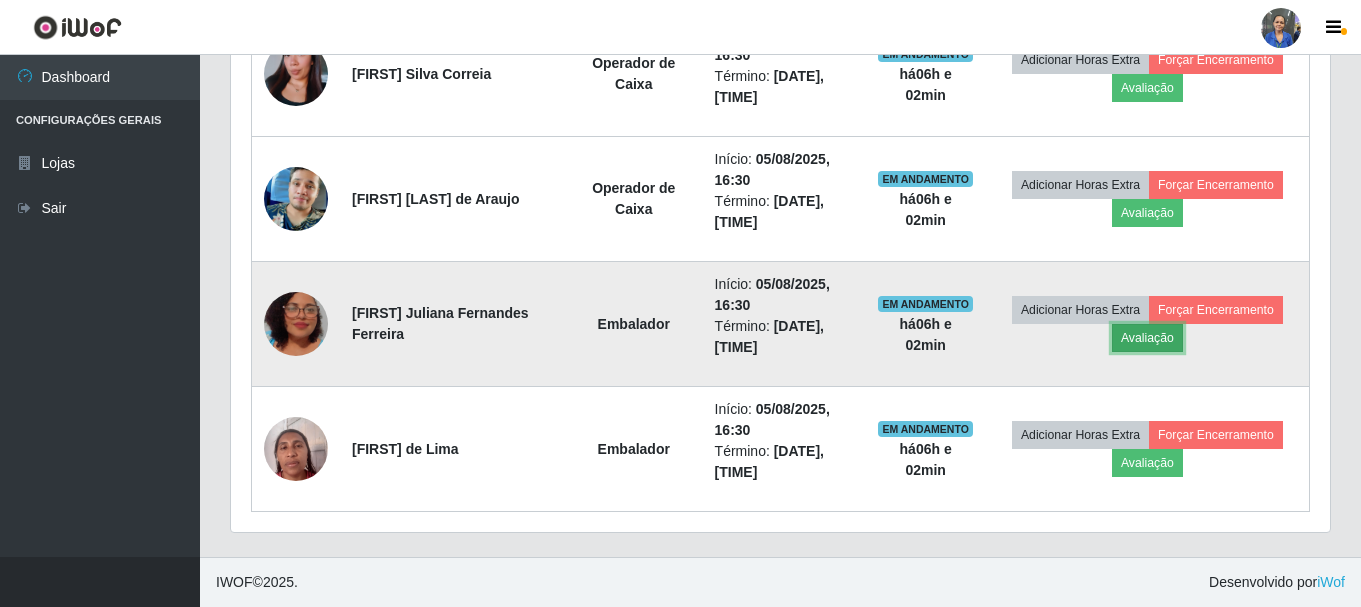 click on "Avaliação" at bounding box center [1147, 338] 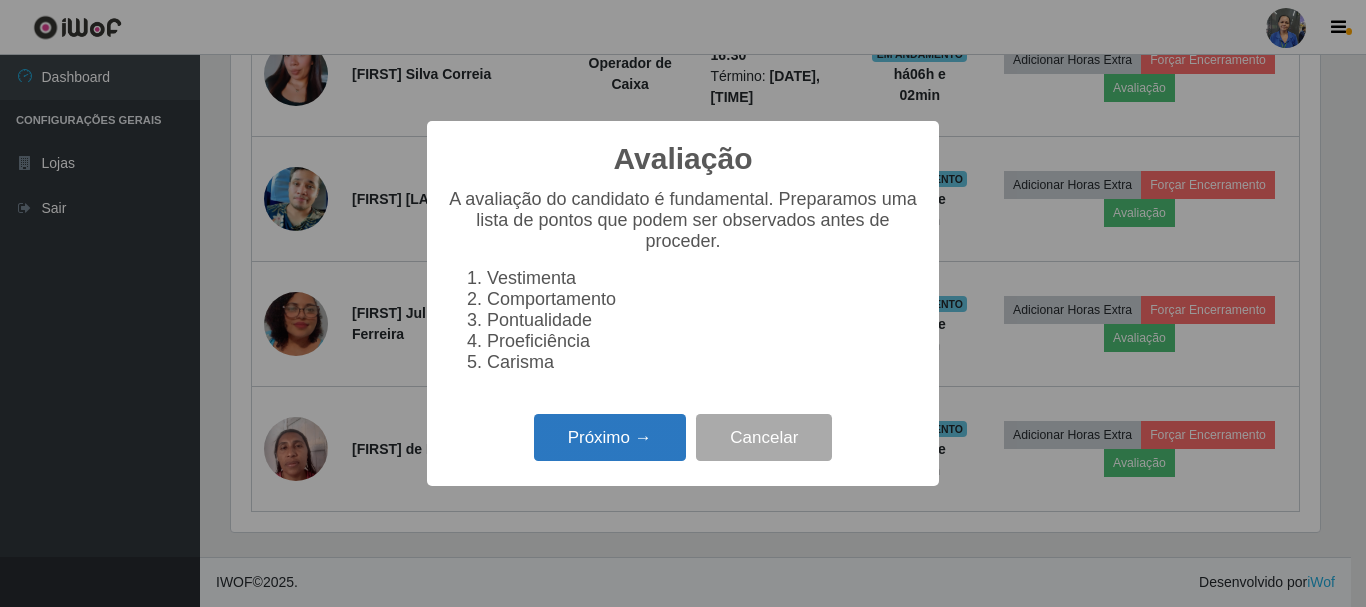 click on "Próximo →" at bounding box center (610, 437) 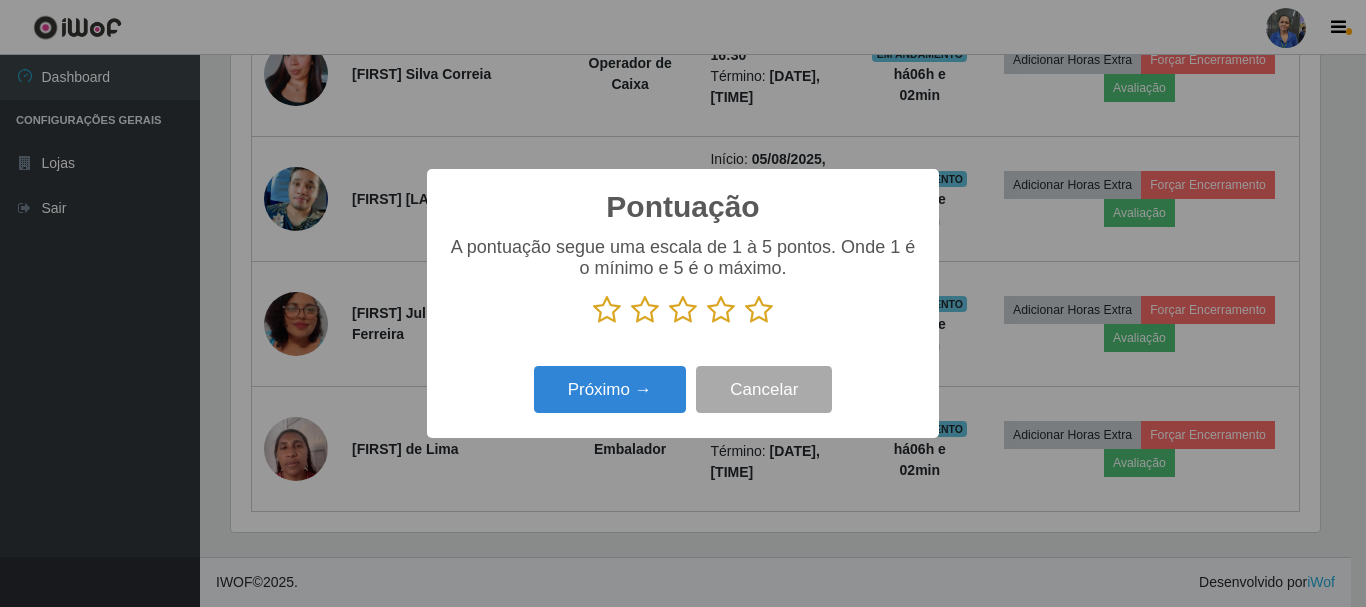click at bounding box center [759, 310] 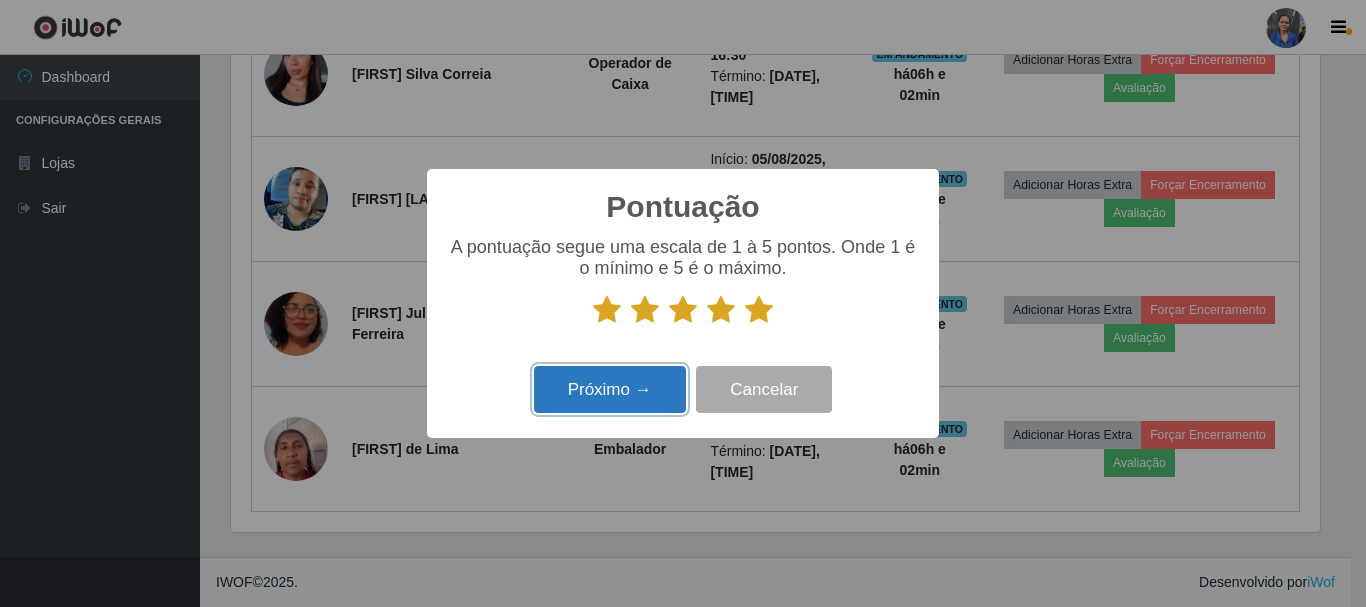 click on "Próximo →" at bounding box center (610, 389) 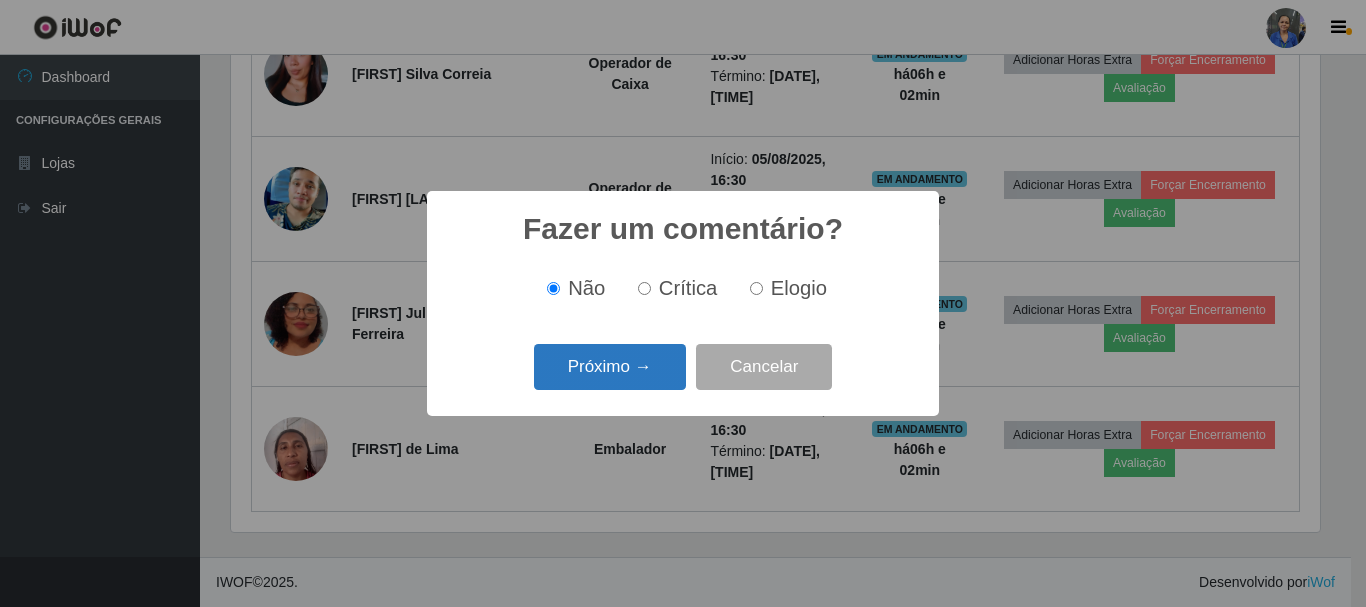 click on "Próximo →" at bounding box center [610, 367] 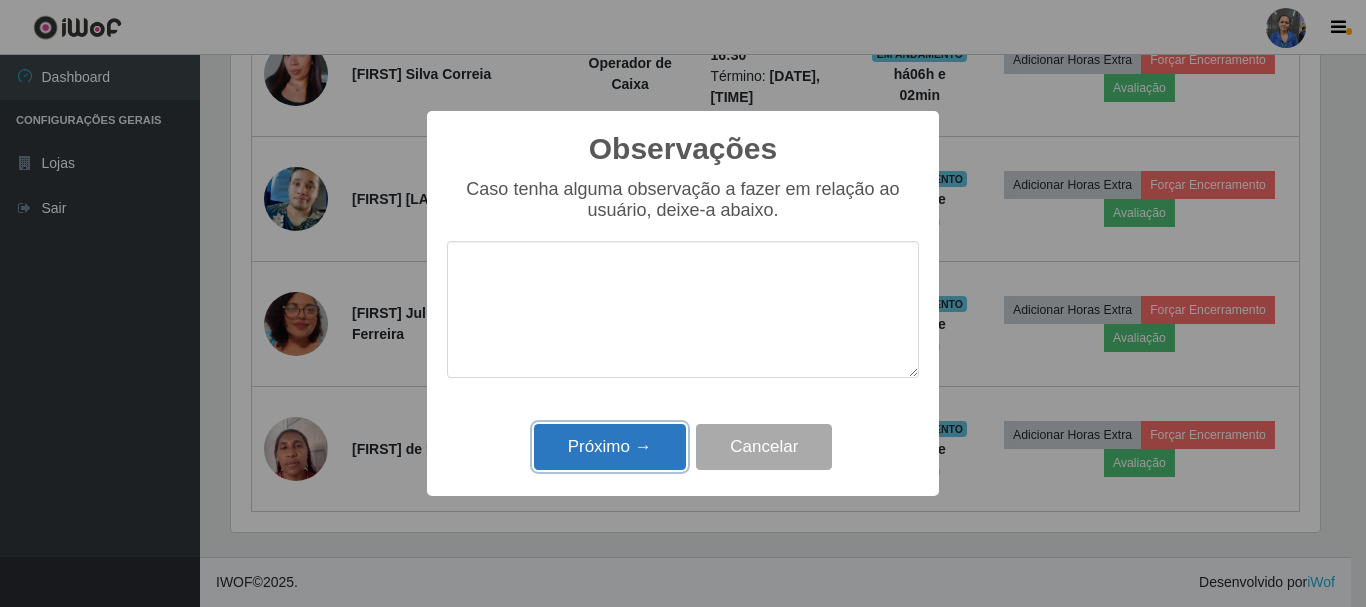 click on "Próximo →" at bounding box center [610, 447] 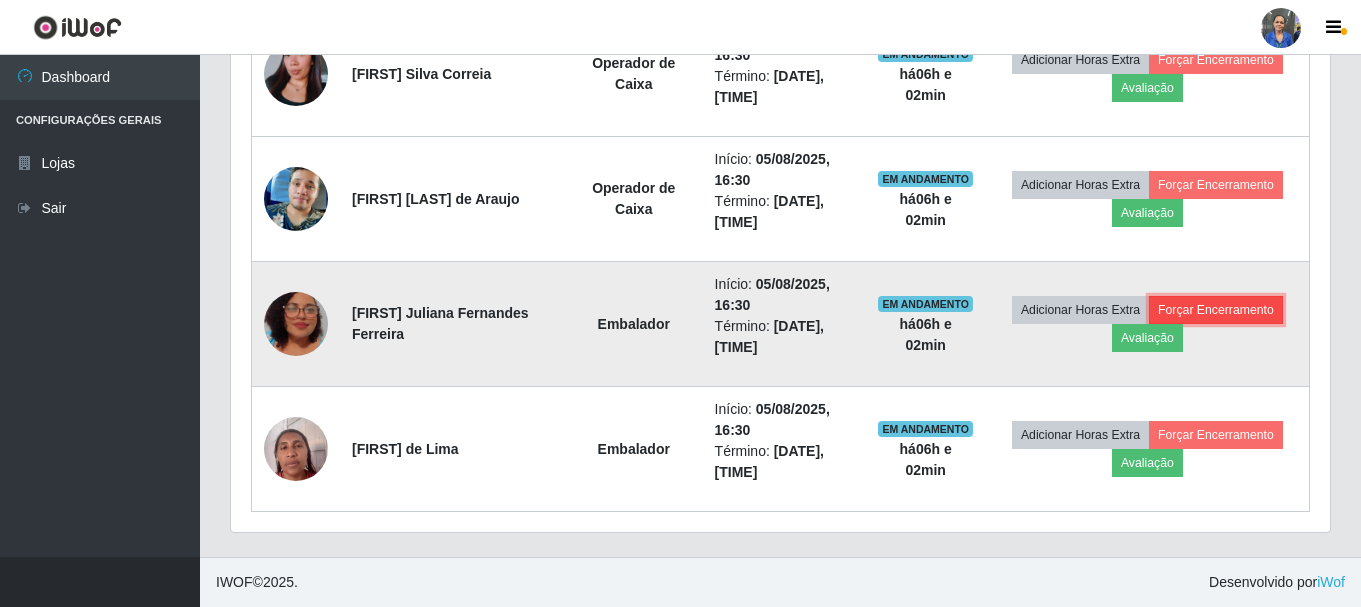 click on "Forçar Encerramento" at bounding box center [1216, 310] 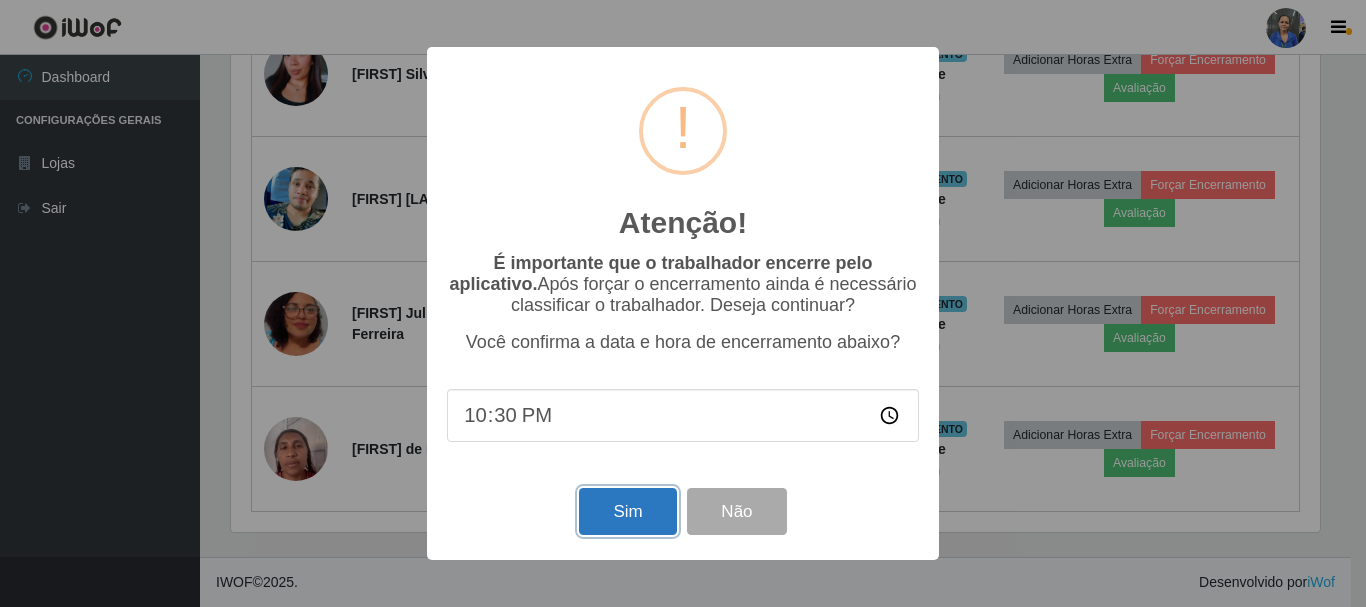 click on "Sim" at bounding box center [627, 511] 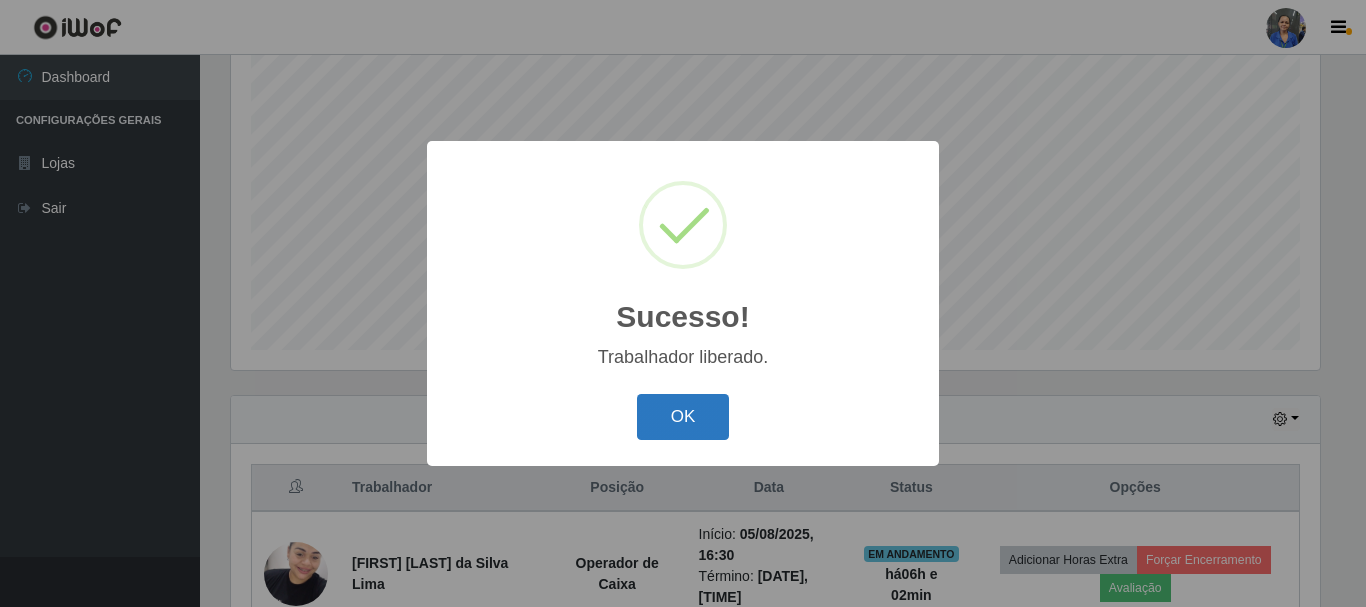 click on "OK" at bounding box center (683, 417) 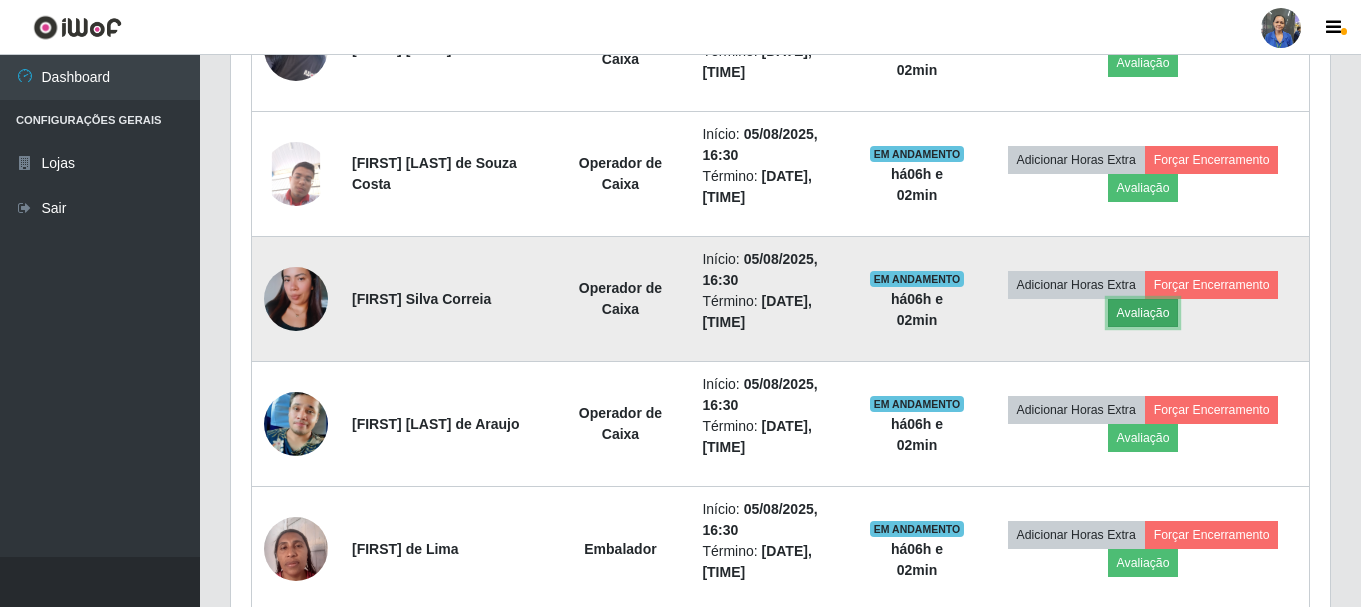 click on "Avaliação" at bounding box center [1143, 313] 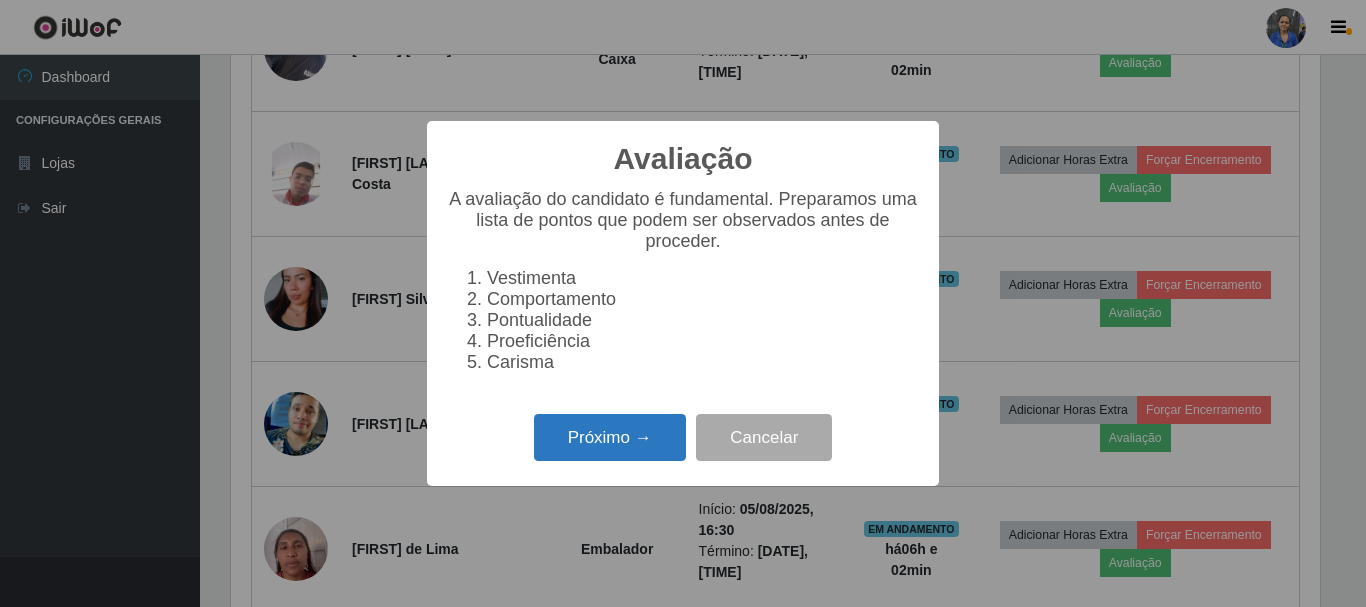 click on "Próximo →" at bounding box center (610, 437) 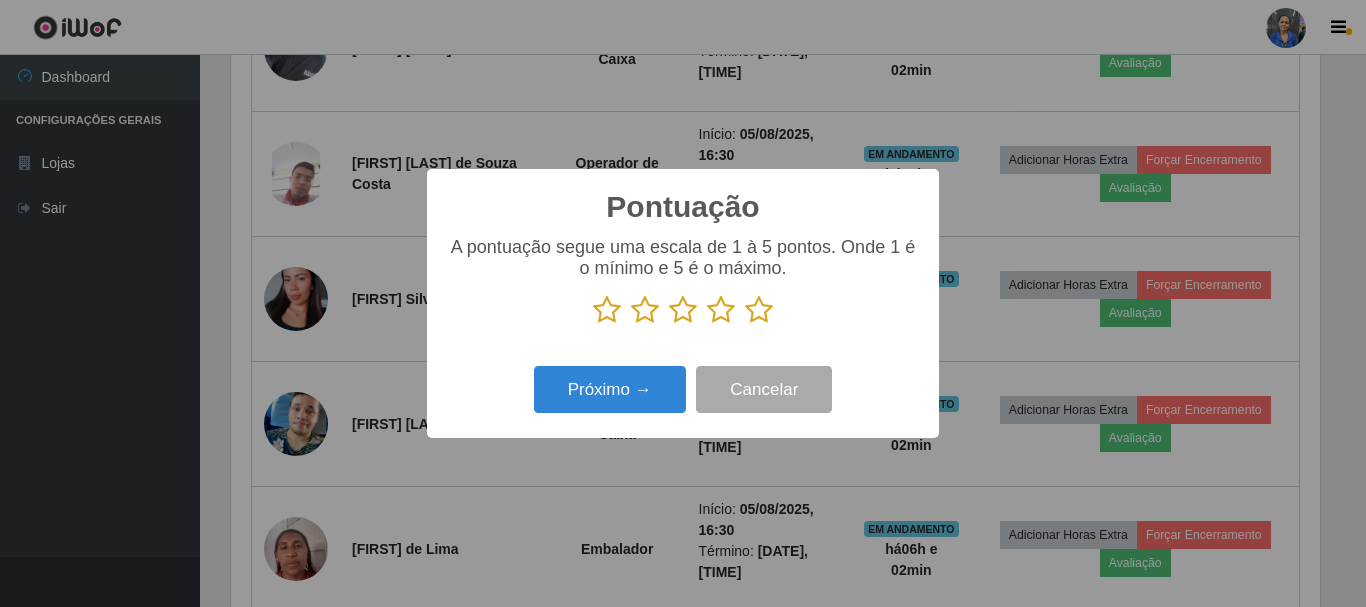 click at bounding box center (759, 310) 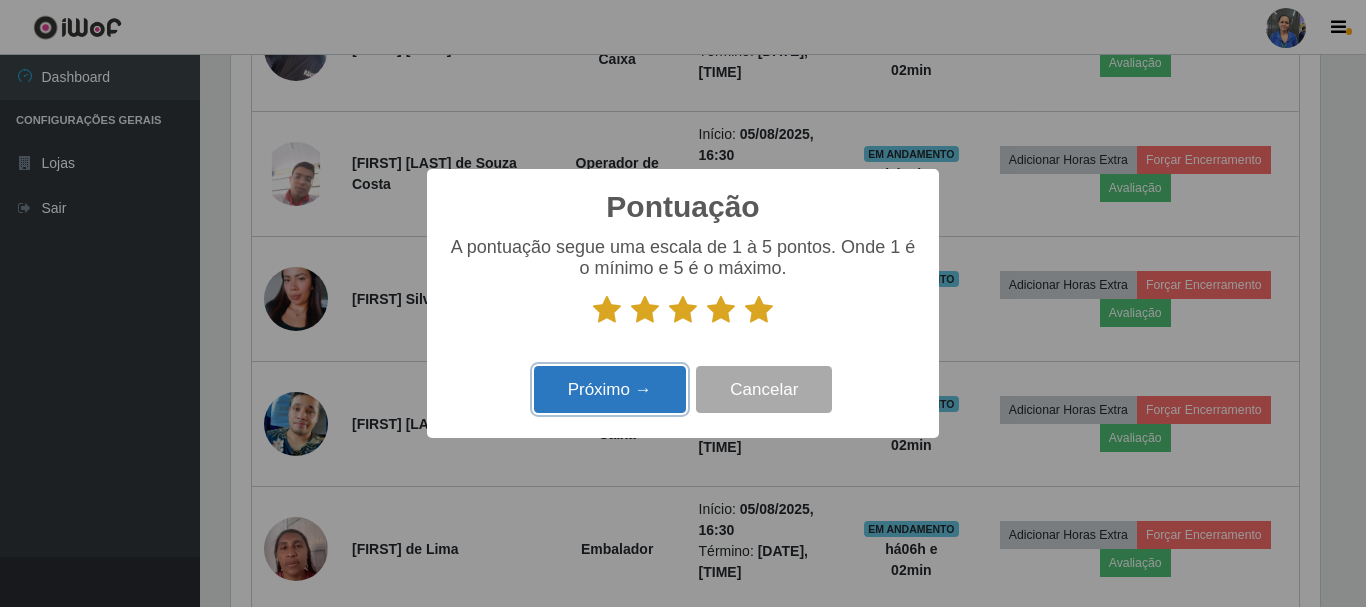 click on "Próximo →" at bounding box center (610, 389) 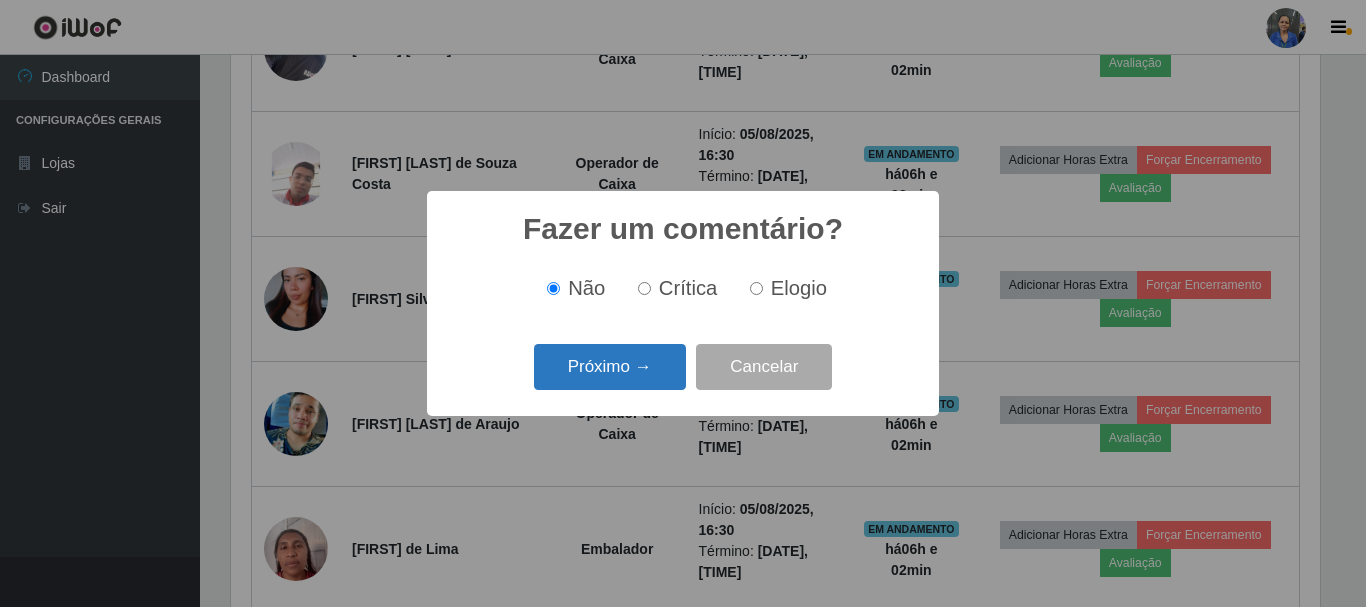 click on "Próximo →" at bounding box center (610, 367) 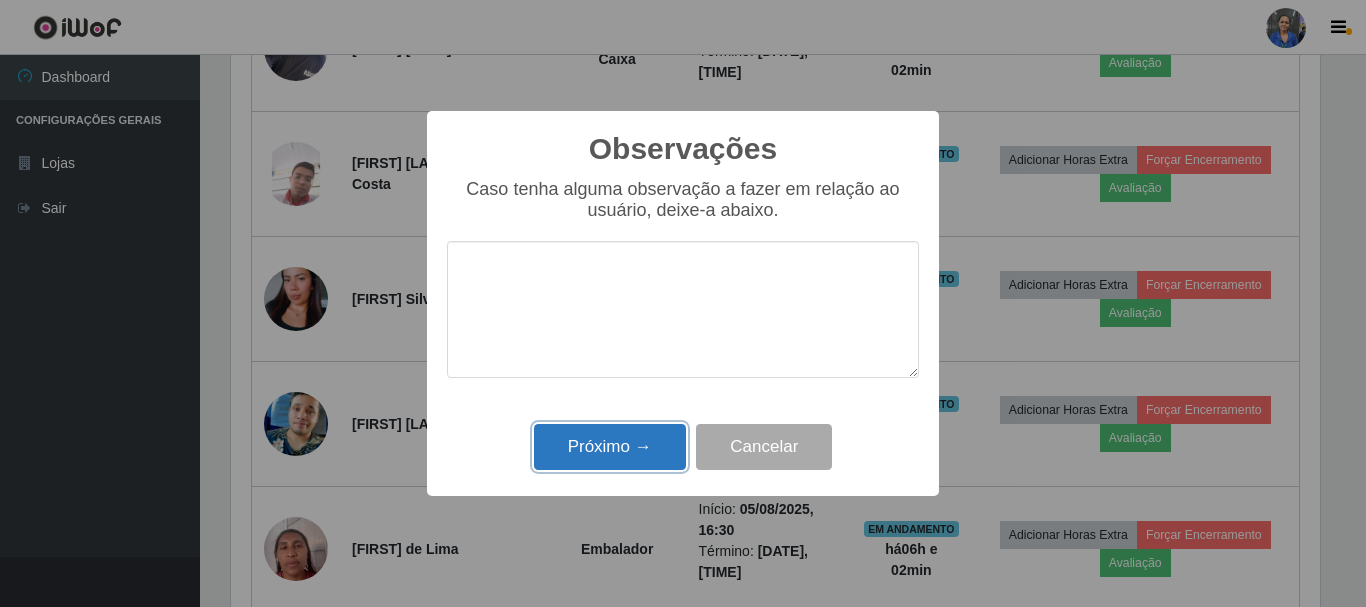 click on "Próximo →" at bounding box center (610, 447) 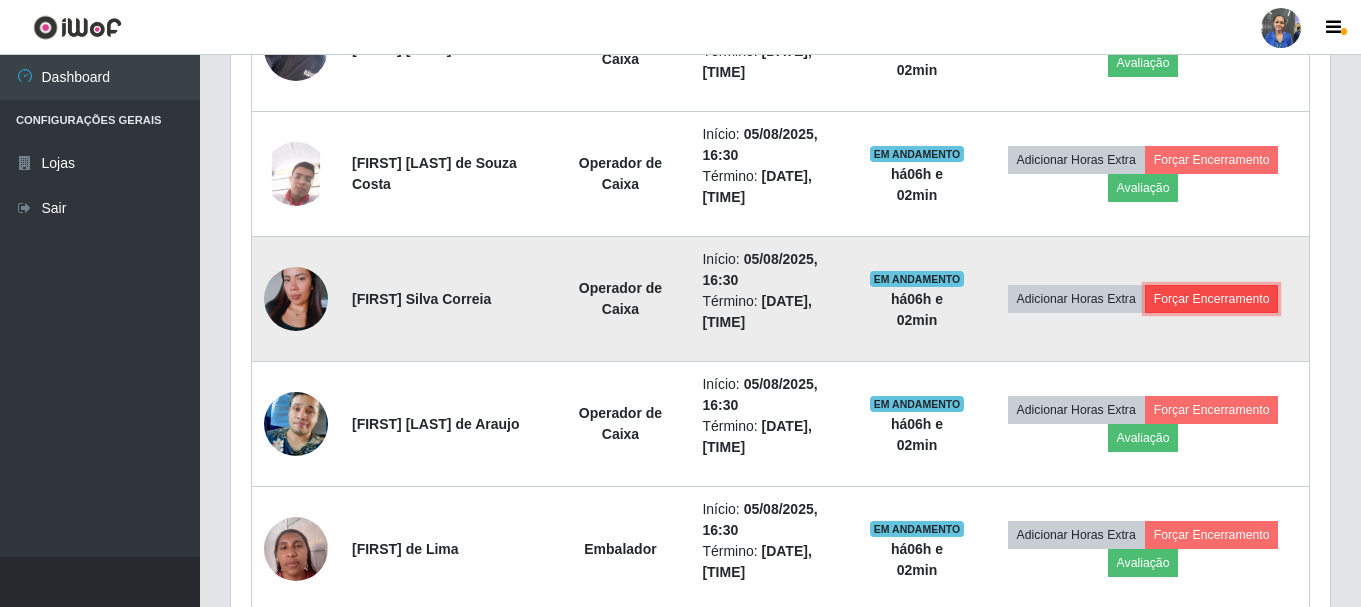 click on "Forçar Encerramento" at bounding box center (1212, 299) 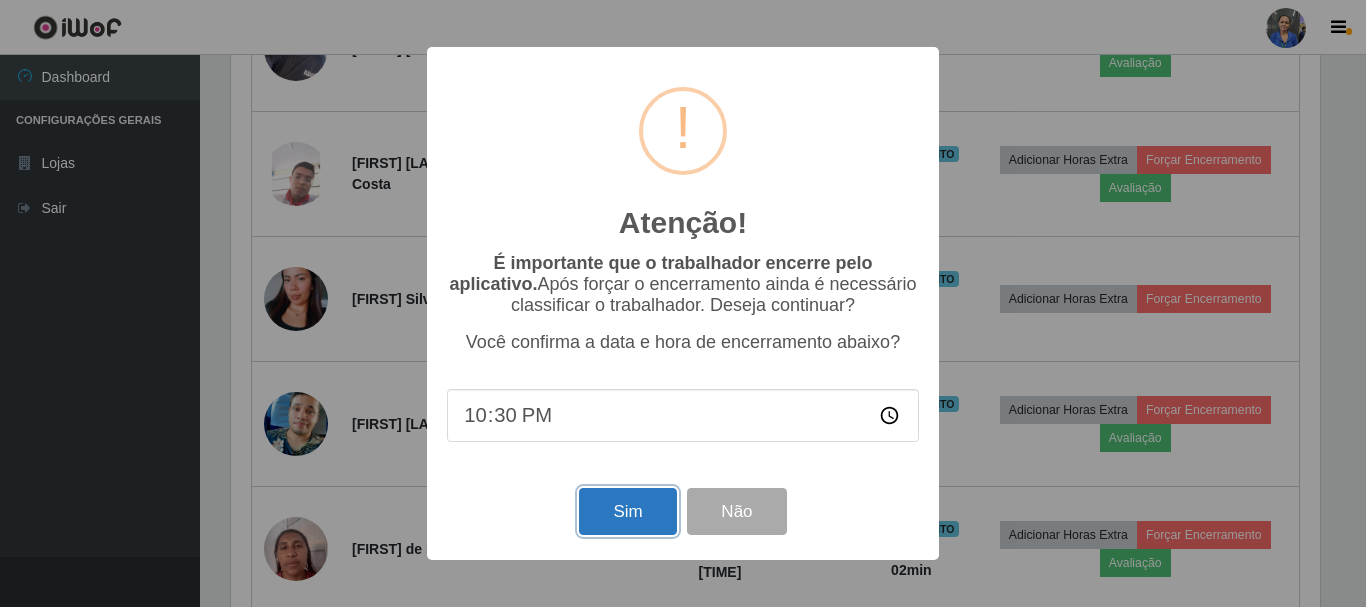 click on "Sim" at bounding box center [627, 511] 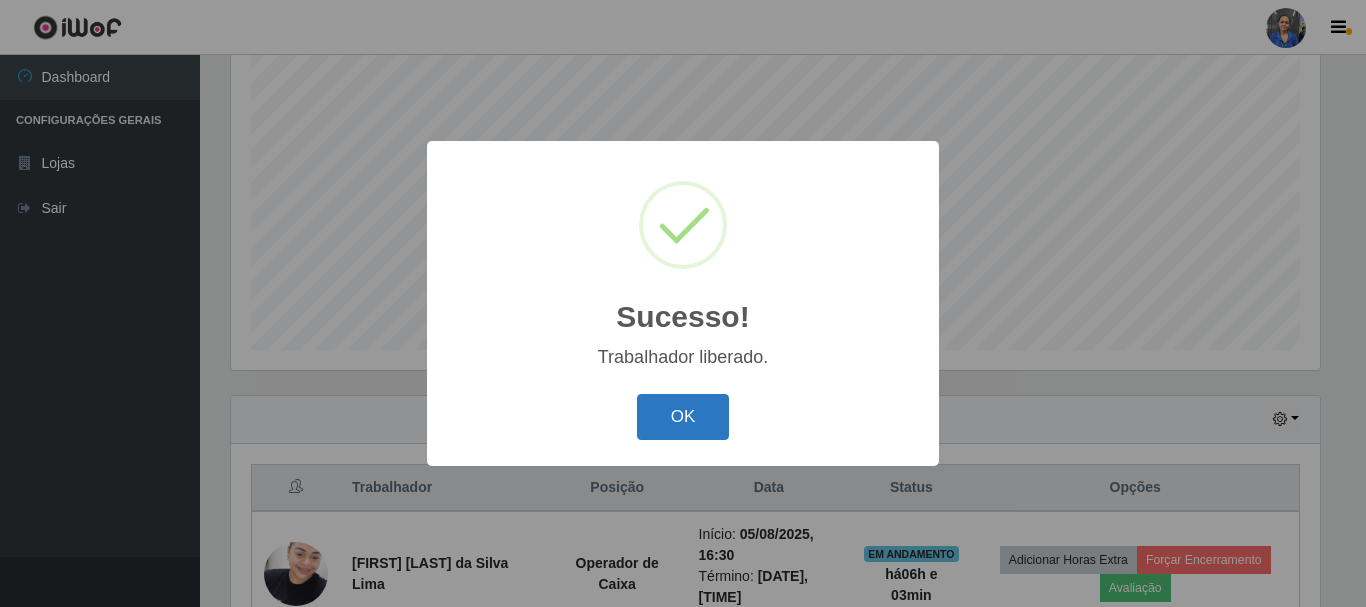 click on "OK" at bounding box center (683, 417) 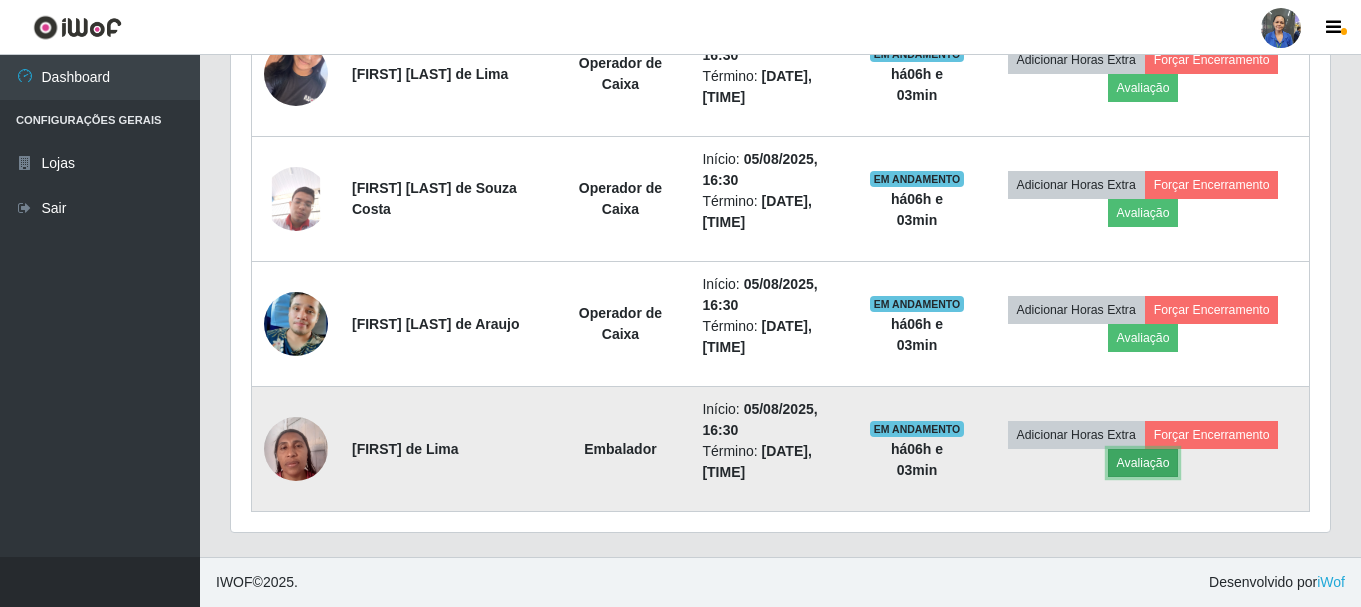 click on "Avaliação" at bounding box center (1143, 463) 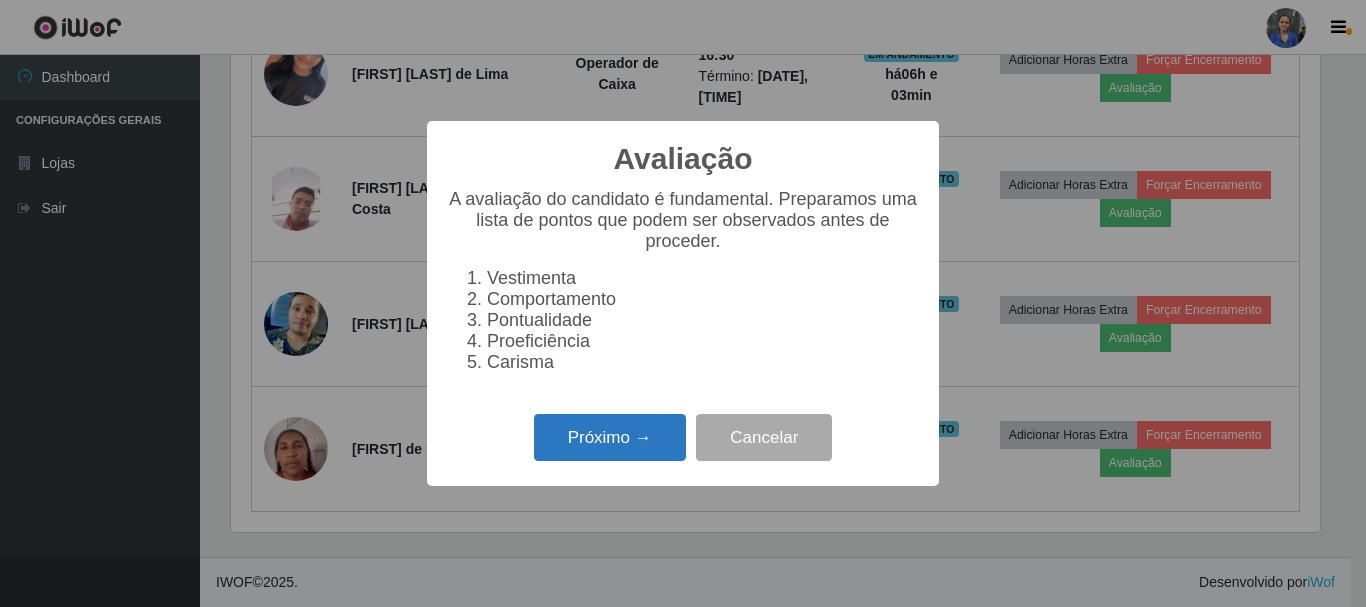 click on "Próximo →" at bounding box center (610, 437) 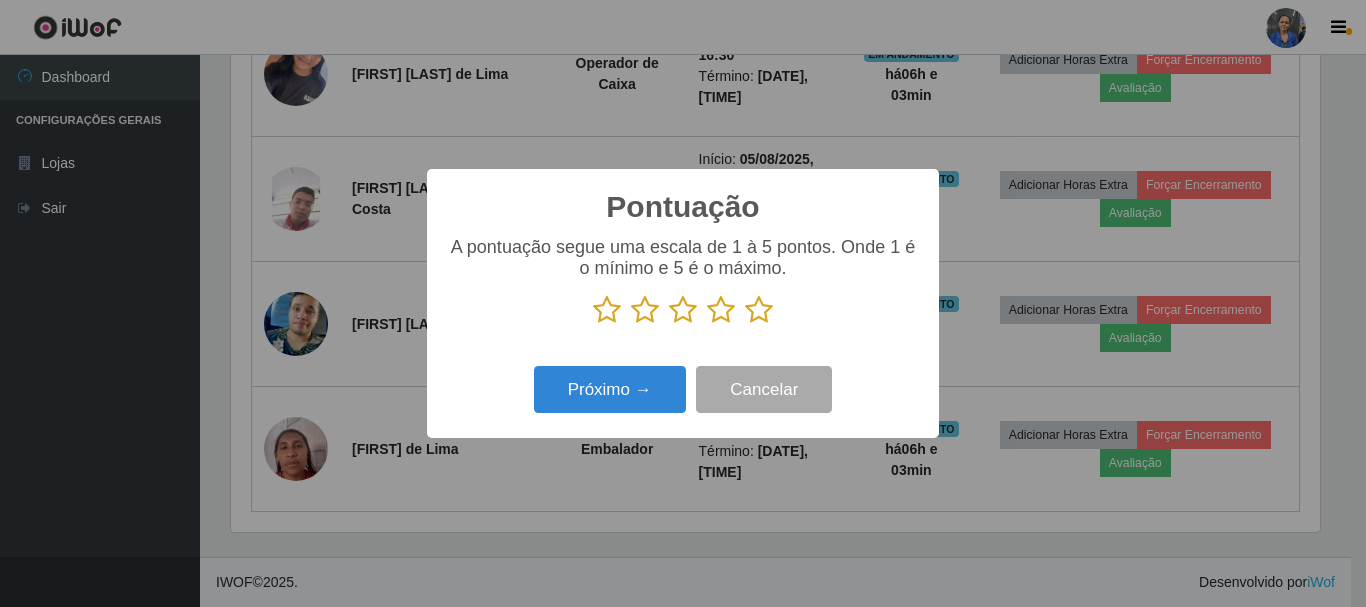 click at bounding box center (759, 310) 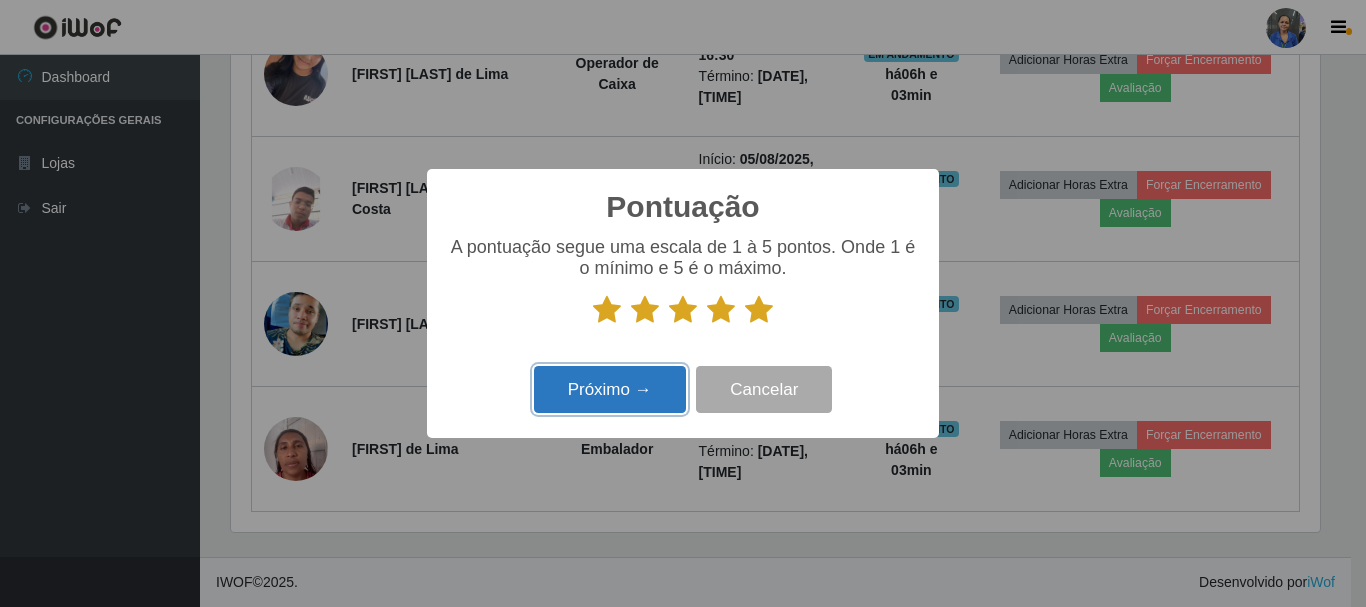 click on "Próximo →" at bounding box center [610, 389] 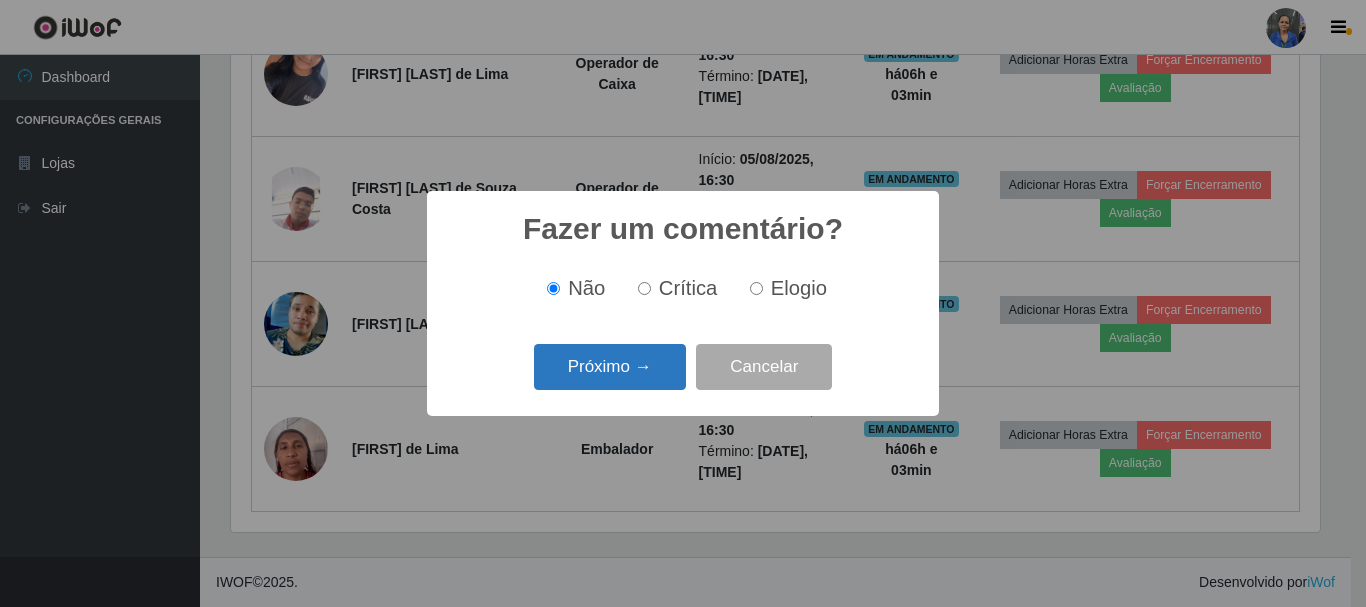 click on "Próximo →" at bounding box center [610, 367] 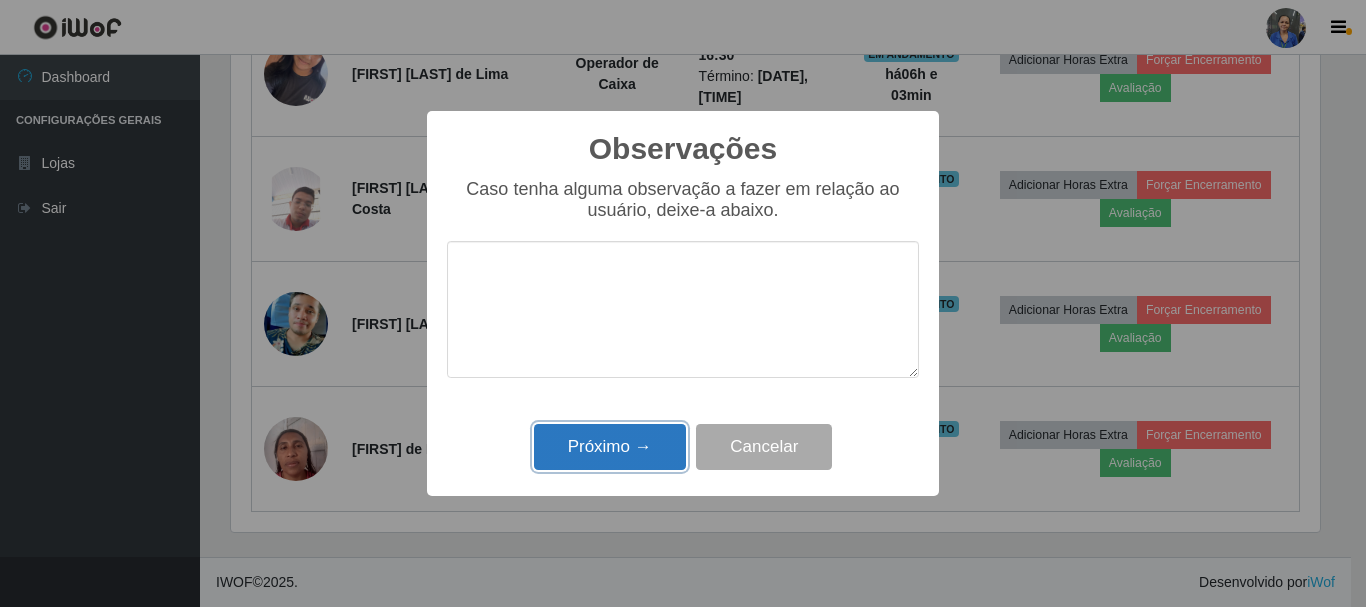 click on "Próximo →" at bounding box center [610, 447] 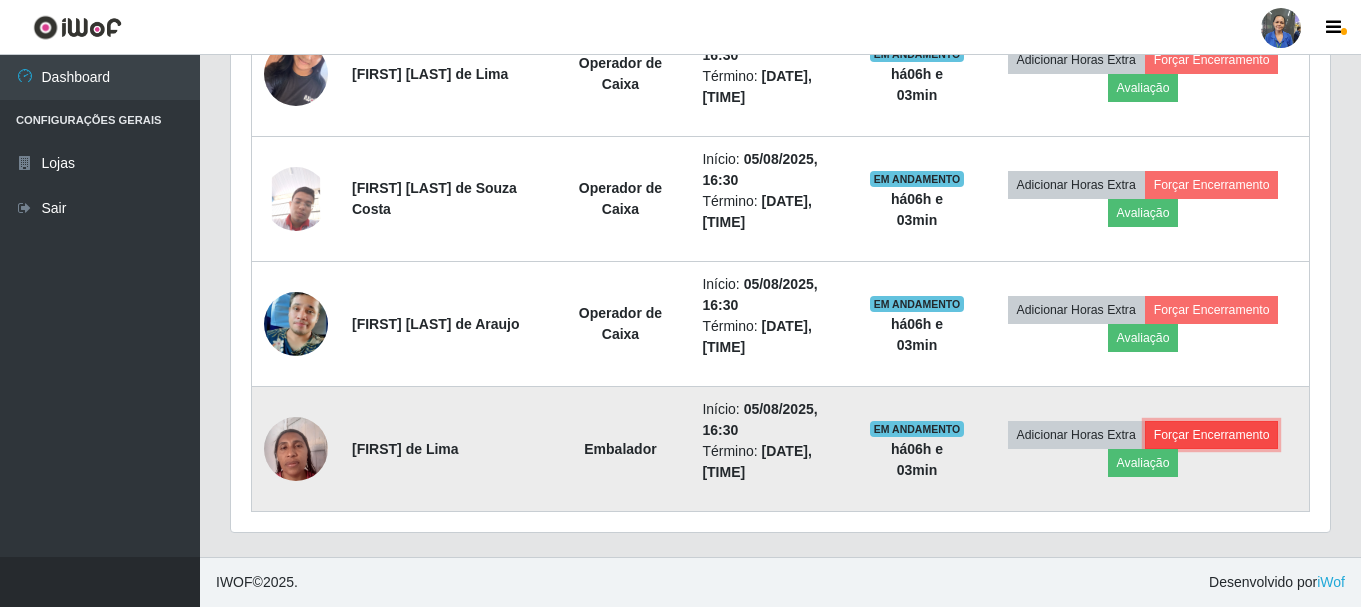 click on "Forçar Encerramento" at bounding box center [1212, 435] 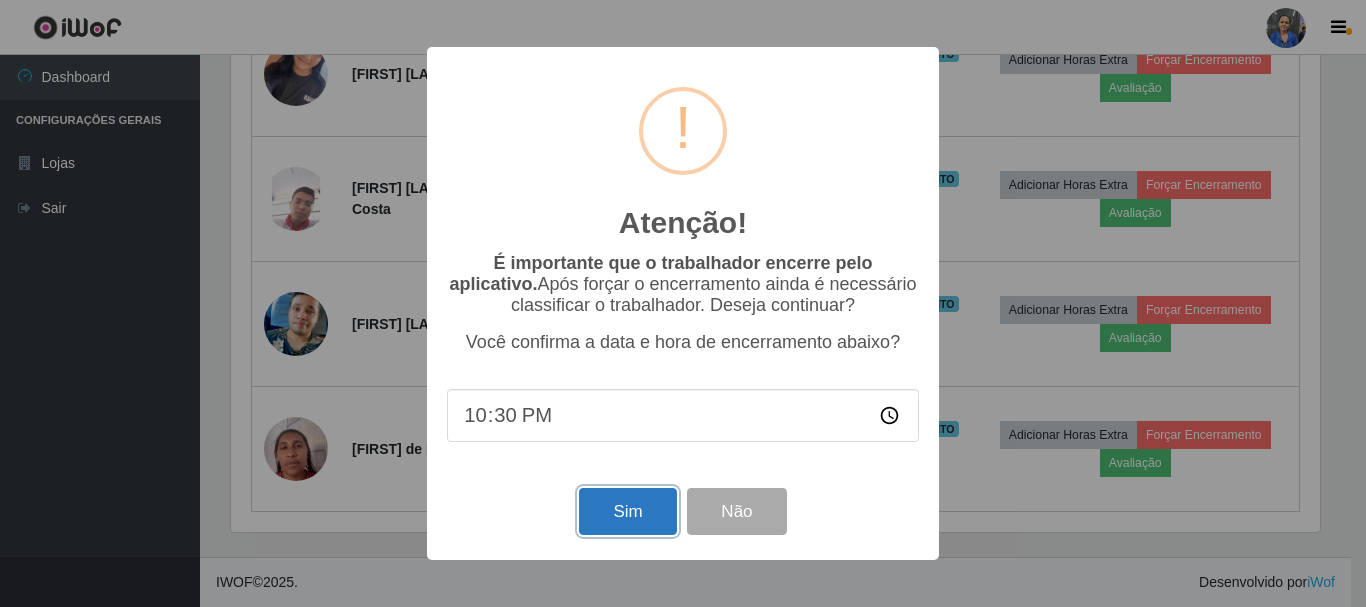 click on "Sim" at bounding box center [627, 511] 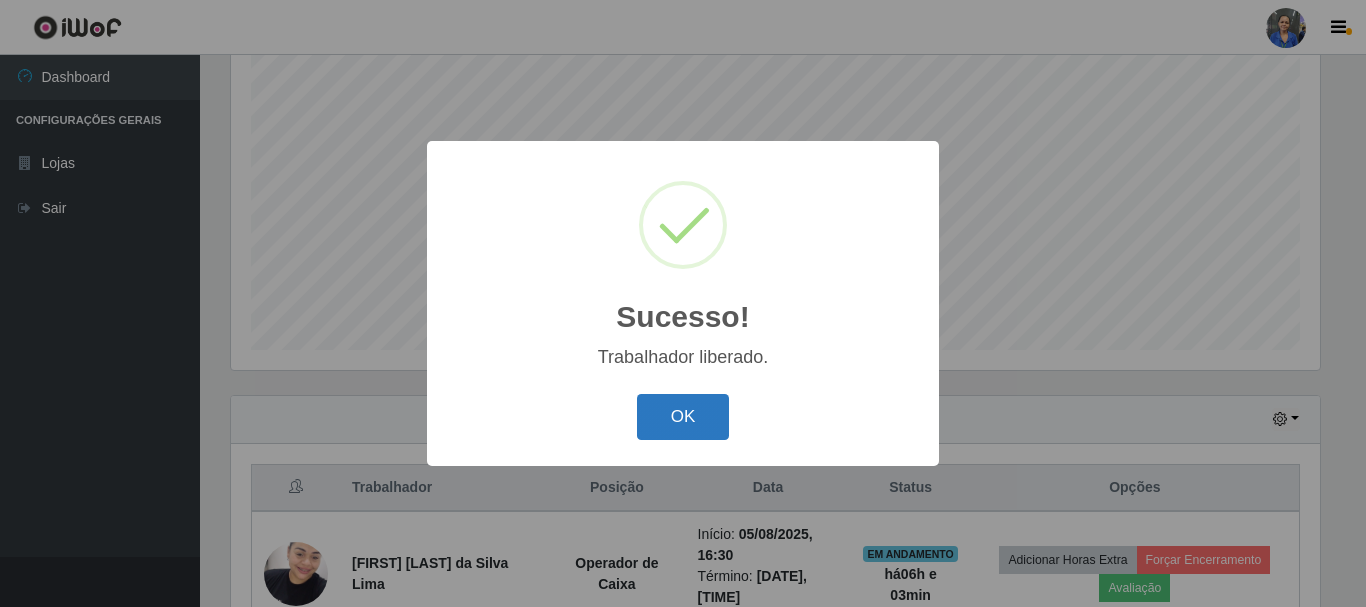 click on "OK" at bounding box center [683, 417] 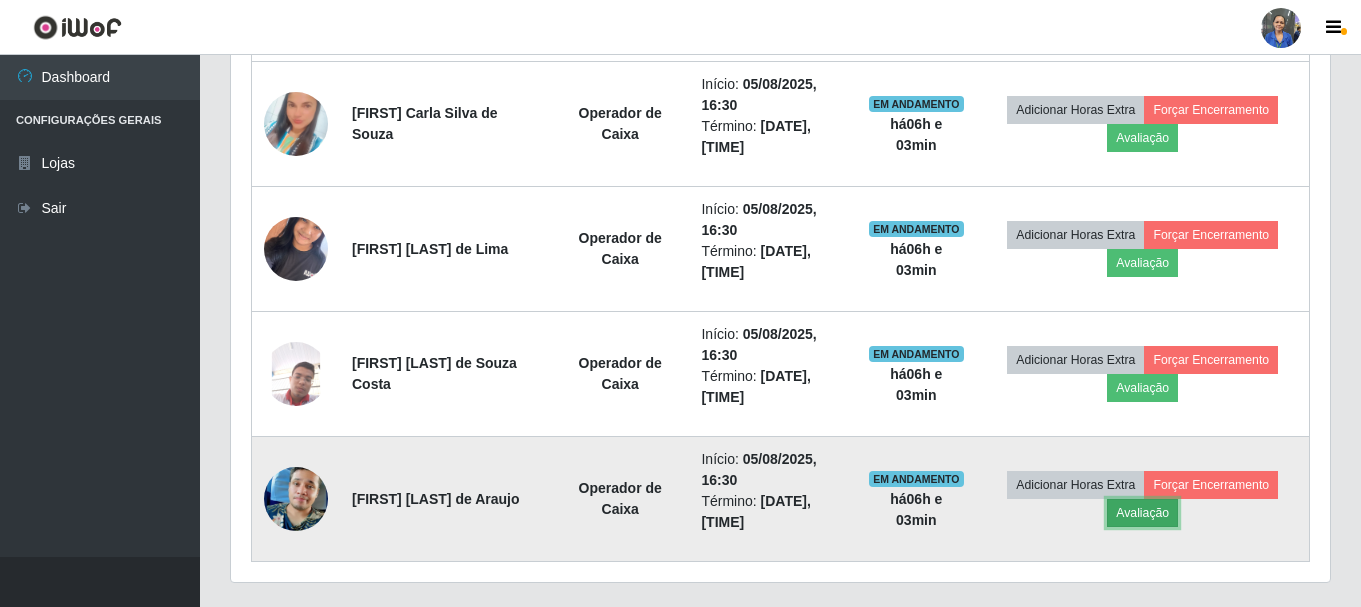 click on "Avaliação" at bounding box center [1142, 513] 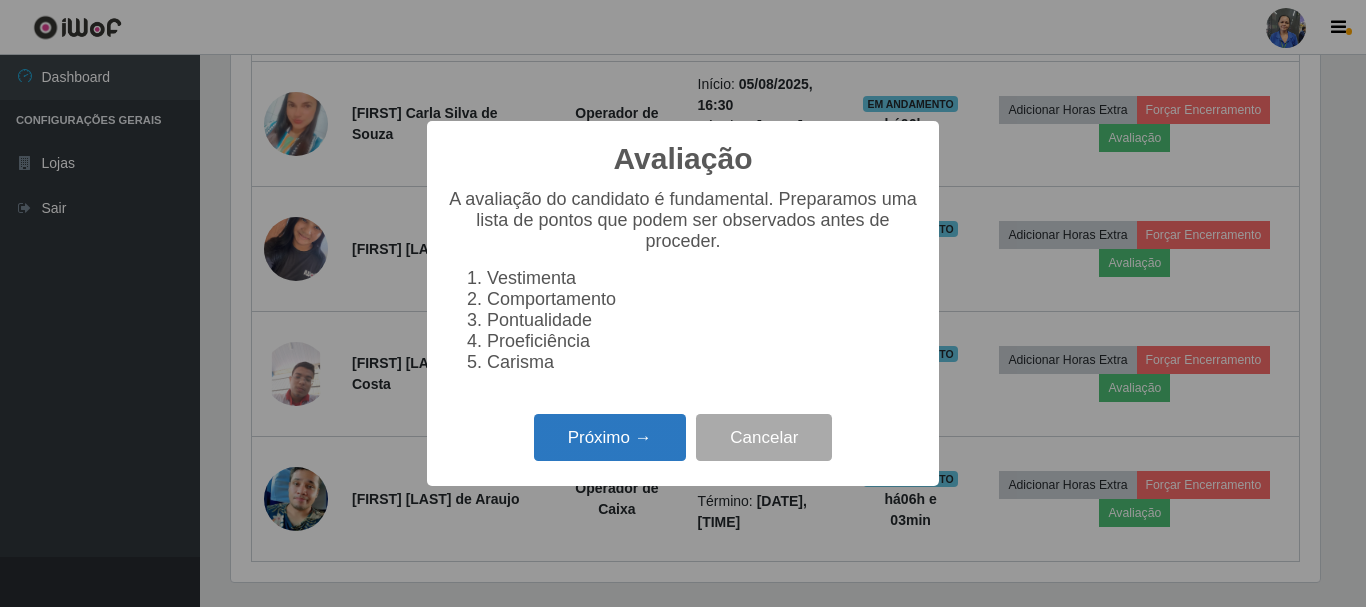 click on "Próximo →" at bounding box center (610, 437) 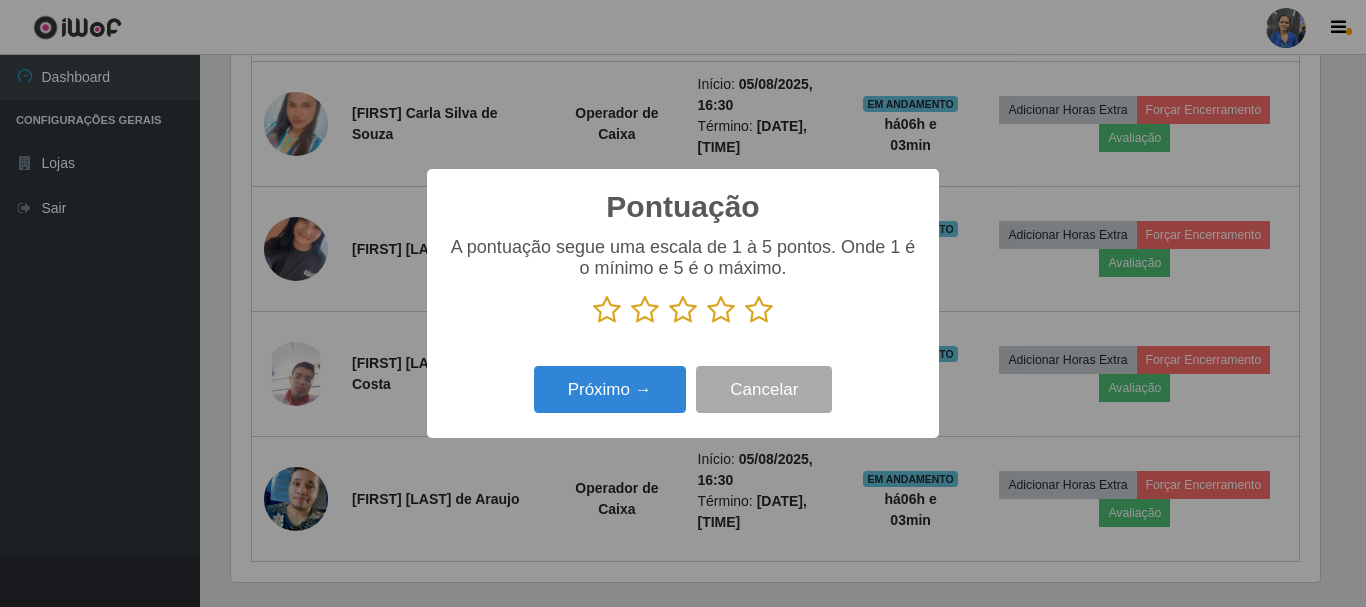 click at bounding box center (759, 310) 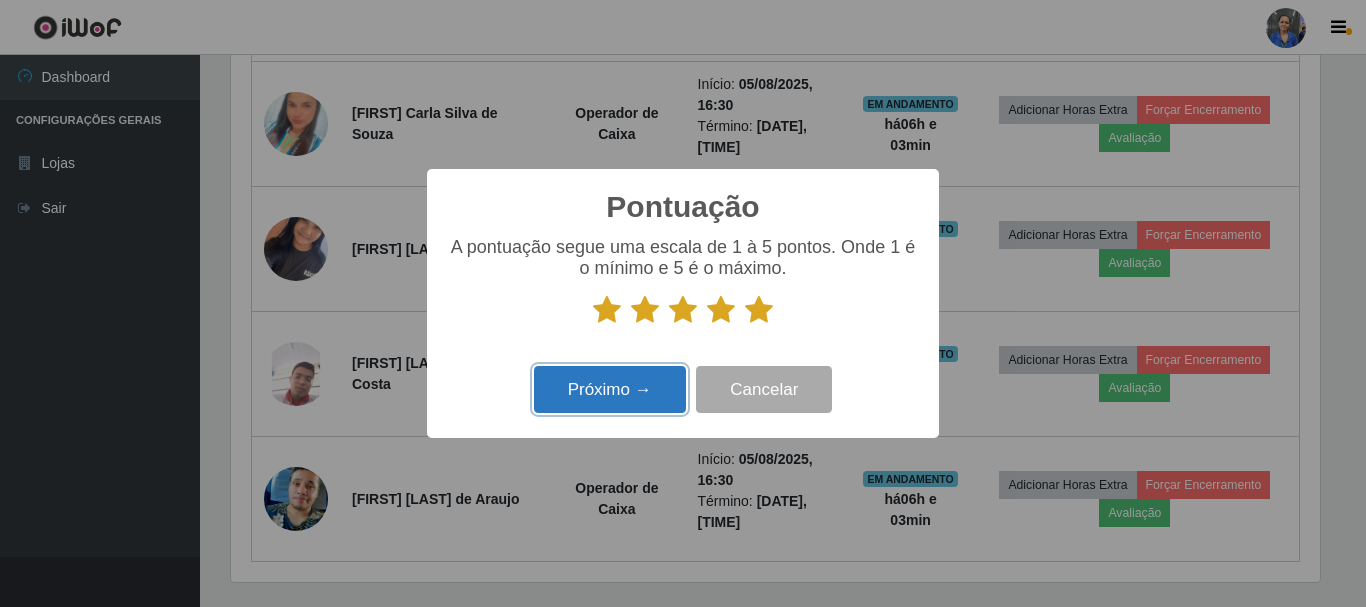 click on "Próximo →" at bounding box center (610, 389) 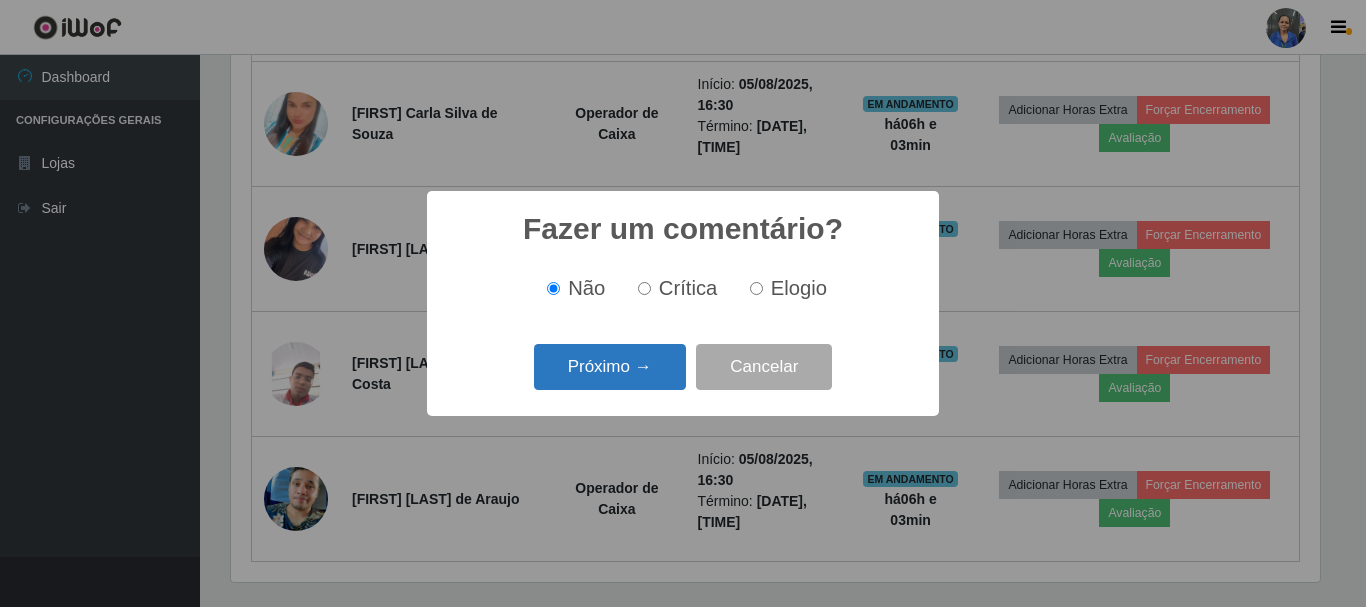 click on "Próximo →" at bounding box center [610, 367] 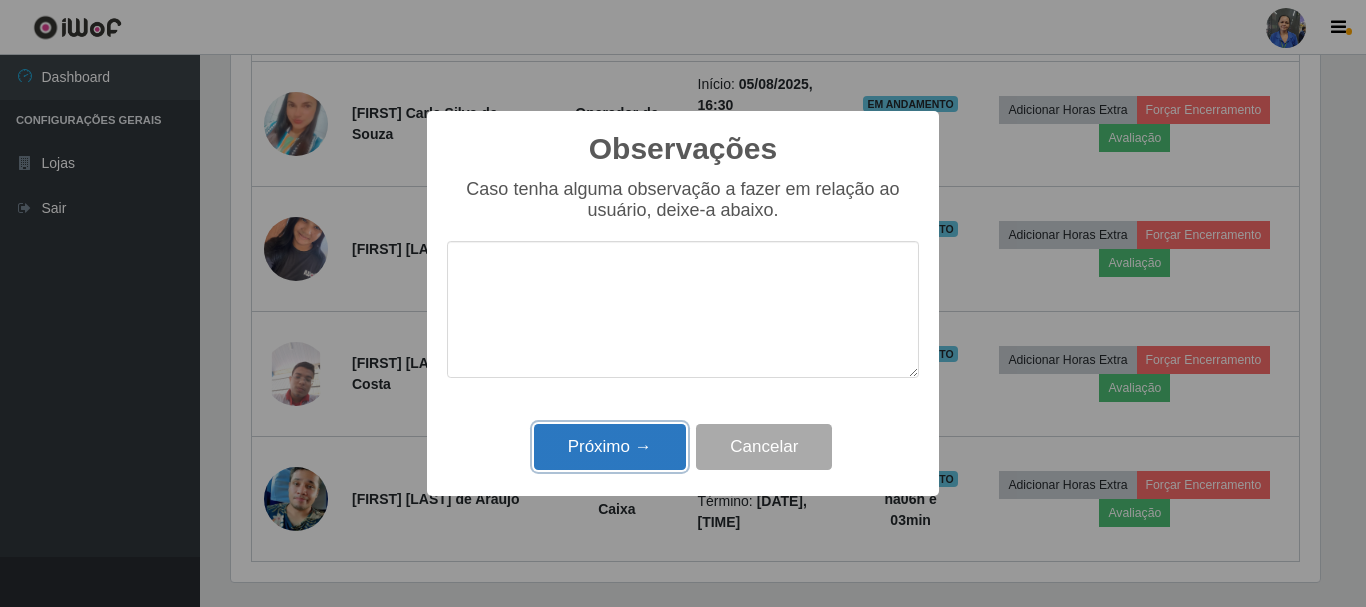 click on "Próximo →" at bounding box center [610, 447] 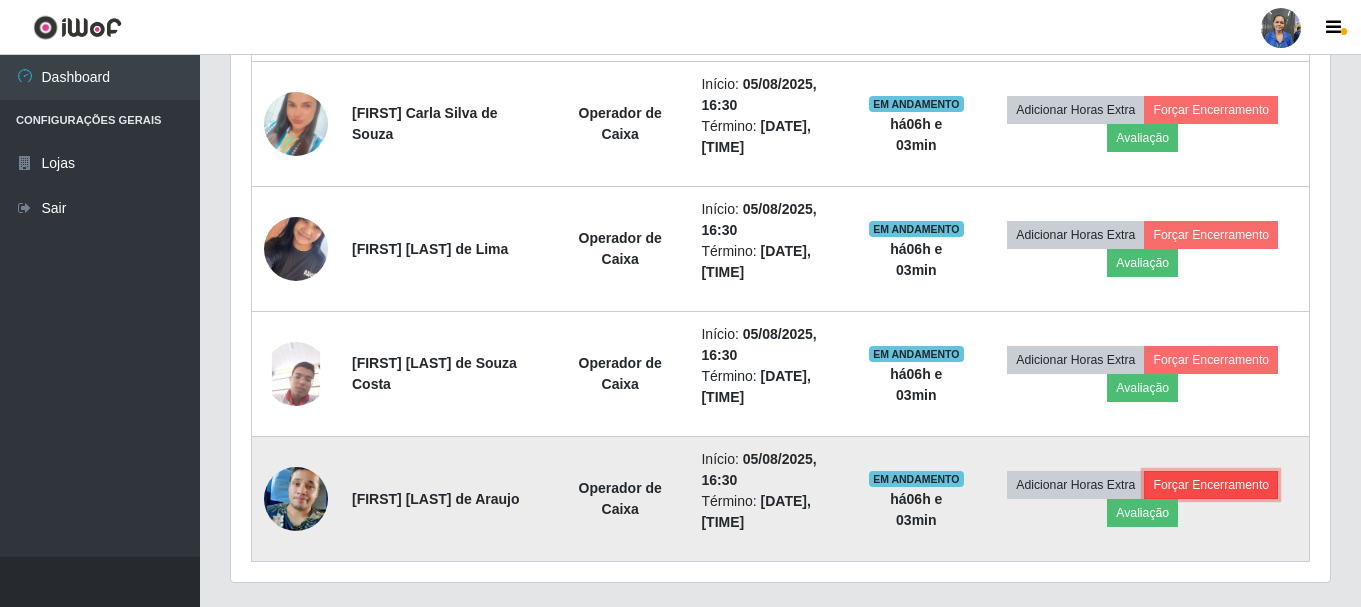 click on "Forçar Encerramento" at bounding box center (1211, 485) 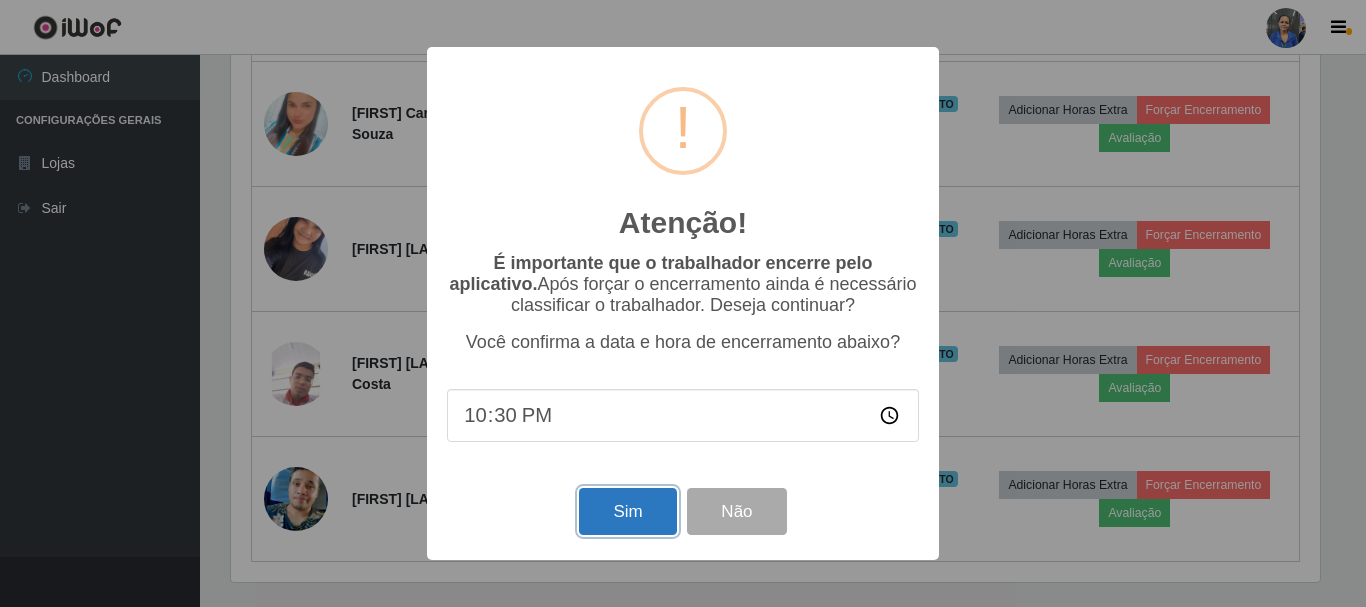 click on "Sim" at bounding box center [627, 511] 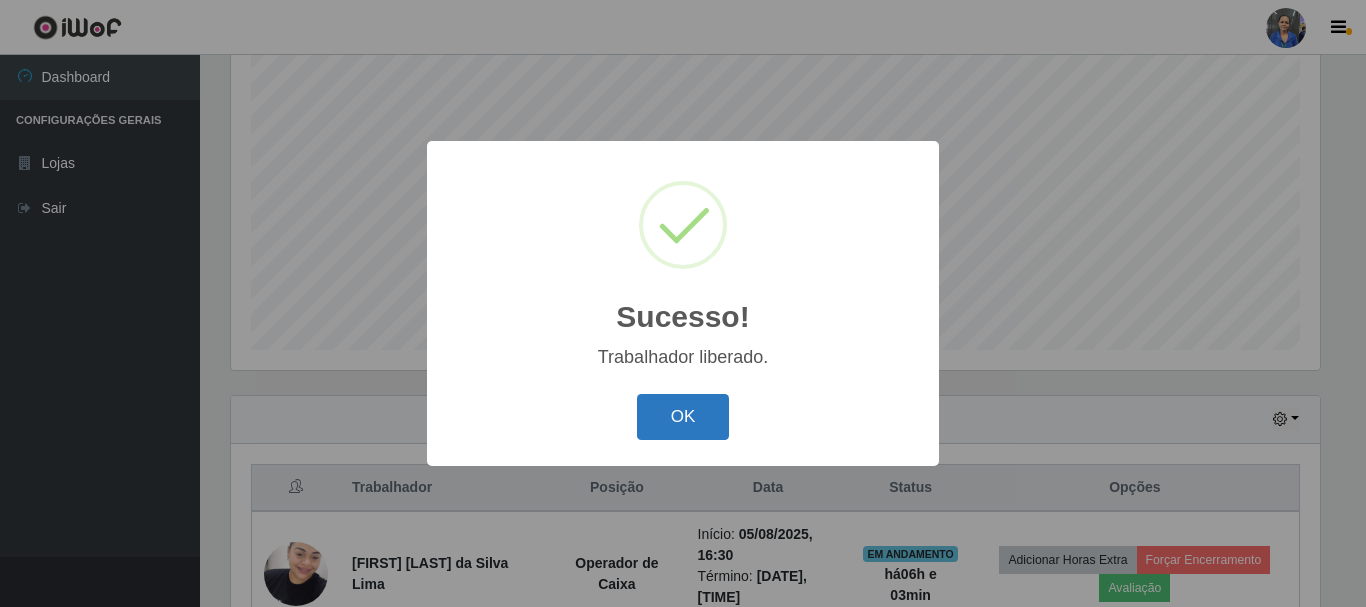 click on "OK" at bounding box center (683, 417) 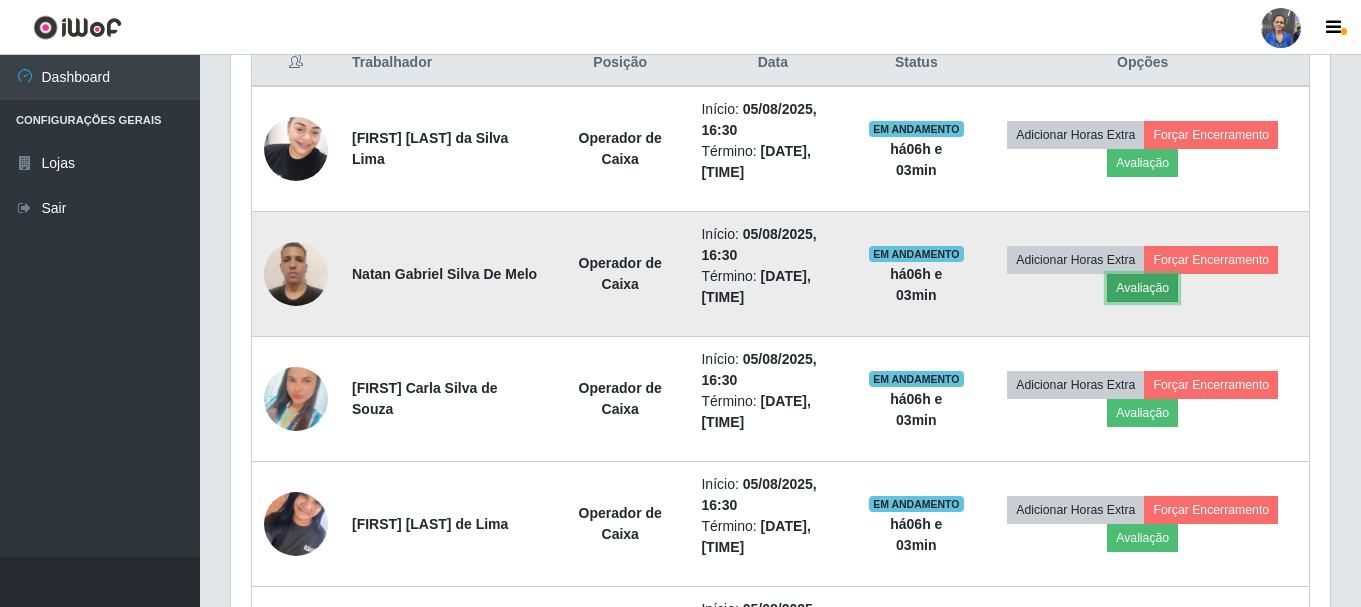 click on "Avaliação" at bounding box center (1142, 288) 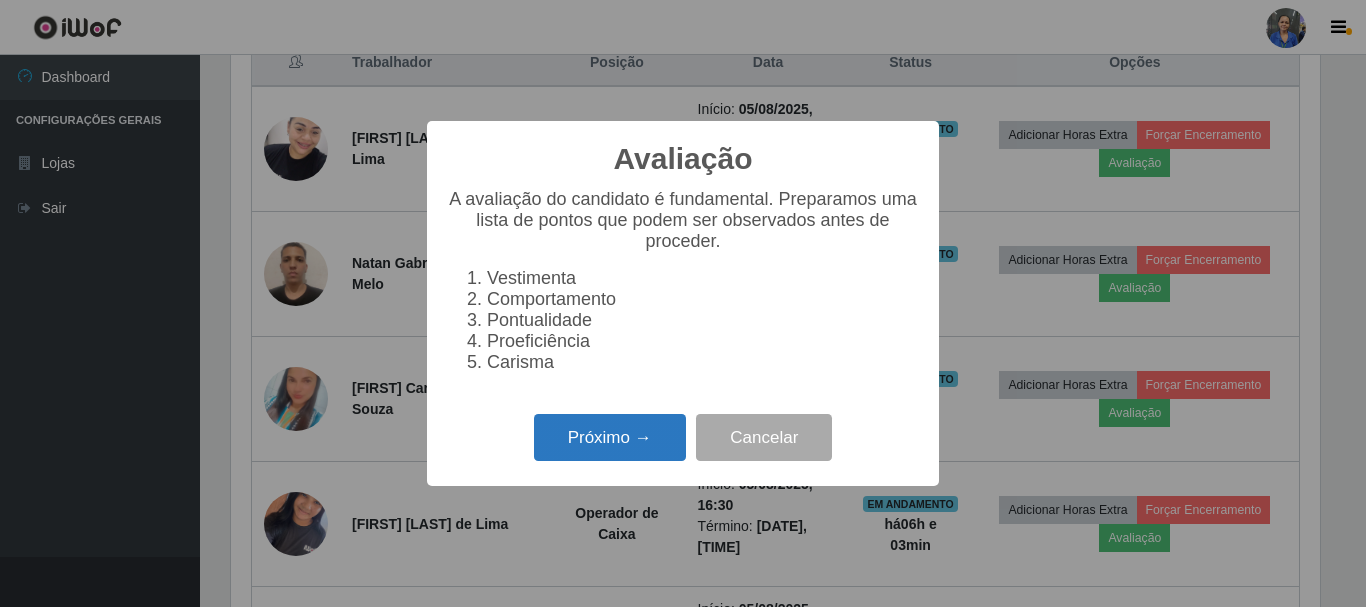 click on "Próximo →" at bounding box center [610, 437] 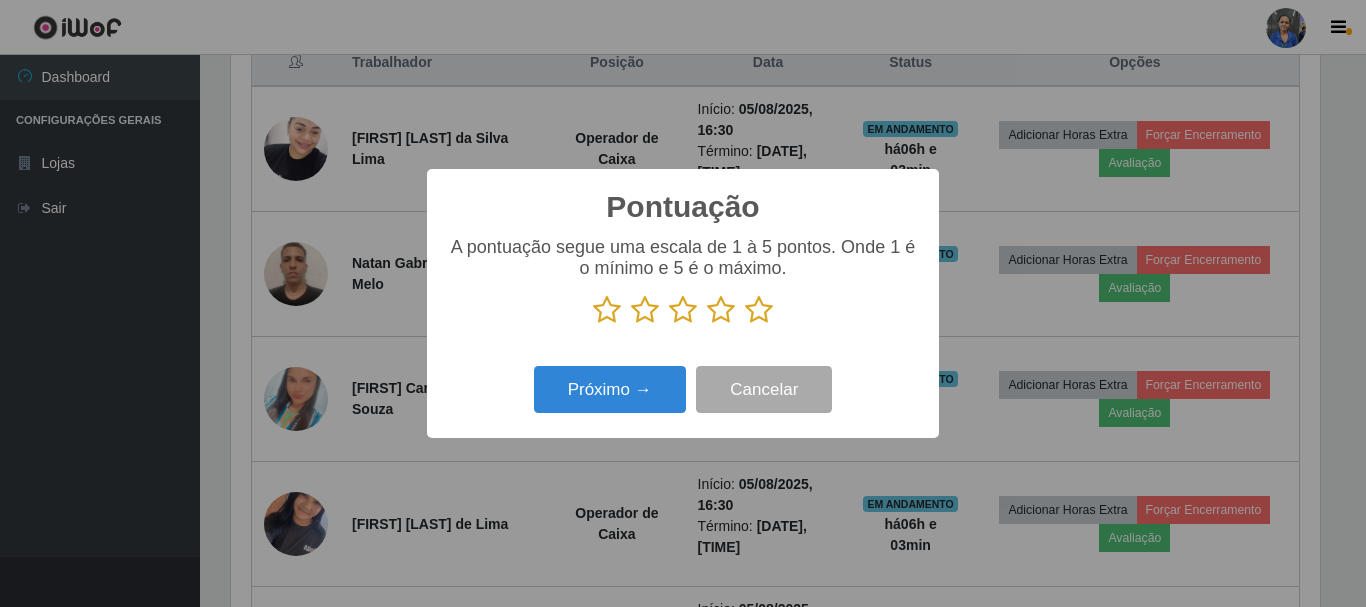 click at bounding box center [759, 310] 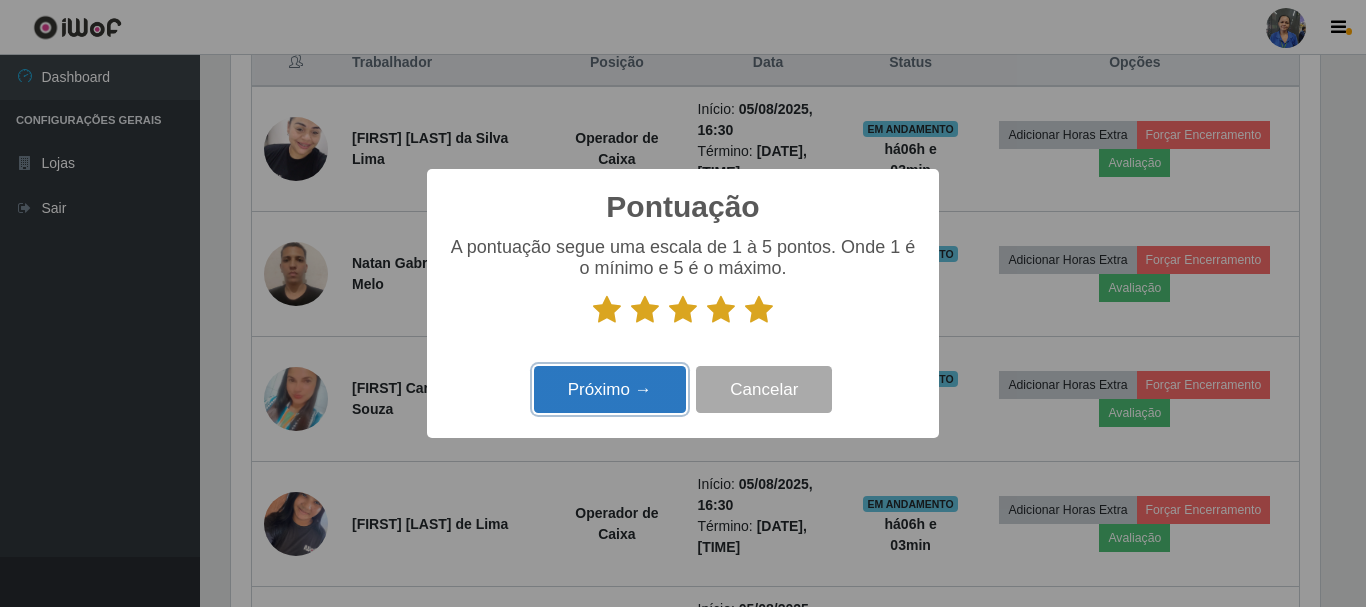 click on "Próximo →" at bounding box center (610, 389) 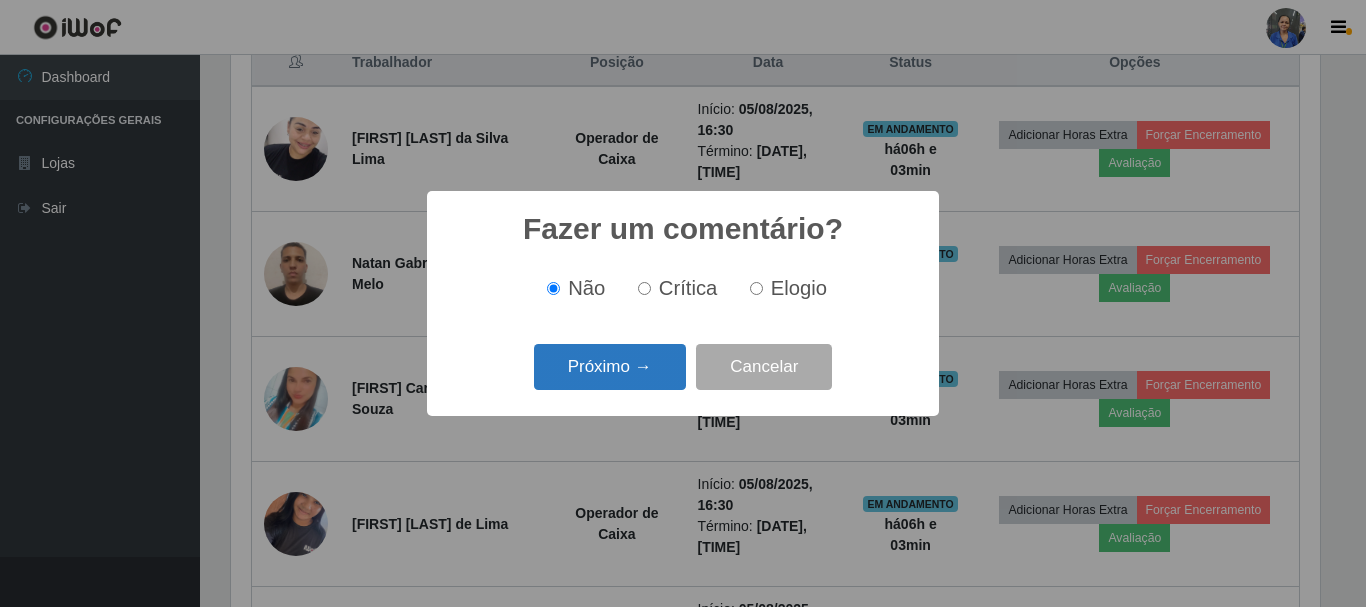 click on "Próximo →" at bounding box center [610, 367] 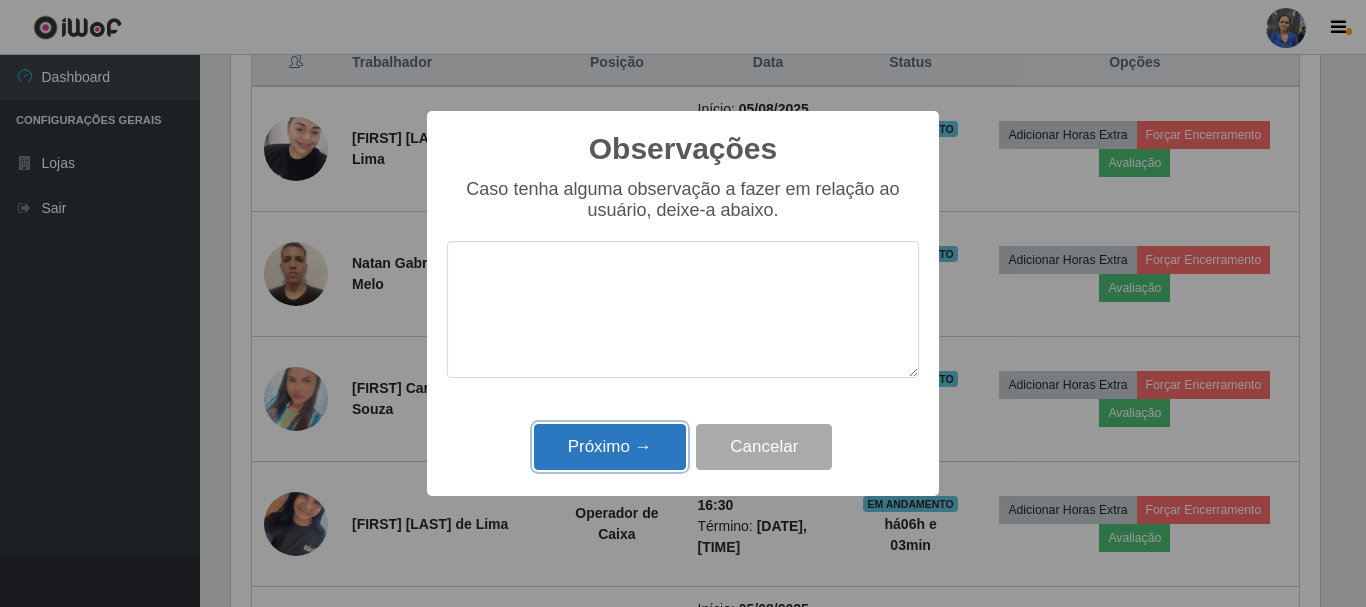 click on "Próximo →" at bounding box center [610, 447] 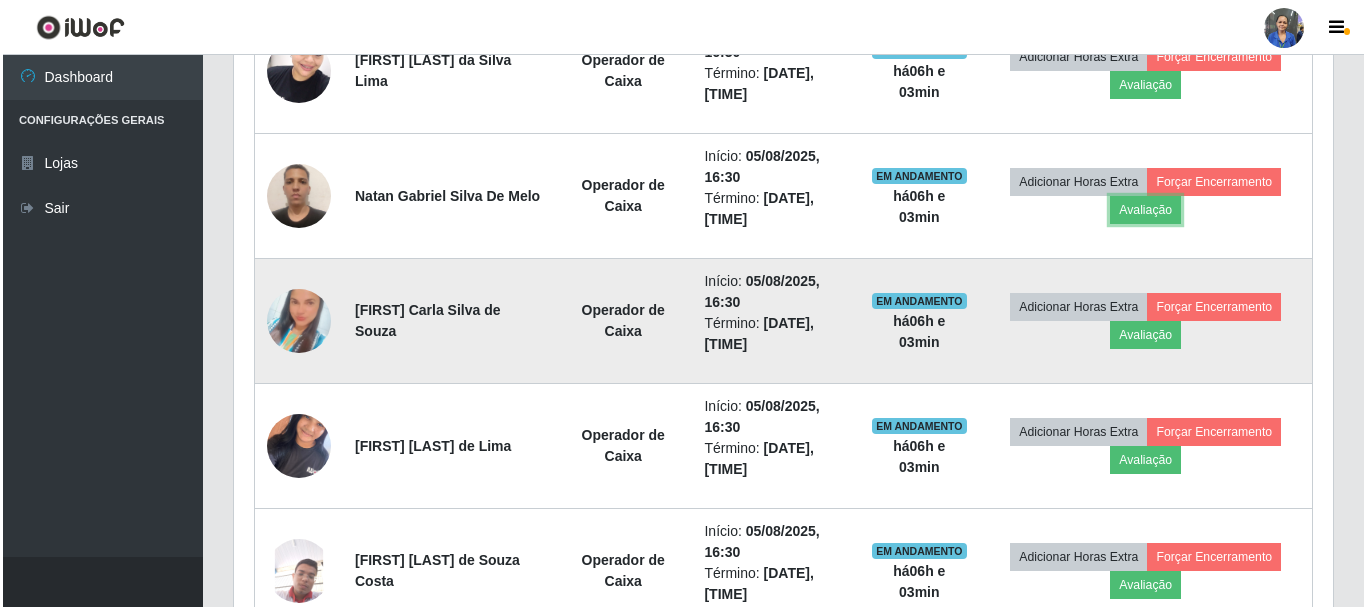 scroll, scrollTop: 990, scrollLeft: 0, axis: vertical 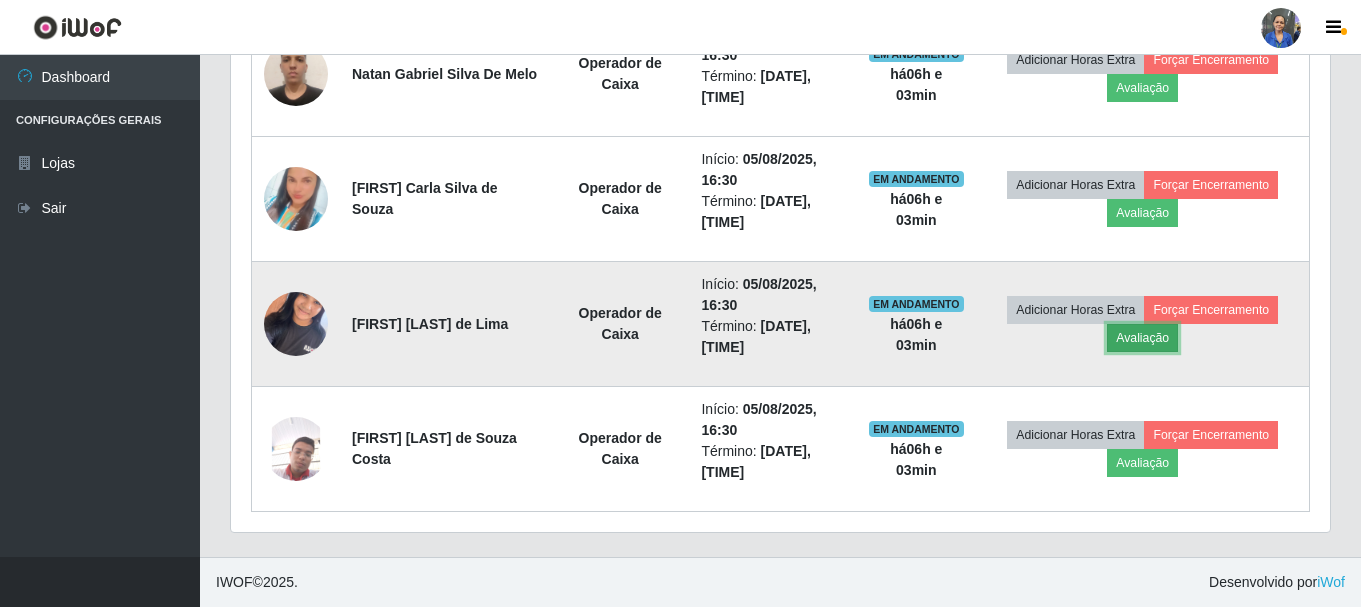 click on "Avaliação" at bounding box center [1142, 338] 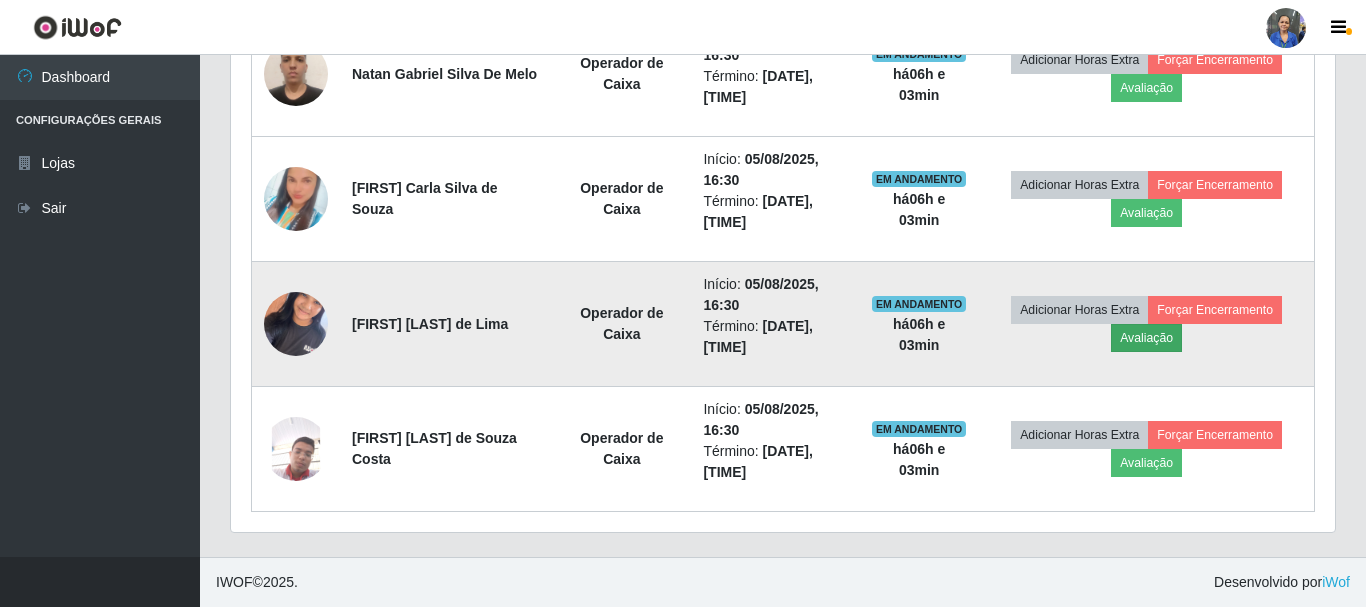 scroll, scrollTop: 999585, scrollLeft: 998911, axis: both 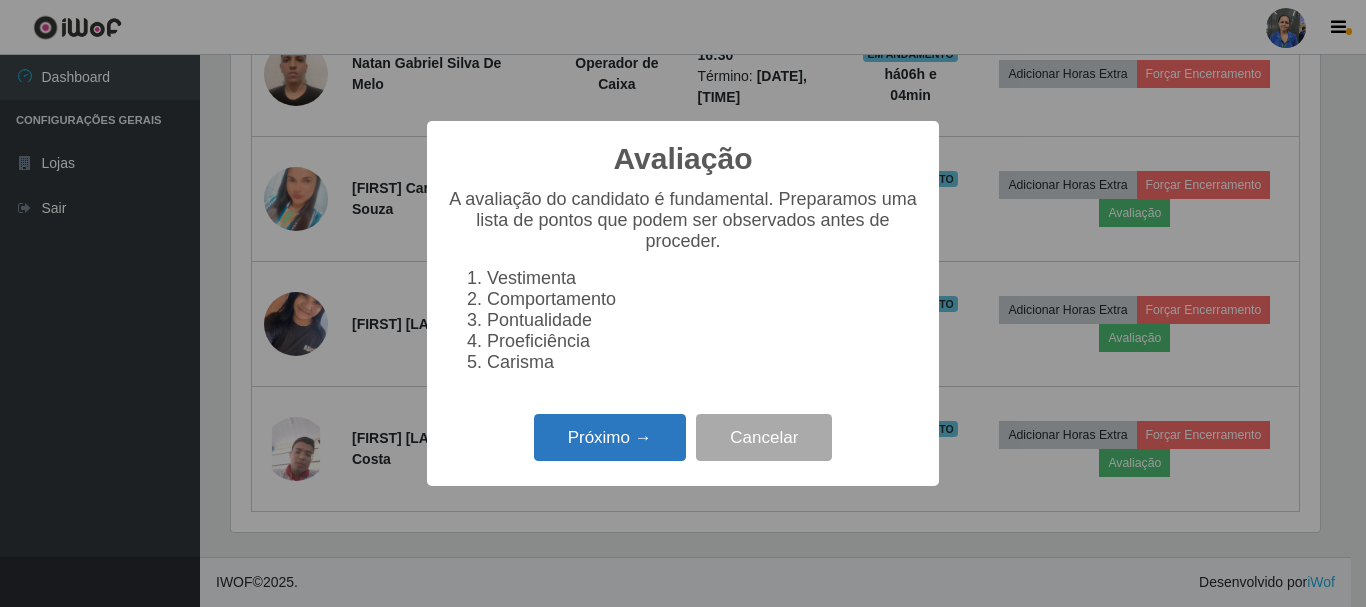 click on "Próximo →" at bounding box center (610, 437) 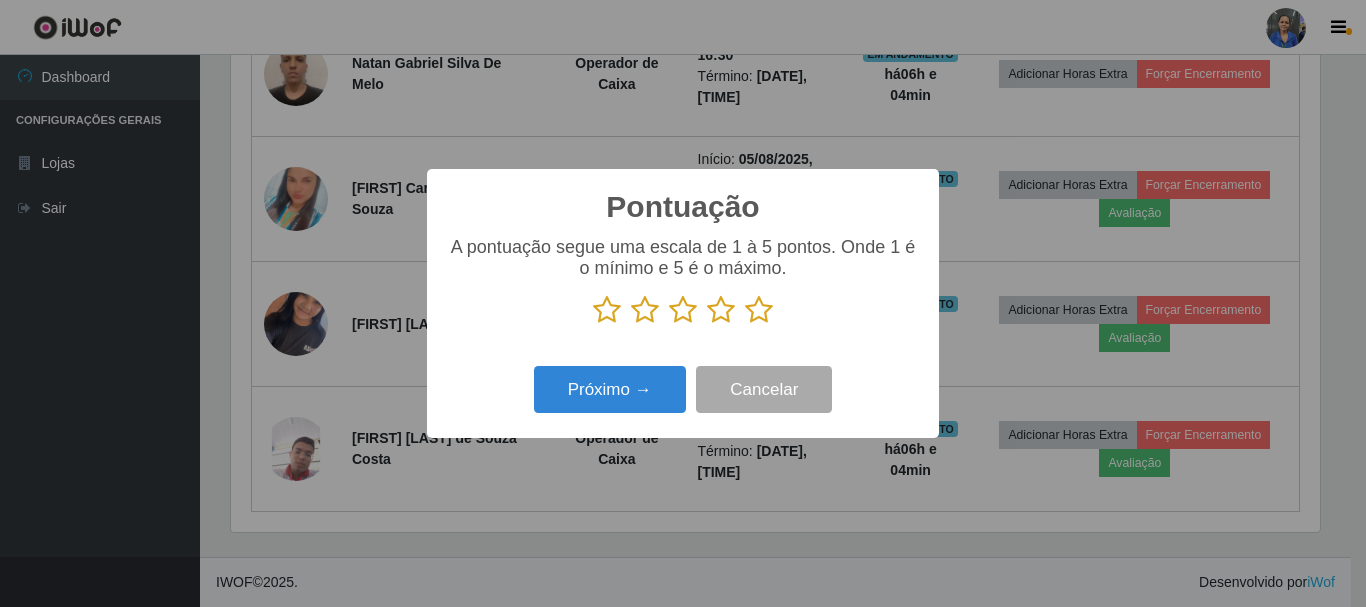 click at bounding box center [759, 310] 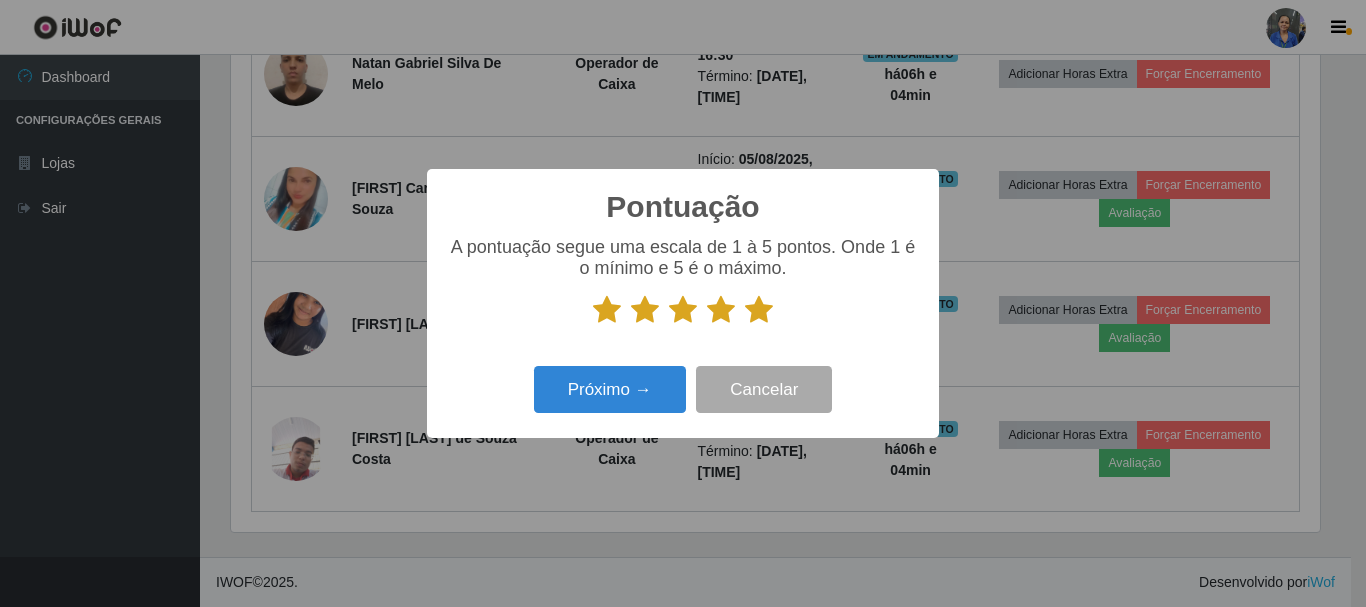 click on "Pontuação × A pontuação segue uma escala de 1 à 5 pontos.
Onde 1 é o mínimo e 5 é o máximo.
Próximo → Cancelar" at bounding box center (683, 303) 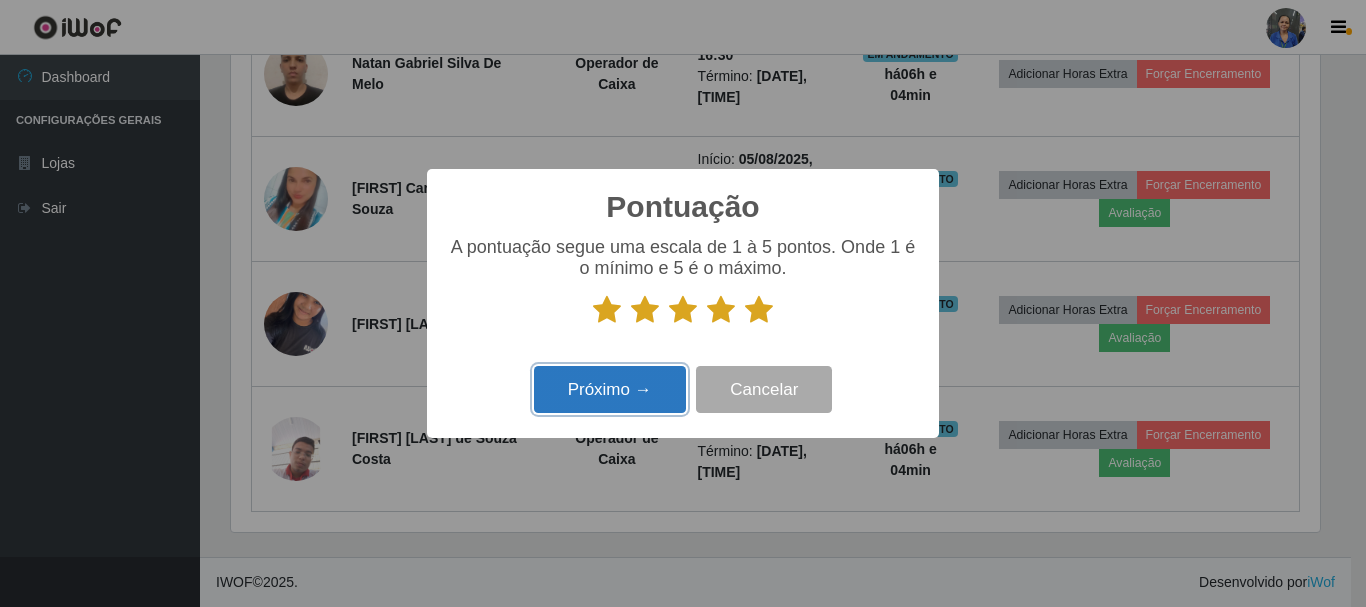 click on "Próximo →" at bounding box center [610, 389] 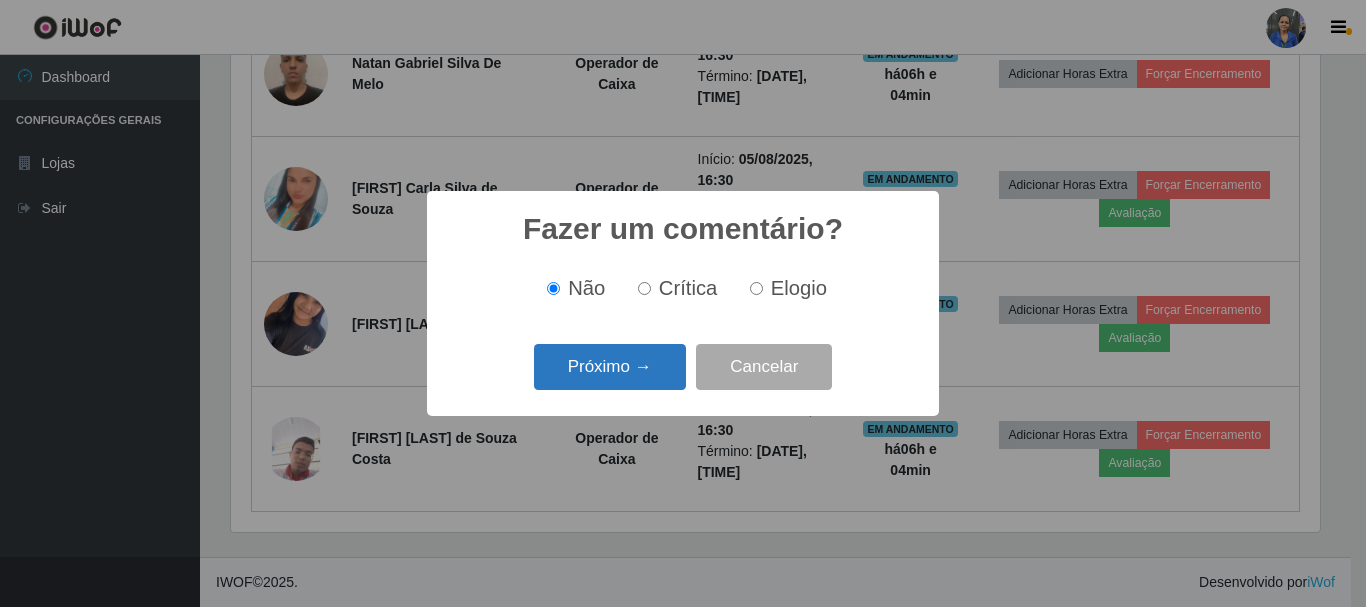 click on "Próximo →" at bounding box center (610, 367) 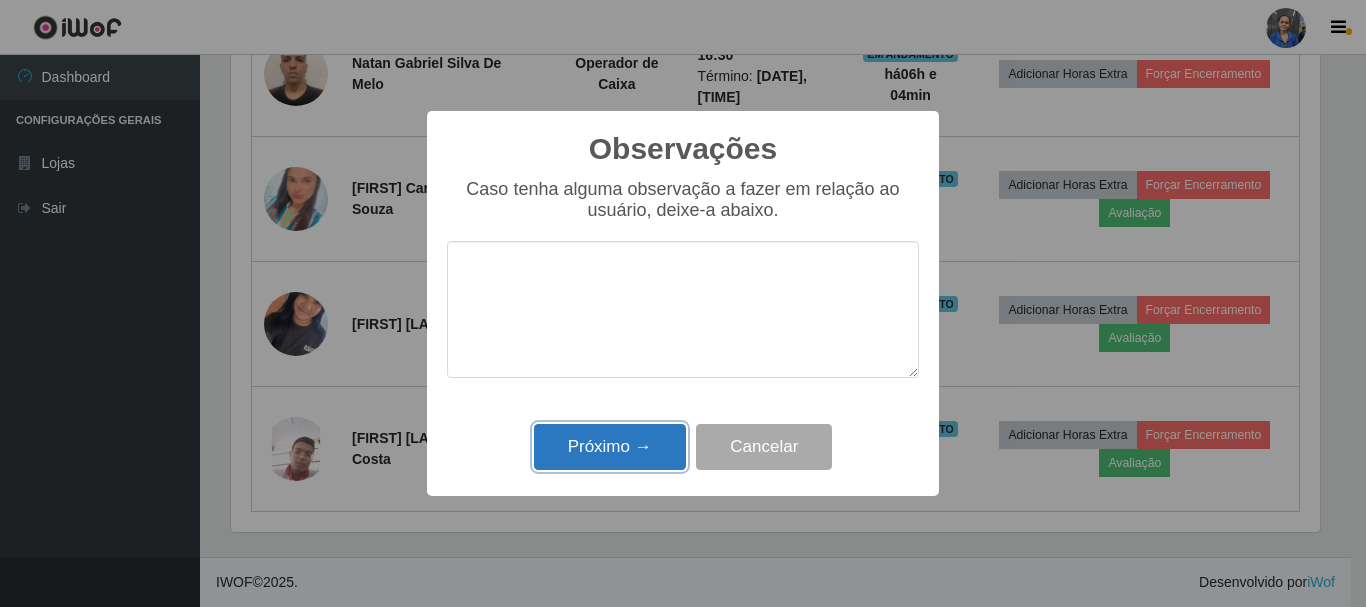 click on "Próximo →" at bounding box center [610, 447] 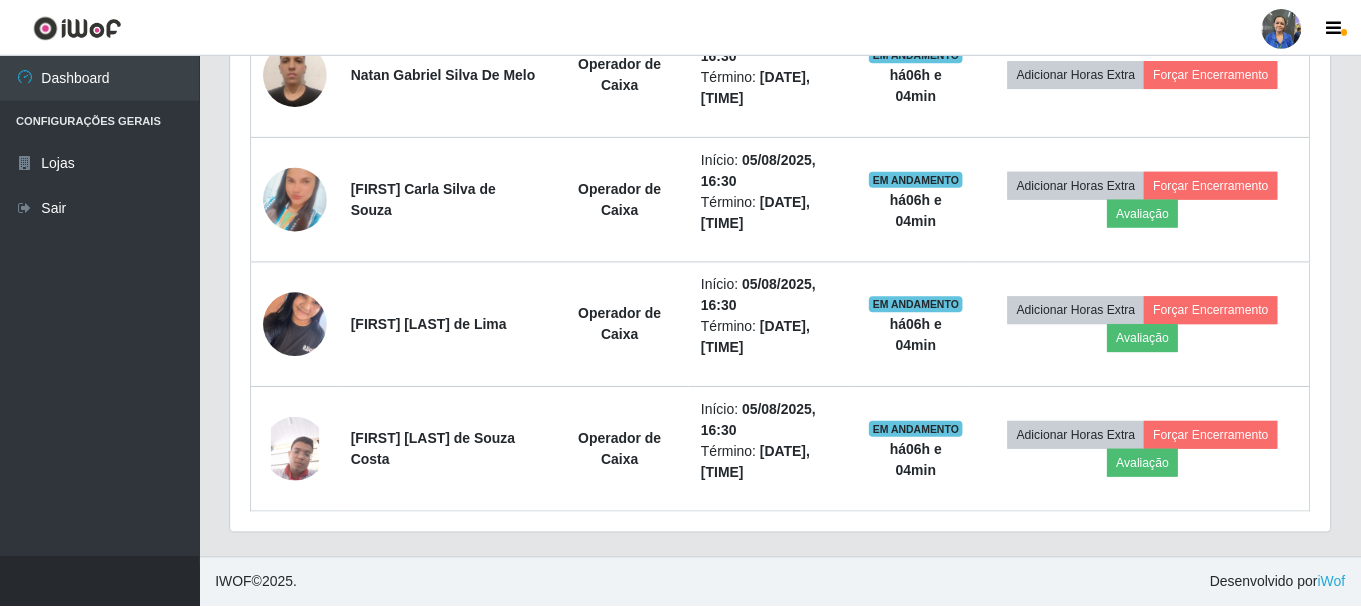 scroll, scrollTop: 999585, scrollLeft: 998901, axis: both 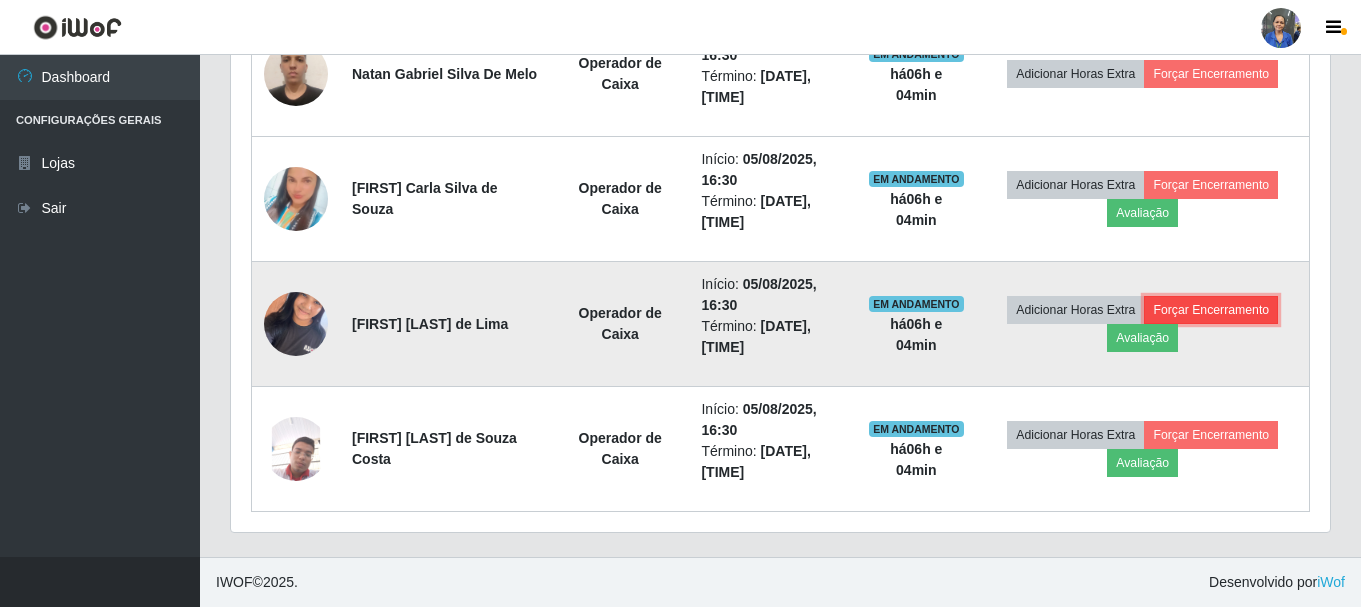 click on "Forçar Encerramento" at bounding box center [1211, 310] 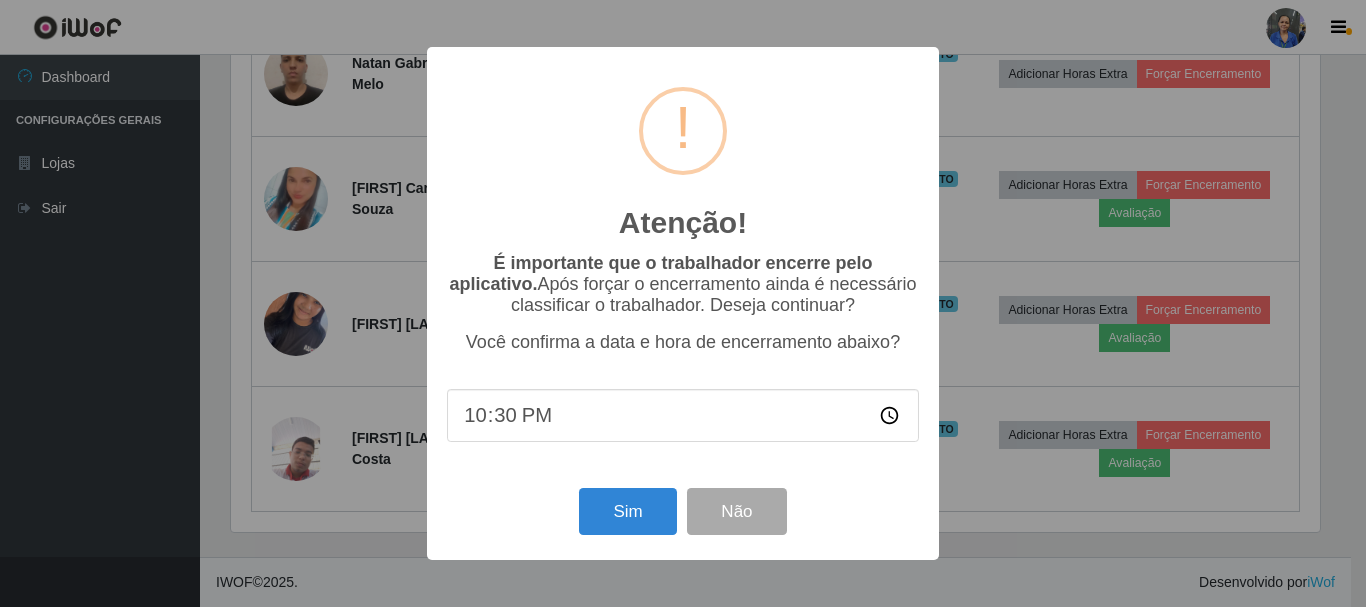 scroll, scrollTop: 999585, scrollLeft: 998911, axis: both 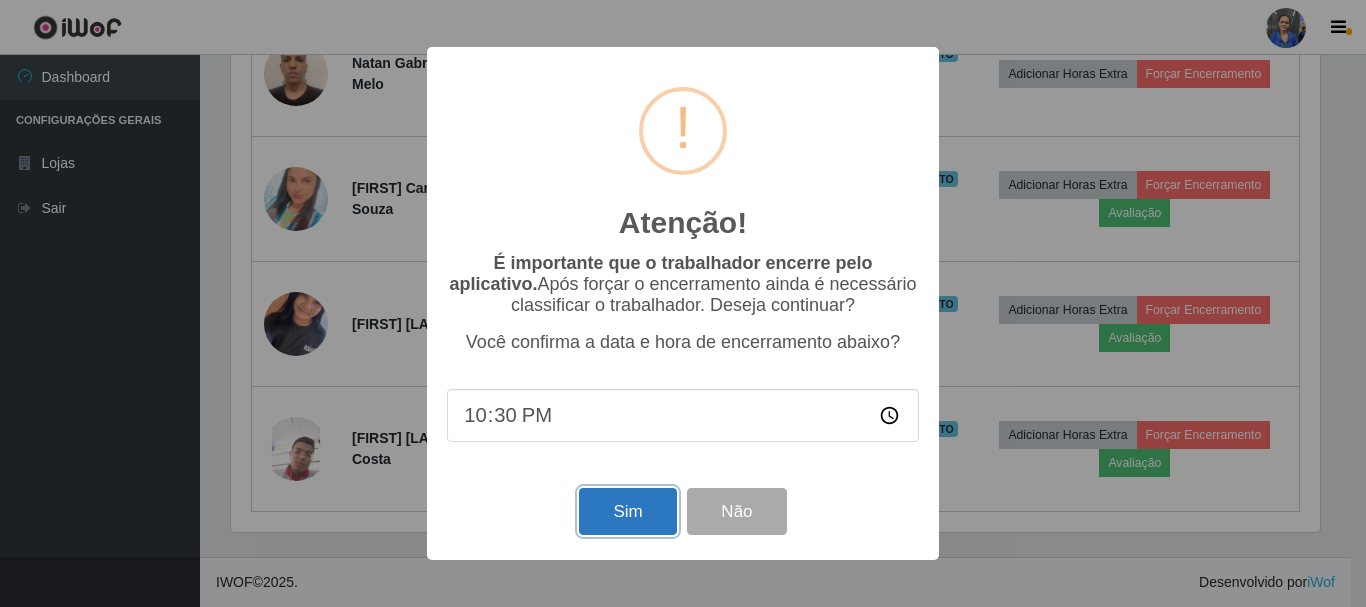 click on "Sim" at bounding box center [627, 511] 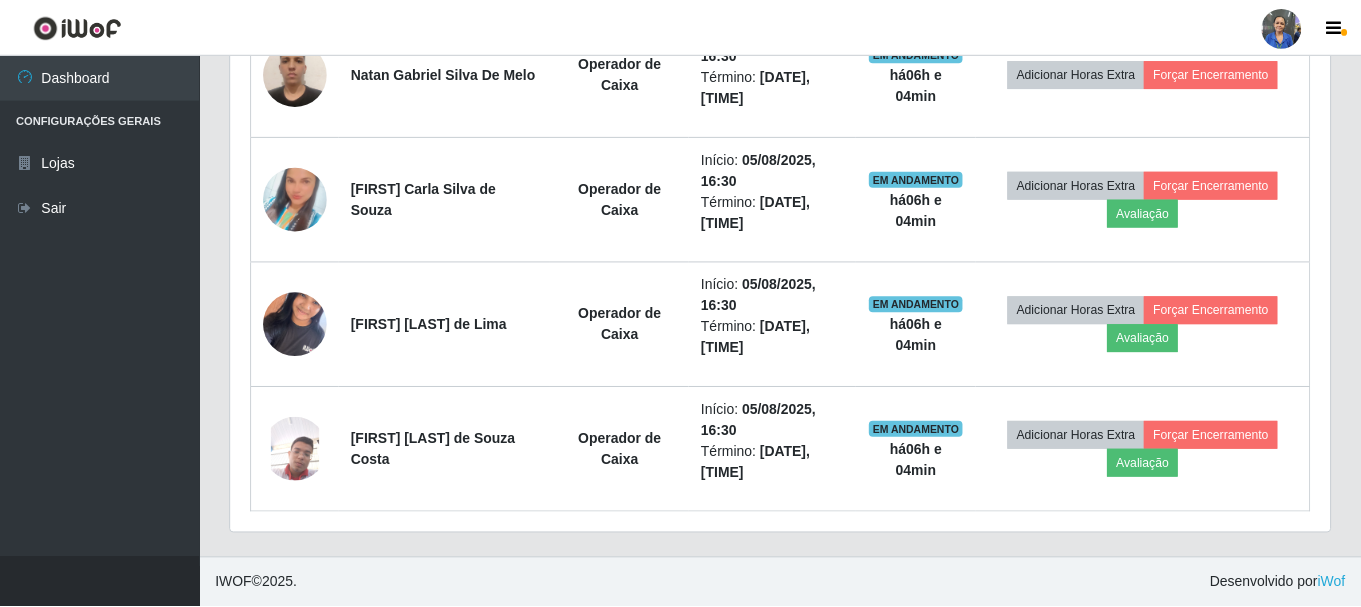 scroll, scrollTop: 999585, scrollLeft: 998901, axis: both 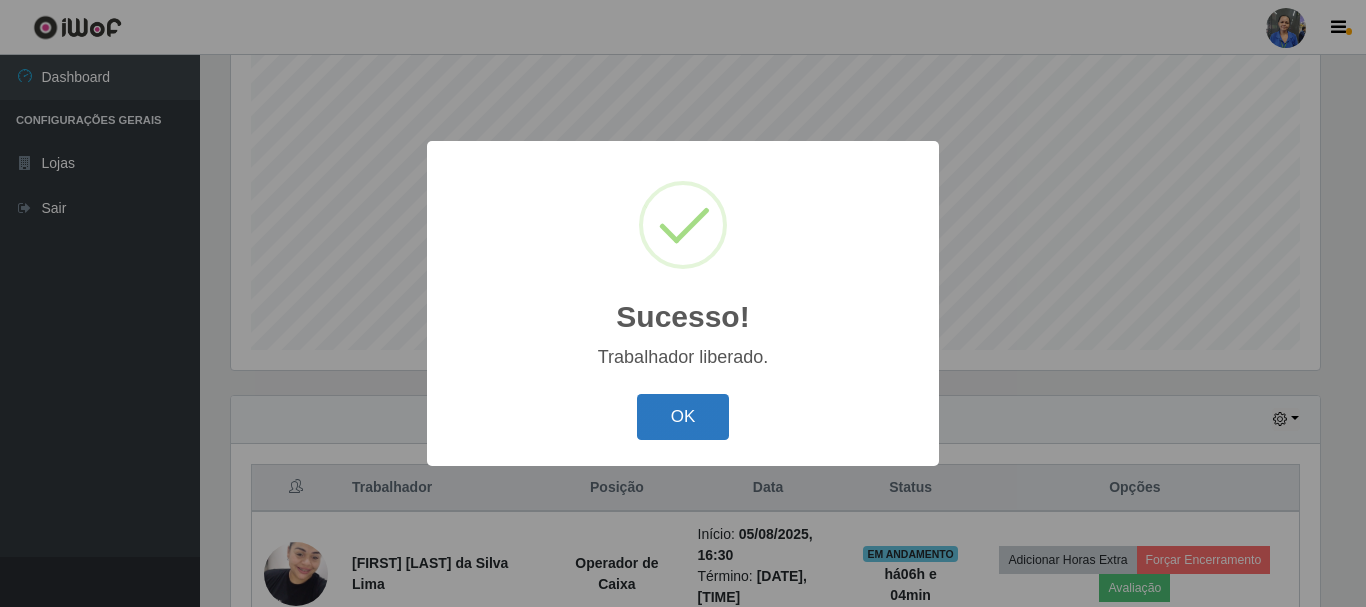 click on "OK" at bounding box center (683, 417) 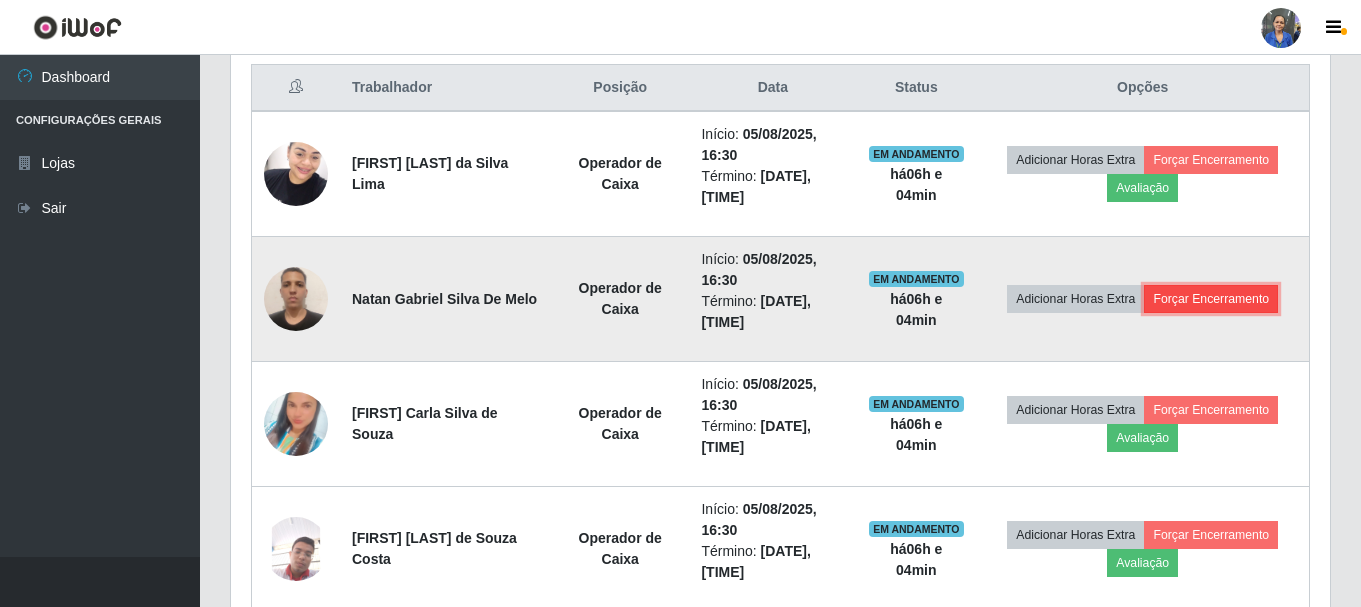 click on "Forçar Encerramento" at bounding box center [1211, 299] 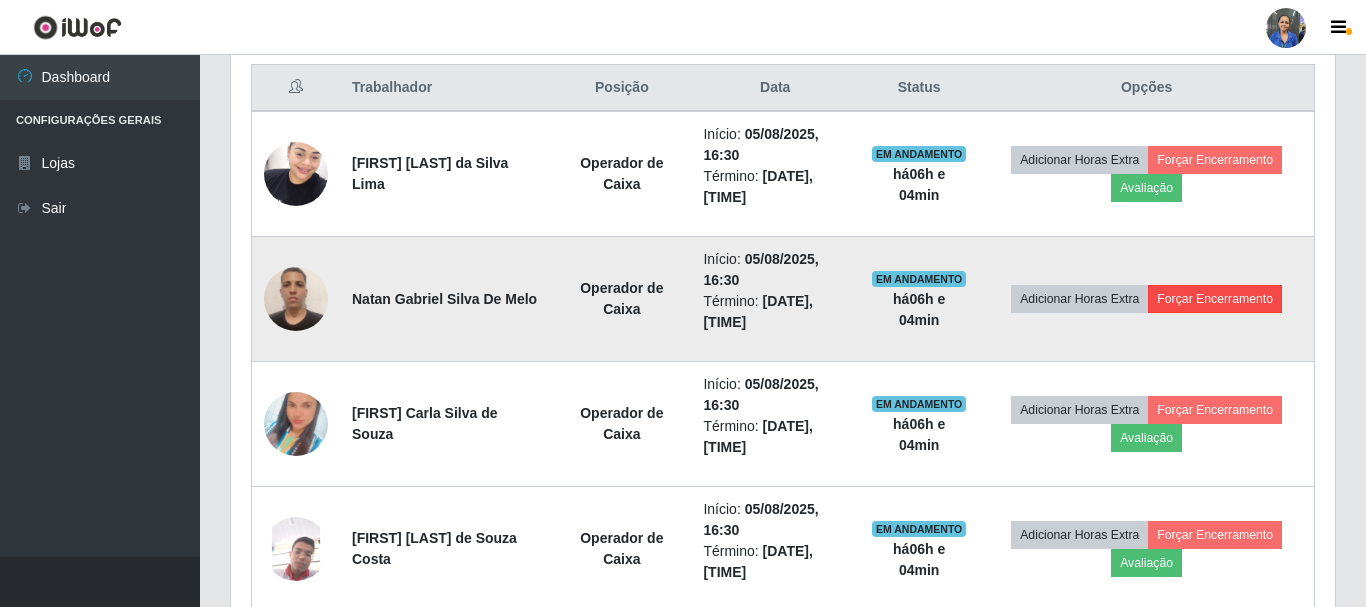 scroll, scrollTop: 999585, scrollLeft: 998911, axis: both 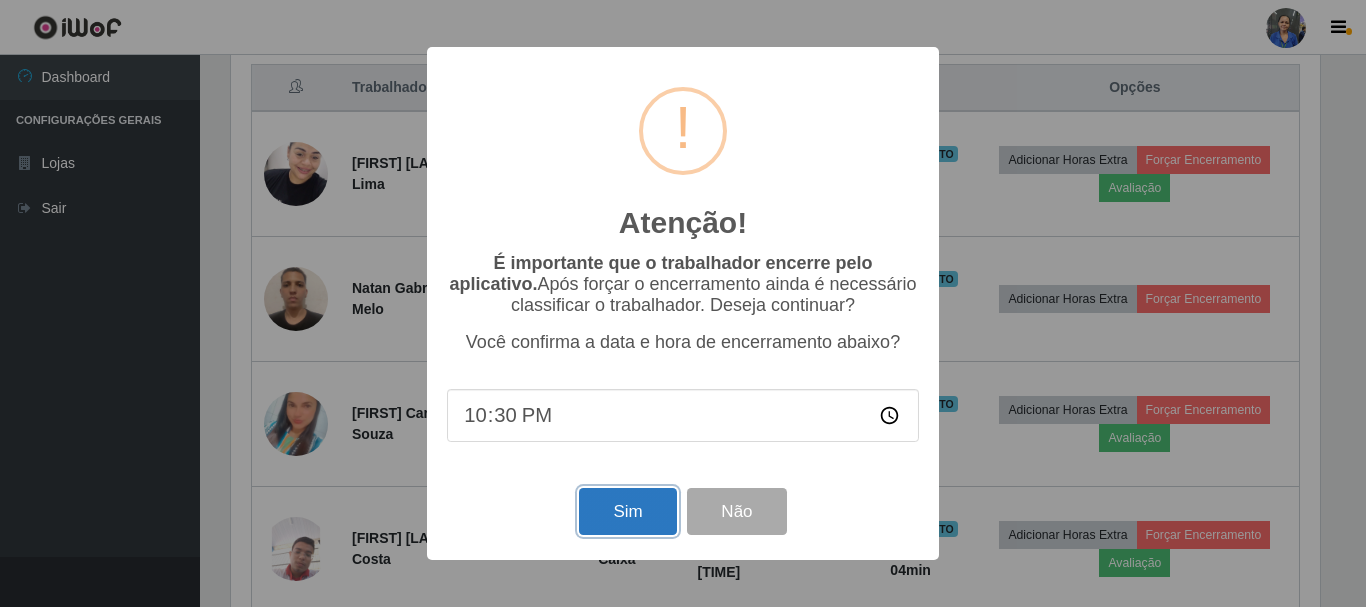 click on "Sim" at bounding box center (627, 511) 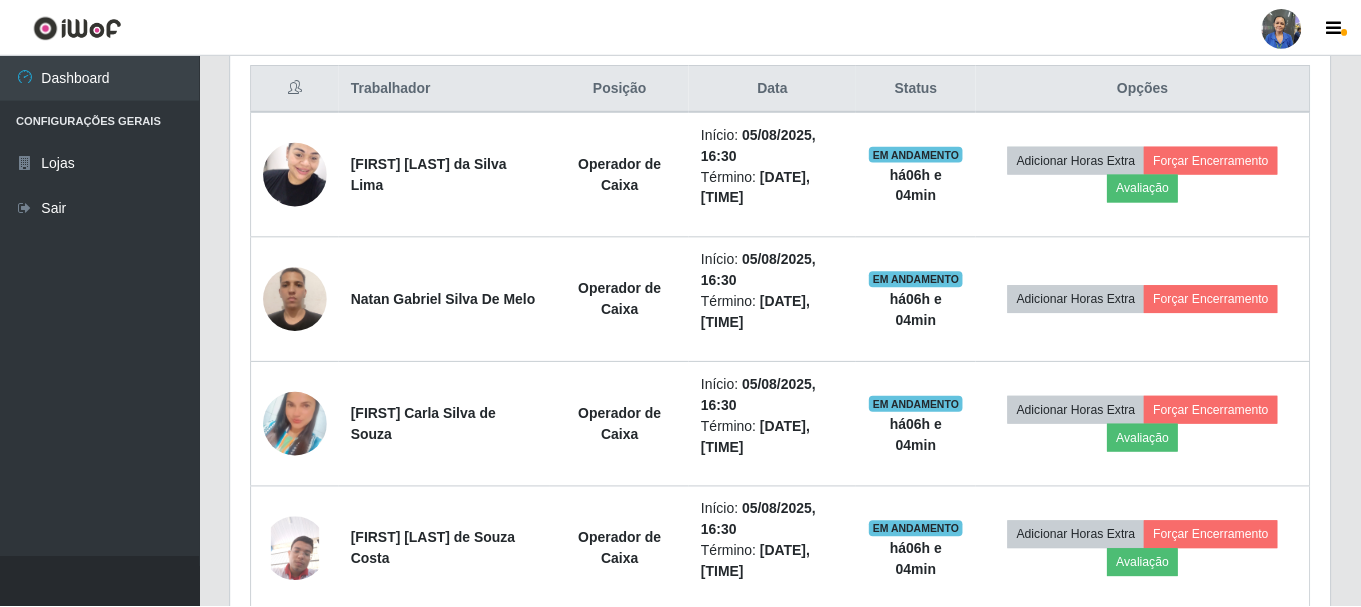 scroll, scrollTop: 999585, scrollLeft: 998901, axis: both 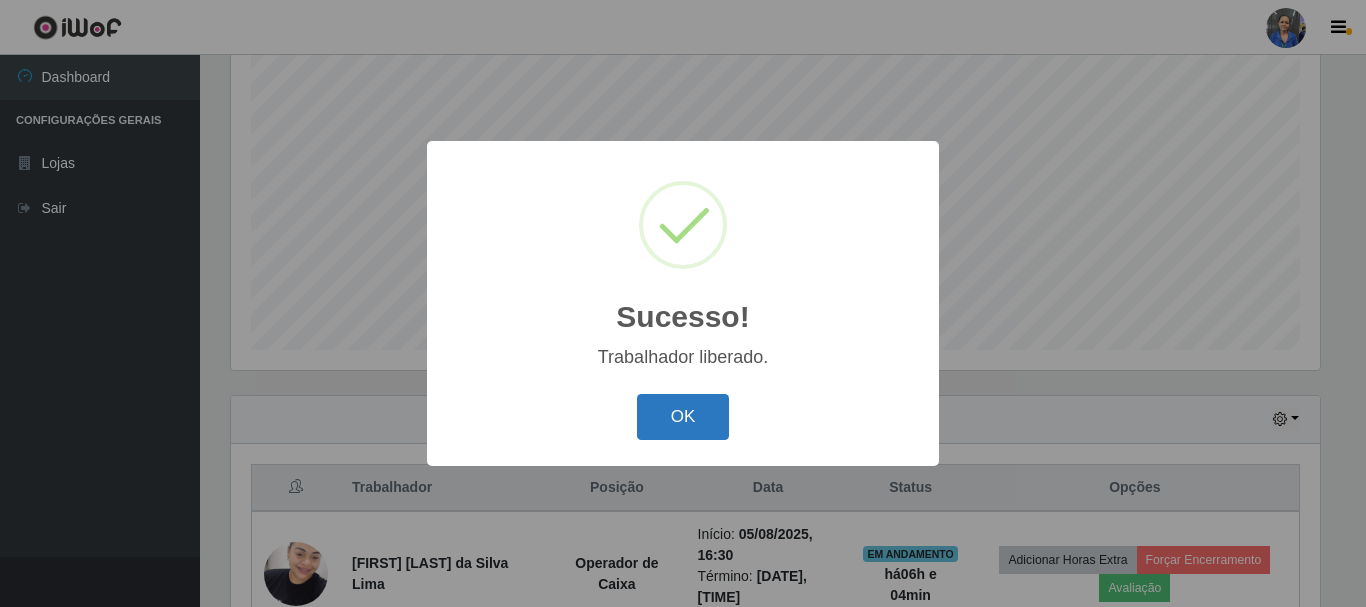 click on "OK" at bounding box center (683, 417) 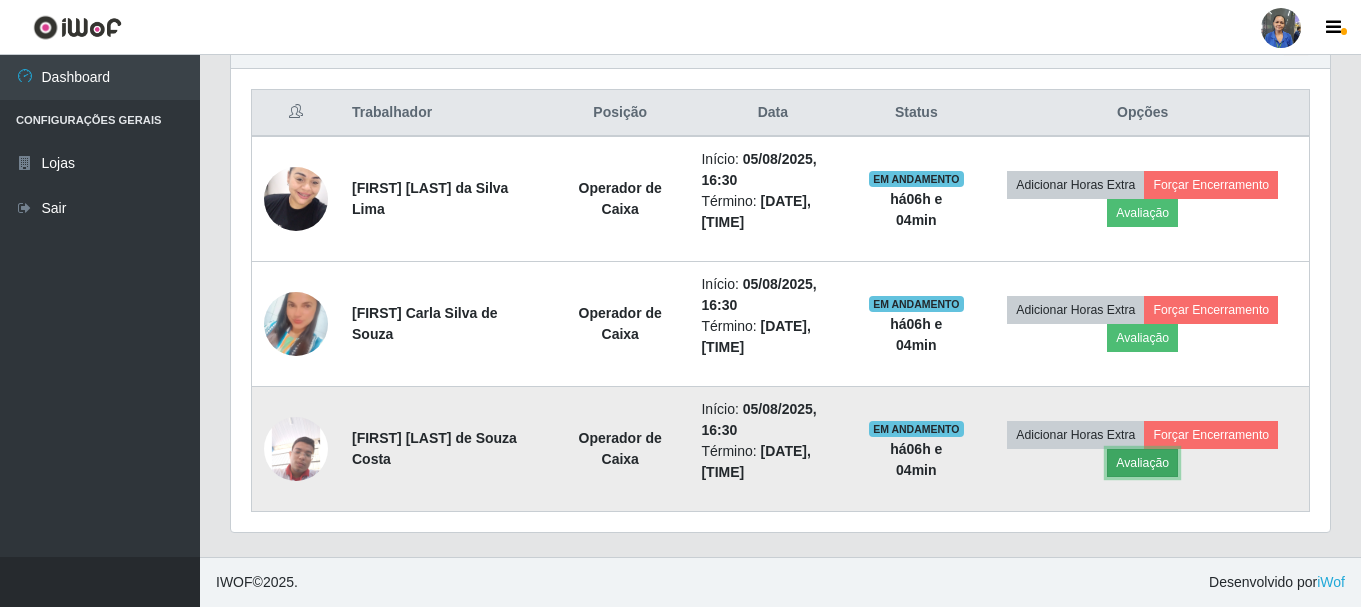 click on "Avaliação" at bounding box center [1142, 463] 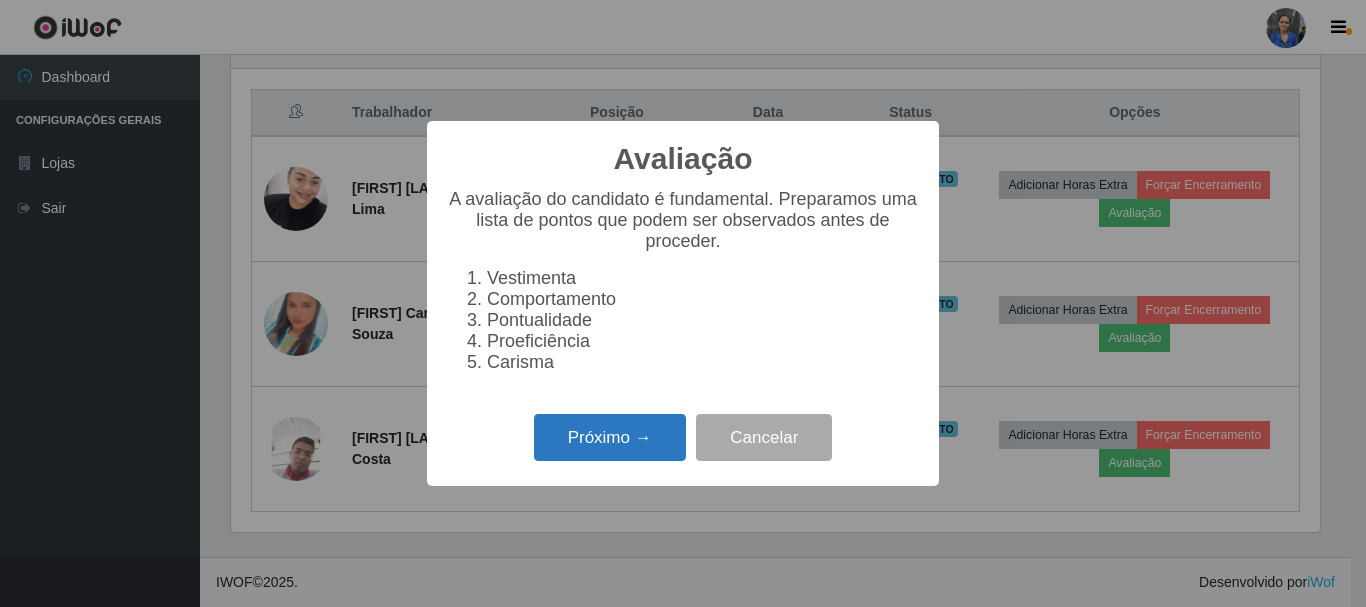 click on "Próximo →" at bounding box center [610, 437] 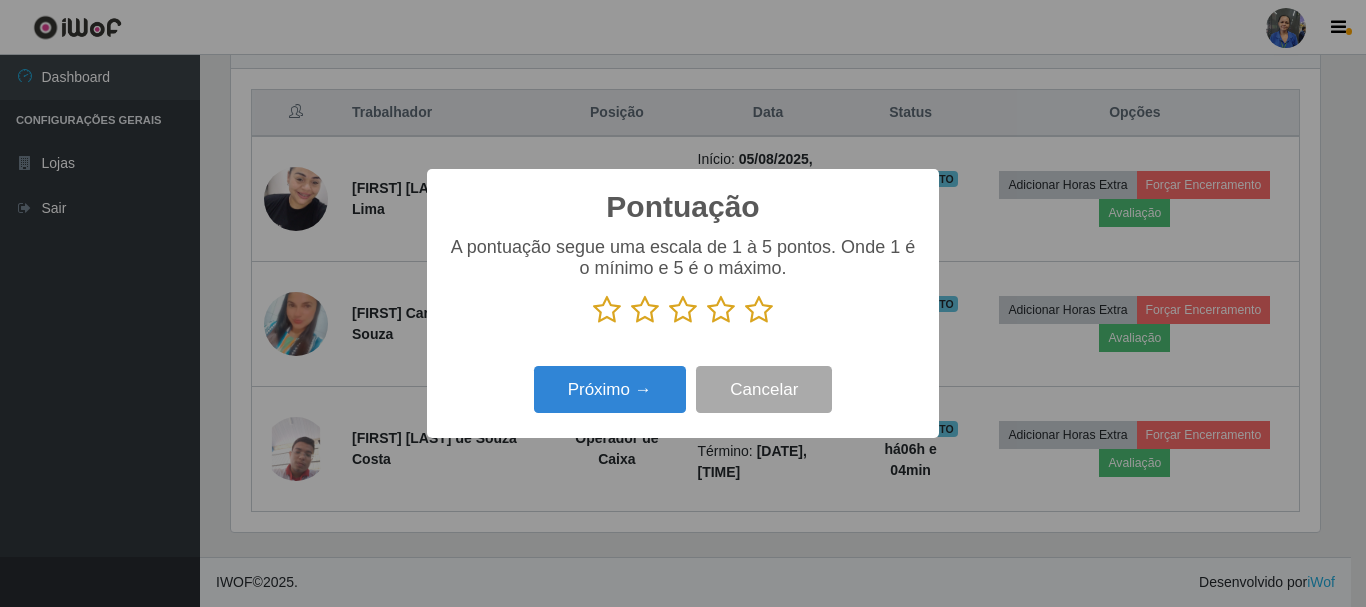click at bounding box center (759, 310) 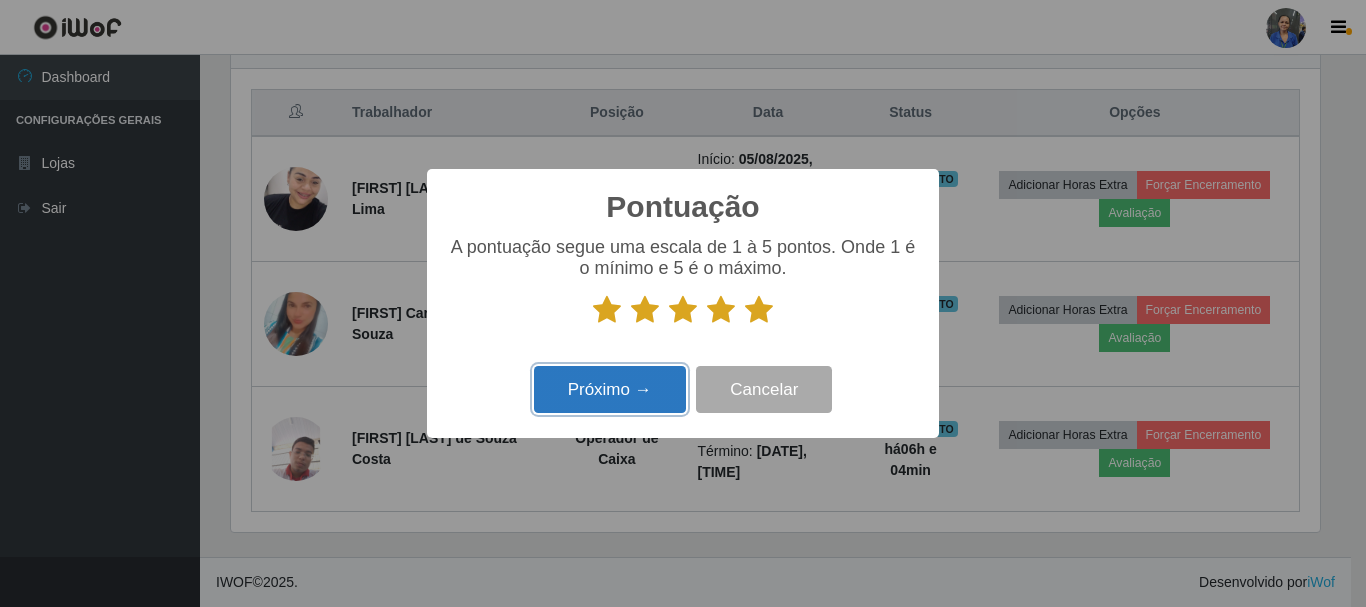 click on "Próximo →" at bounding box center (610, 389) 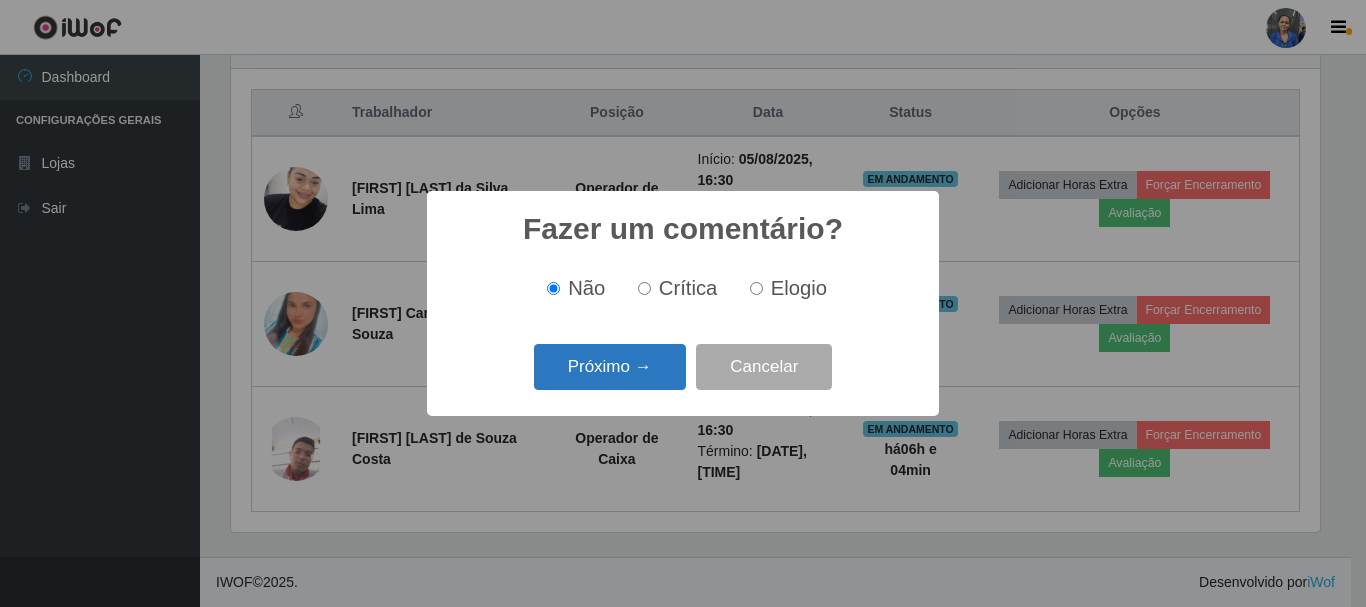 click on "Próximo →" at bounding box center [610, 367] 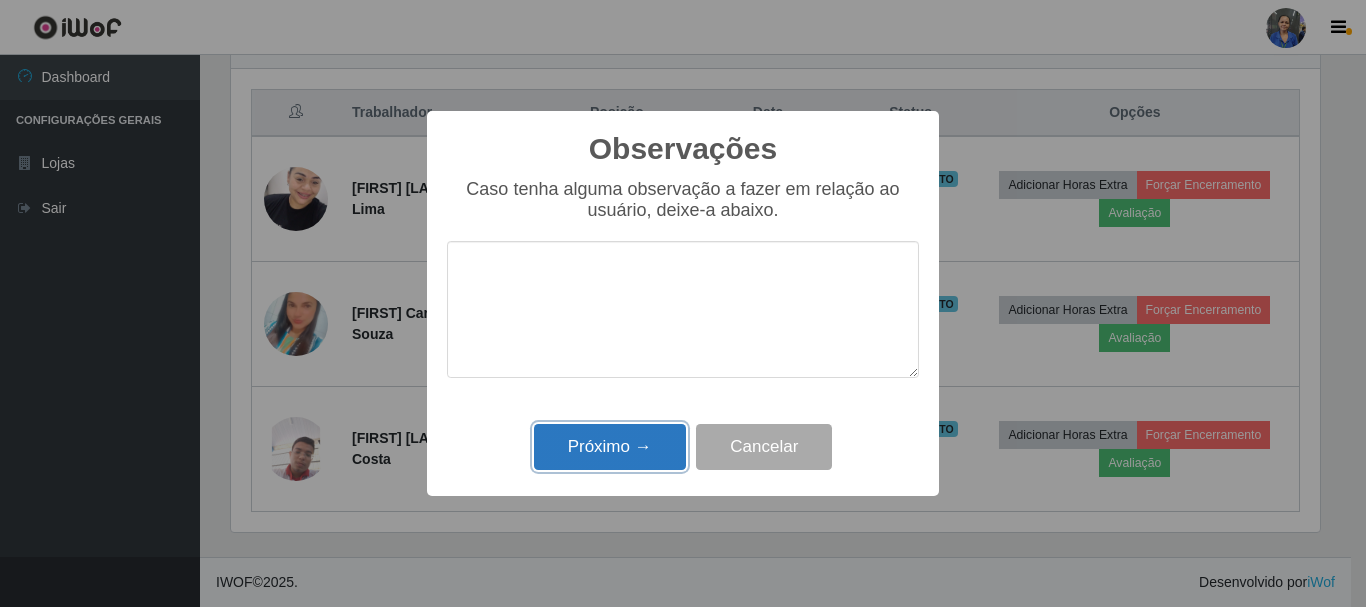 click on "Próximo →" at bounding box center (610, 447) 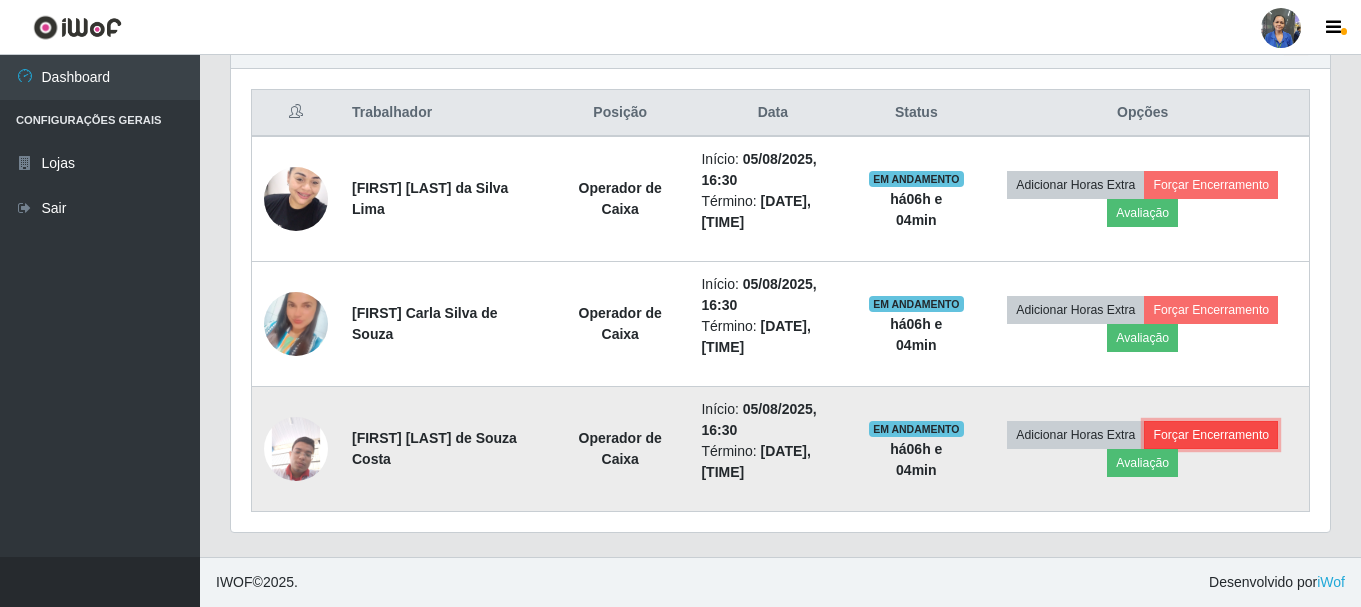 click on "Forçar Encerramento" at bounding box center (1211, 435) 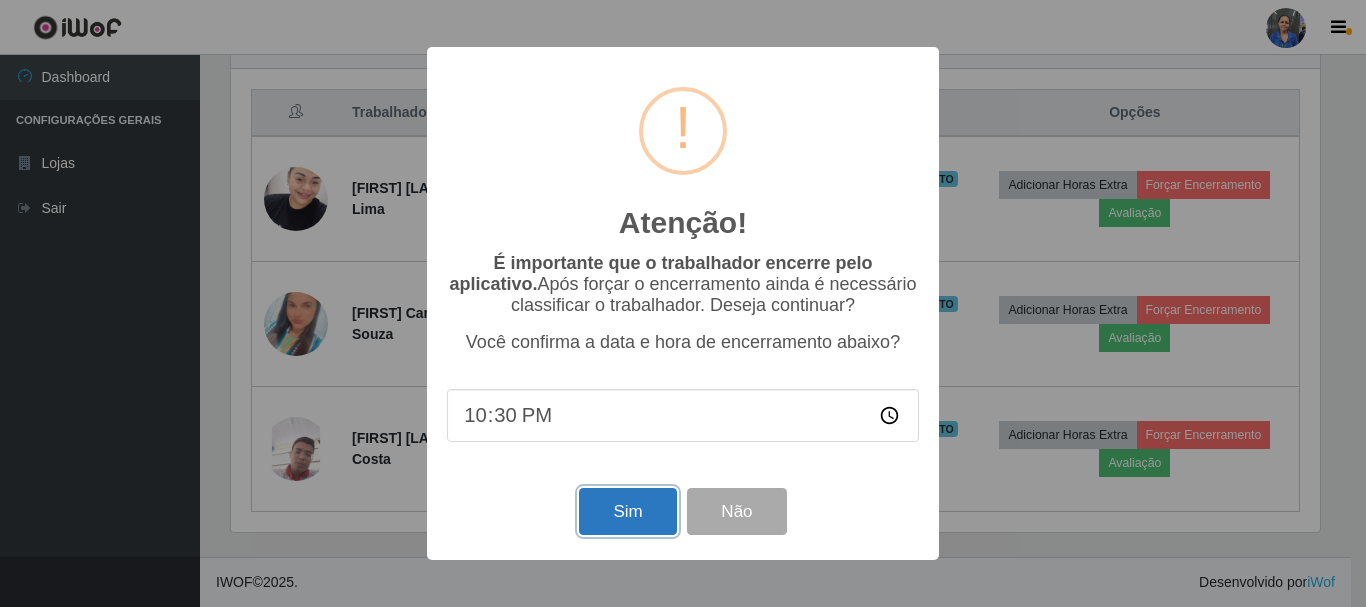 click on "Sim" at bounding box center (627, 511) 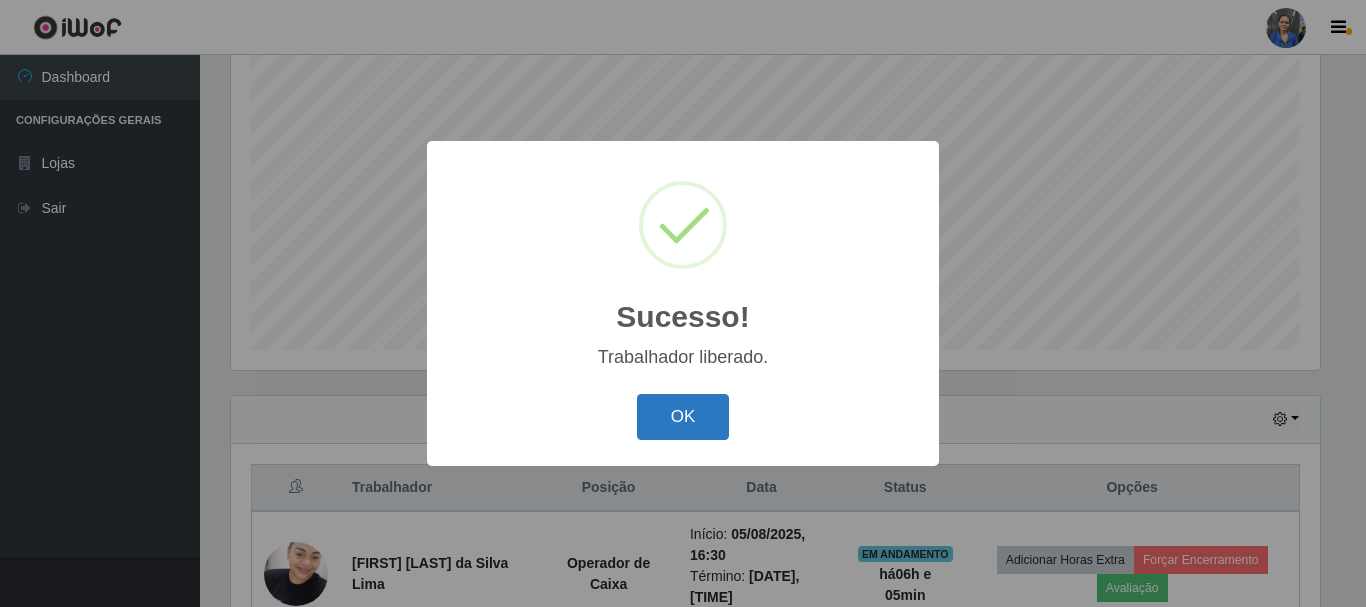 click on "OK" at bounding box center (683, 417) 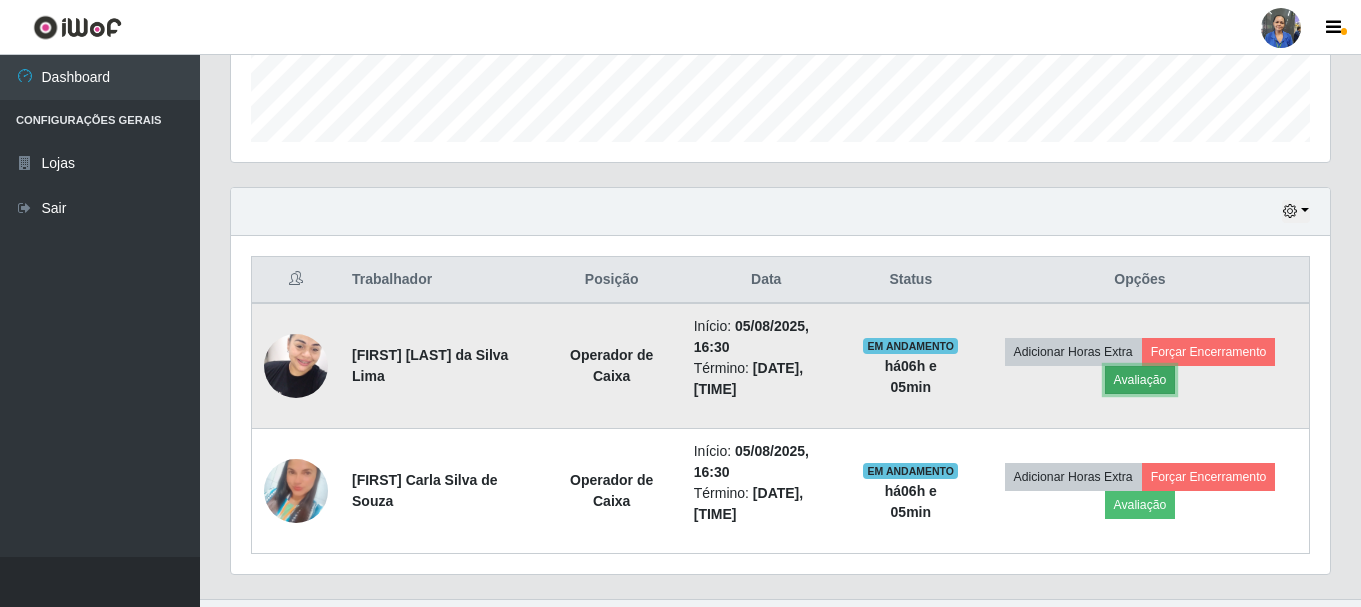 click on "Avaliação" at bounding box center (1140, 380) 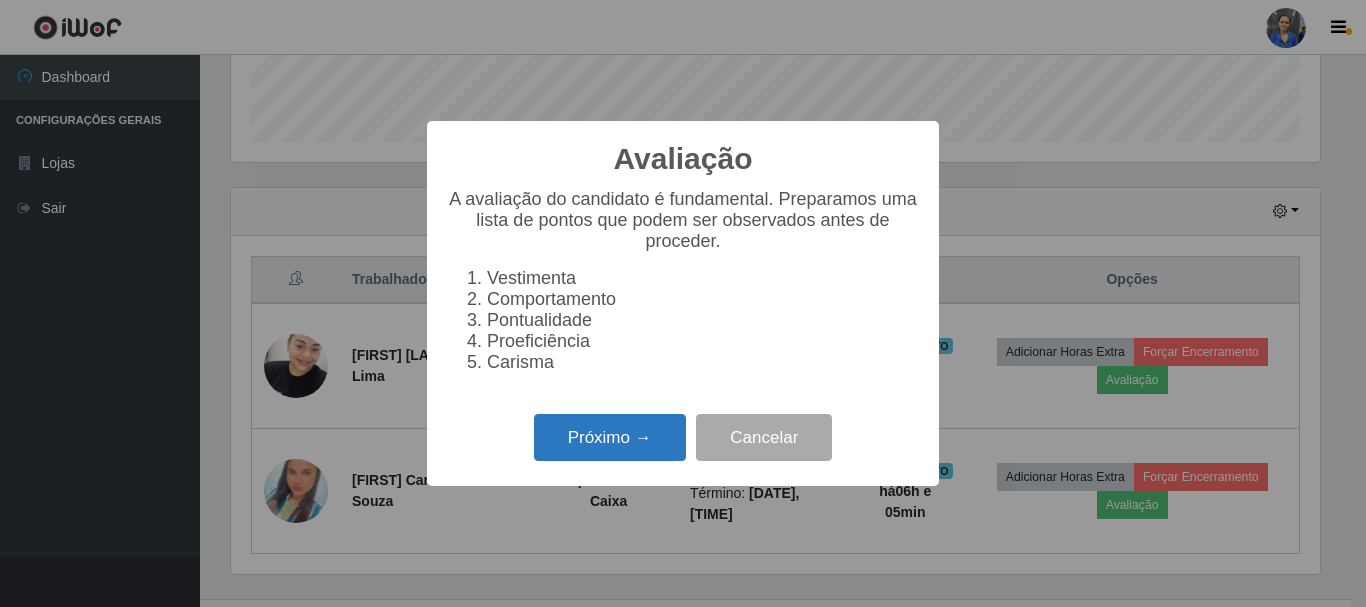 click on "Próximo →" at bounding box center (610, 437) 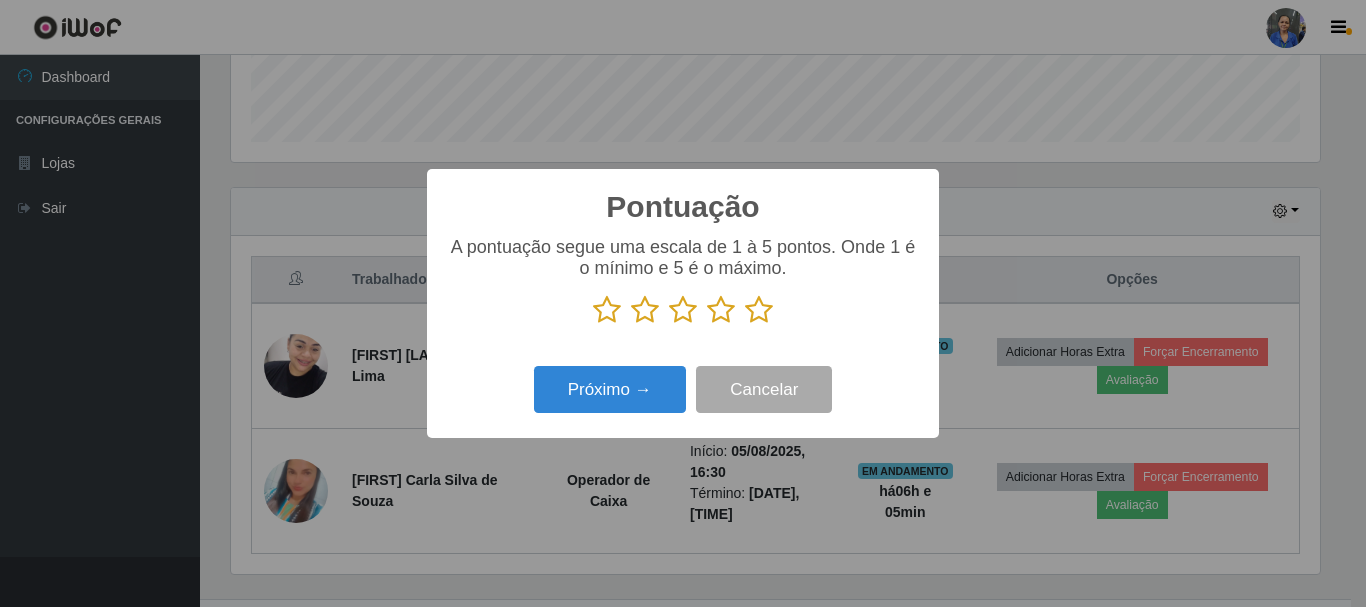 click at bounding box center [759, 310] 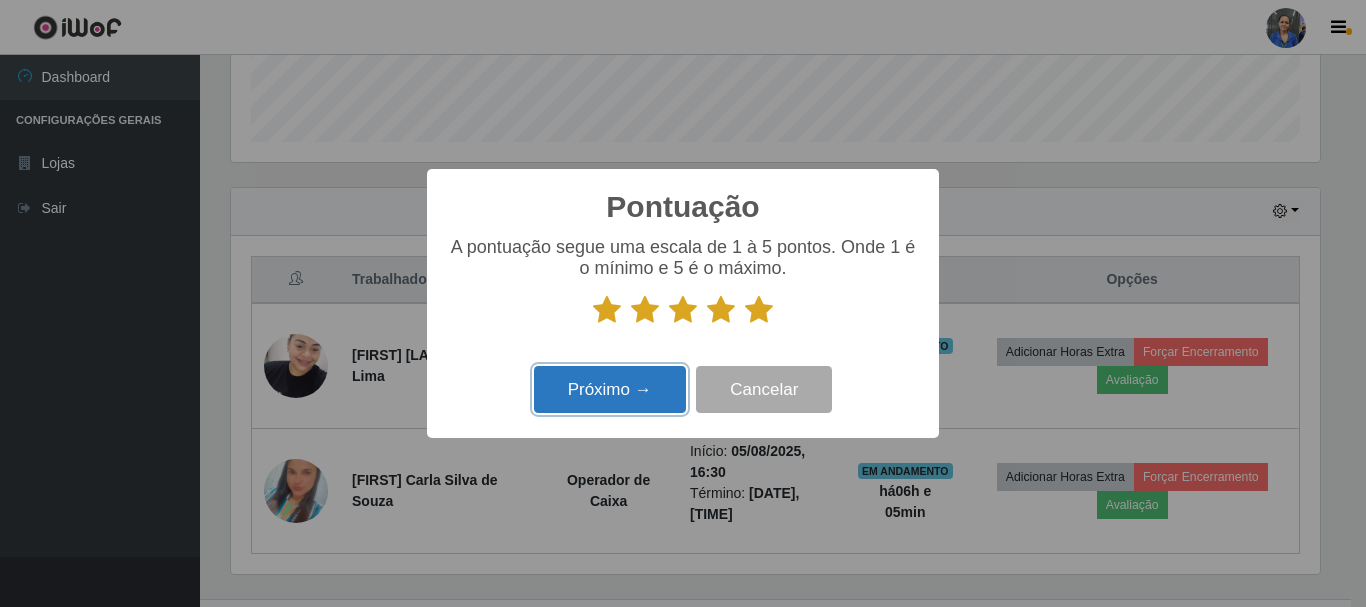 click on "Próximo →" at bounding box center [610, 389] 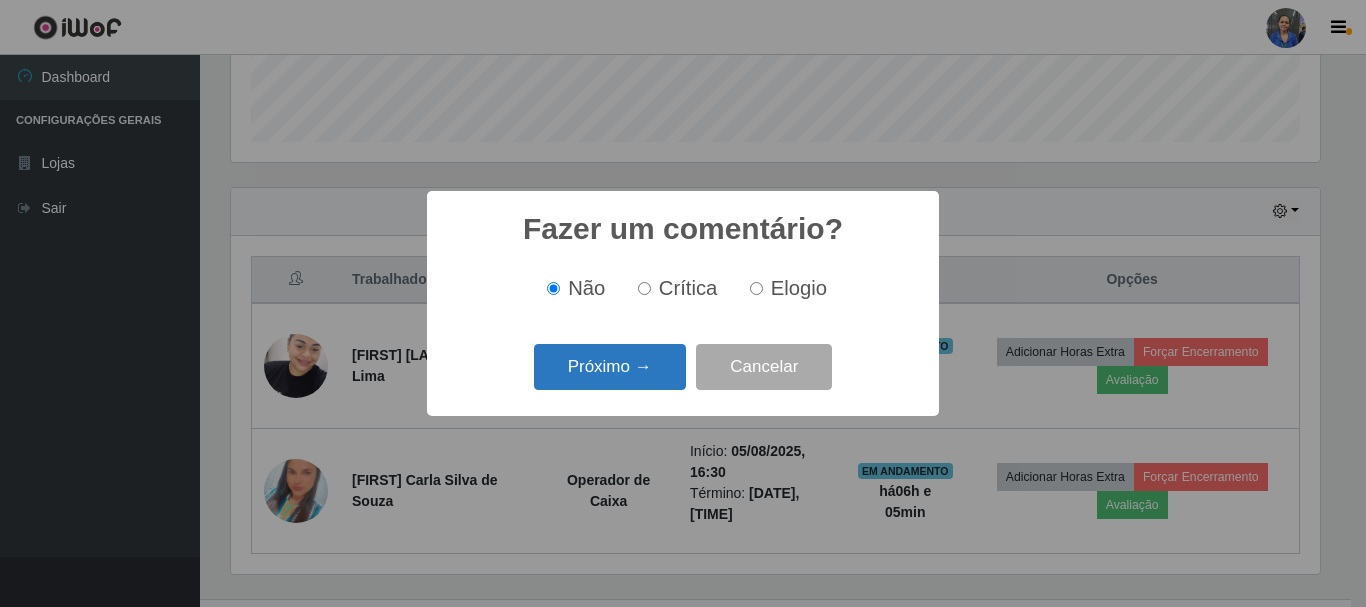 click on "Próximo →" at bounding box center [610, 367] 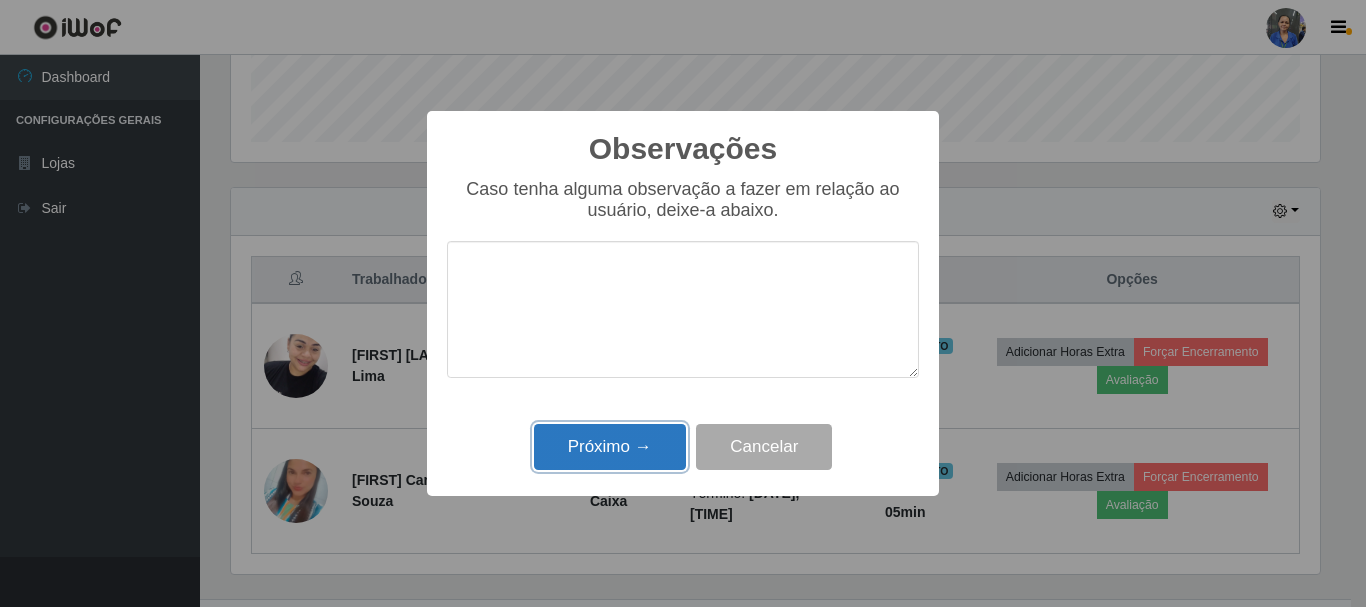 click on "Próximo →" at bounding box center [610, 447] 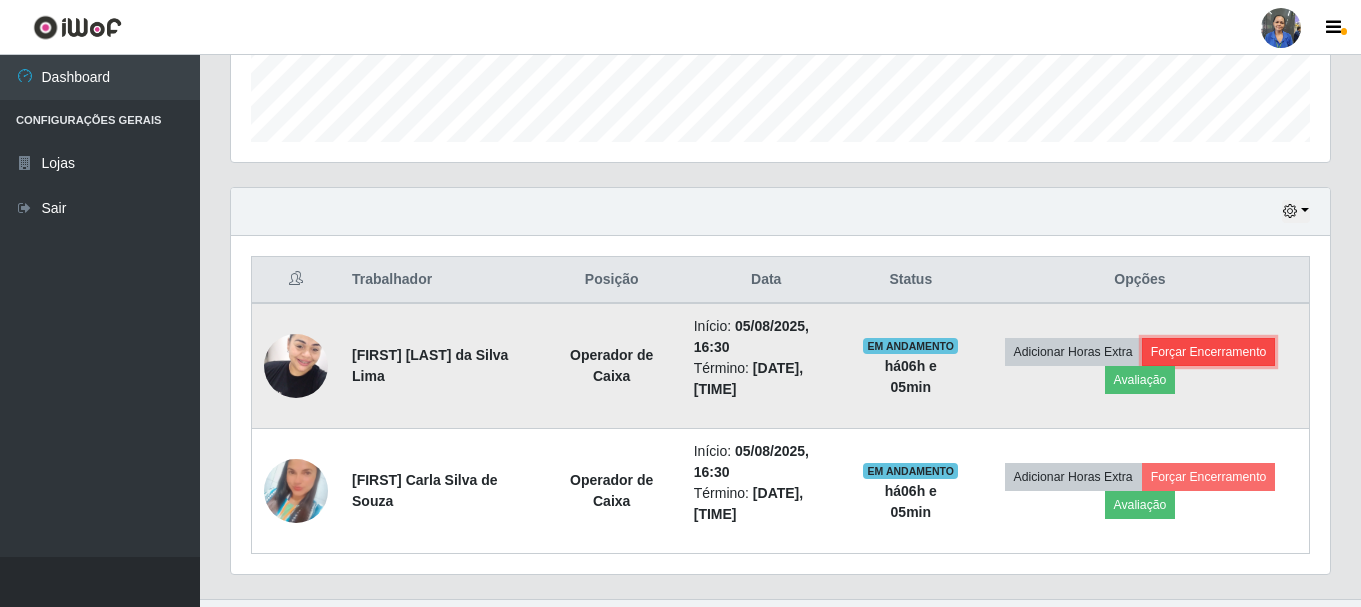 click on "Forçar Encerramento" at bounding box center [1209, 352] 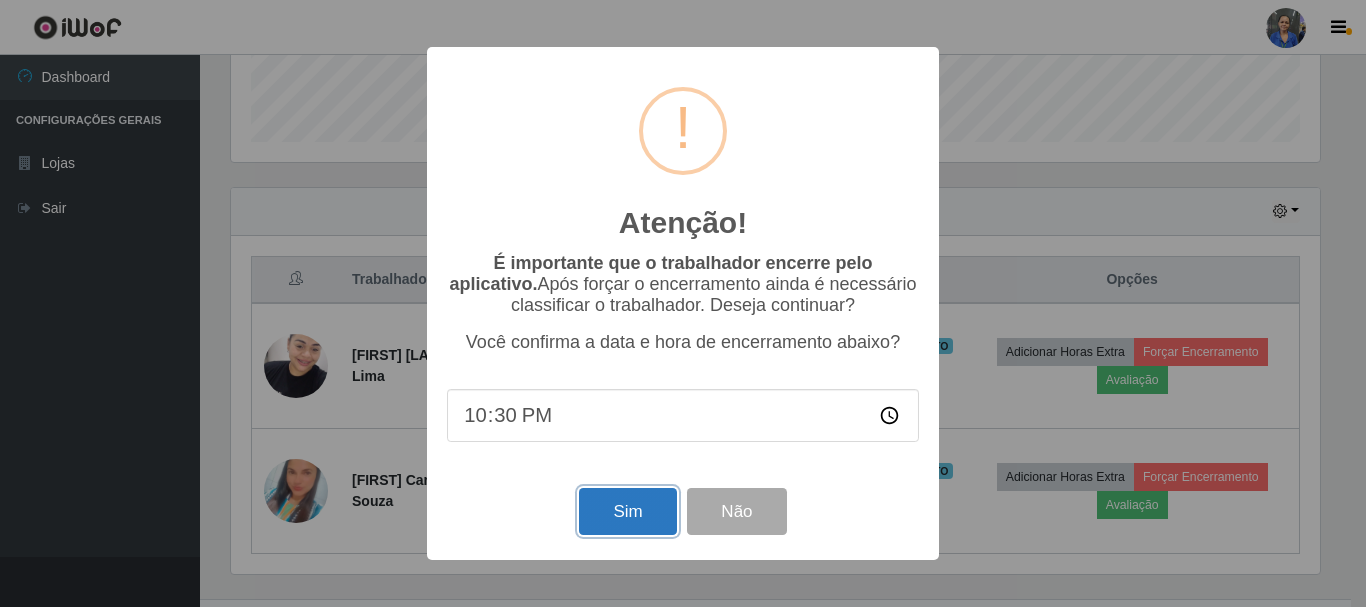 click on "Sim" at bounding box center [627, 511] 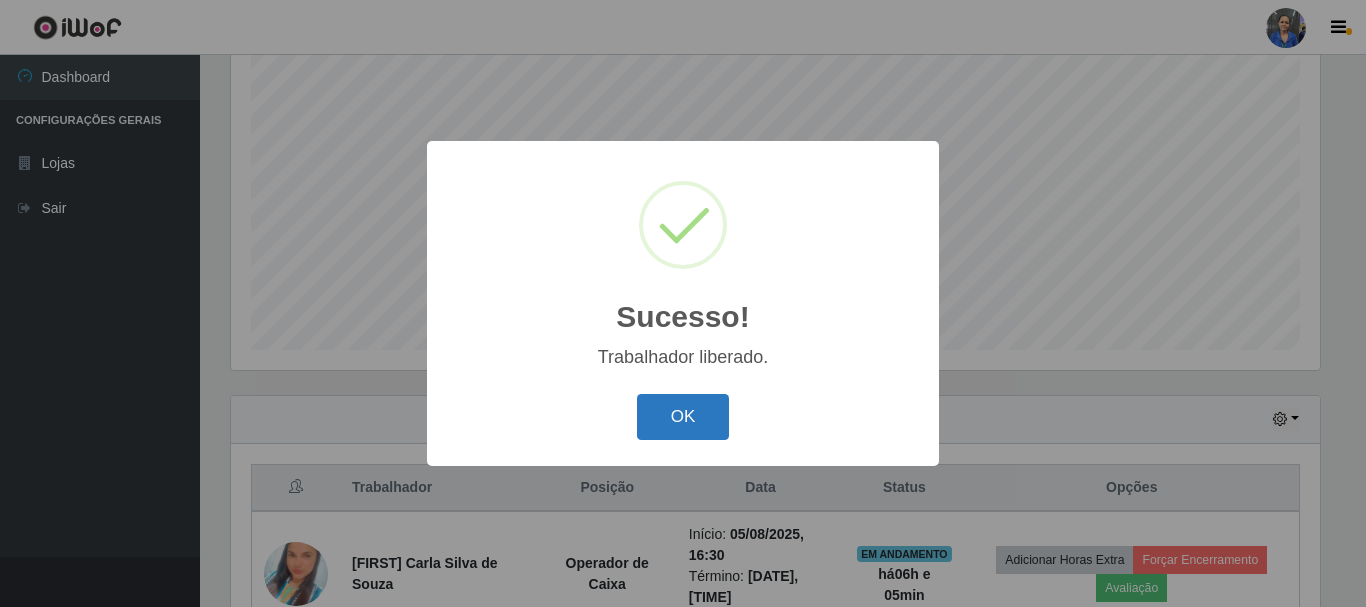 click on "OK" at bounding box center (683, 417) 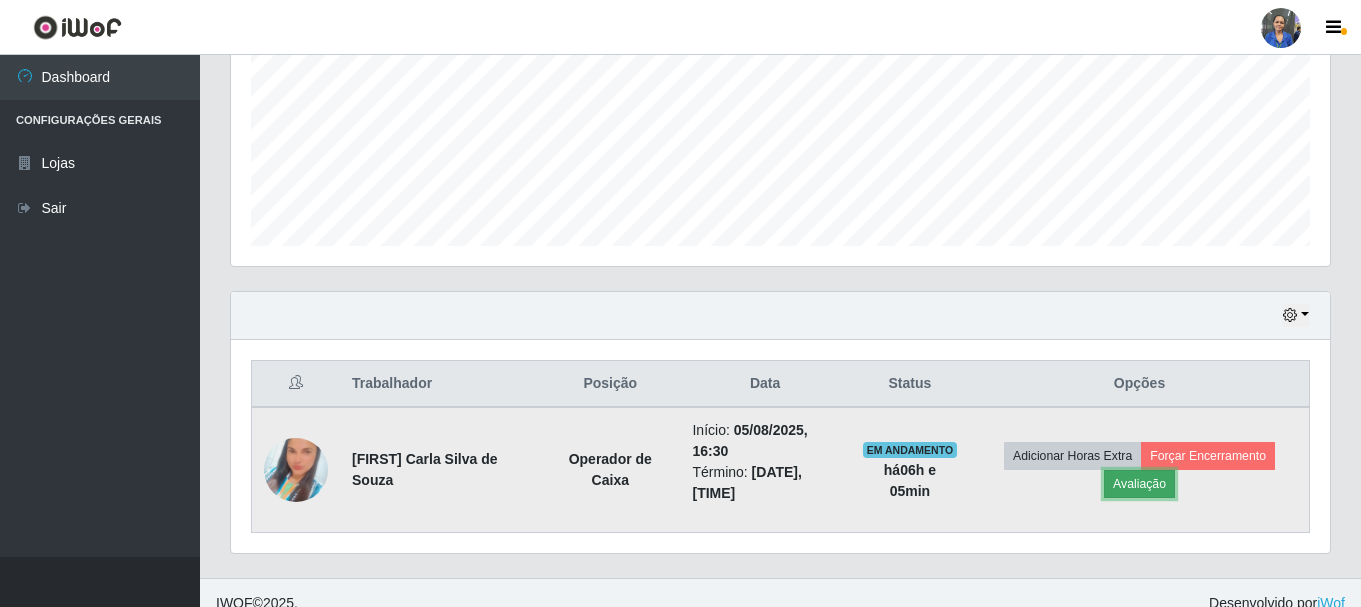 click on "Avaliação" at bounding box center [1139, 484] 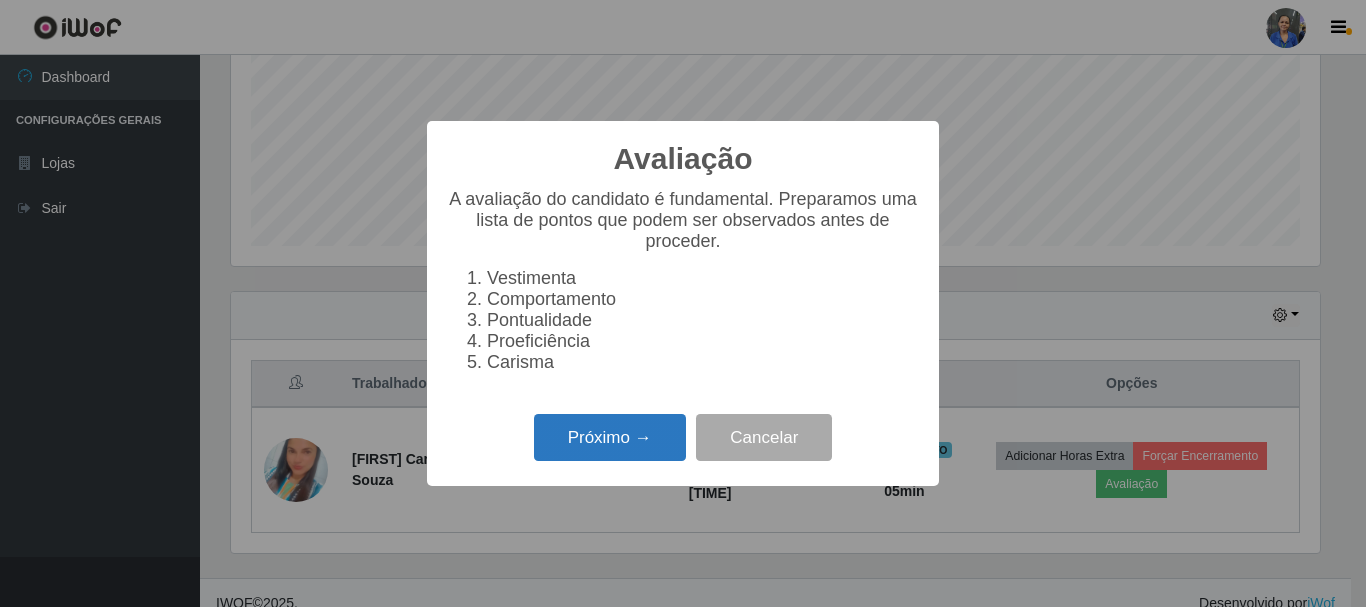 click on "Próximo →" at bounding box center (610, 437) 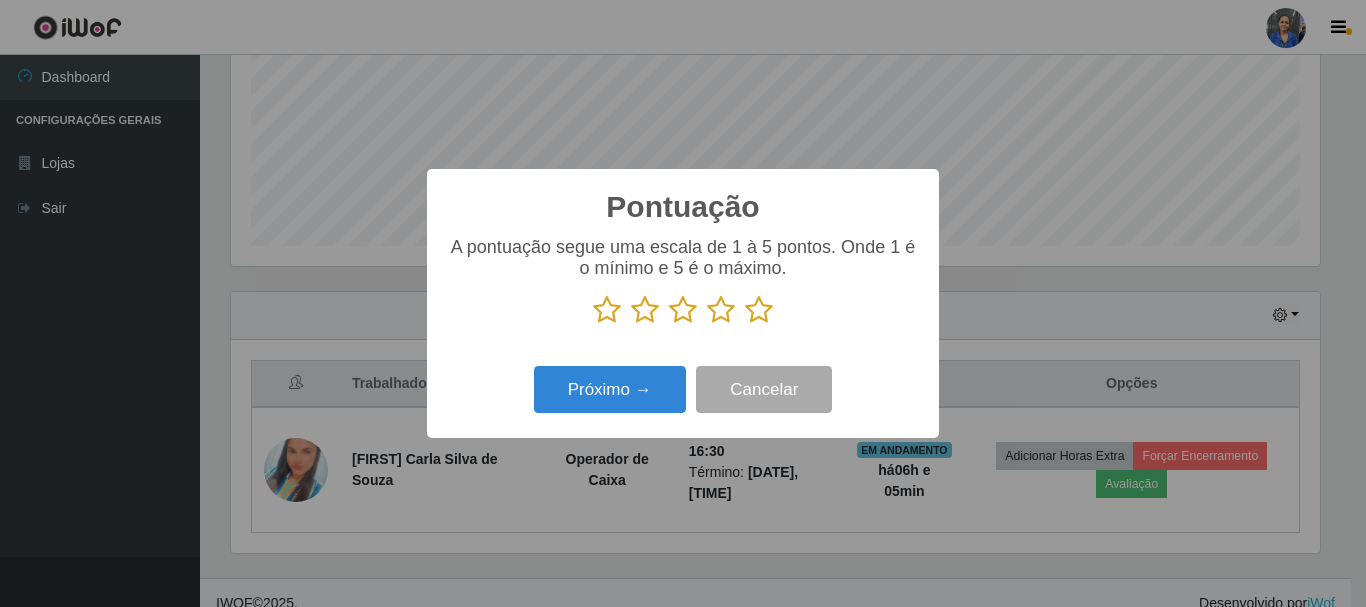 click at bounding box center [759, 310] 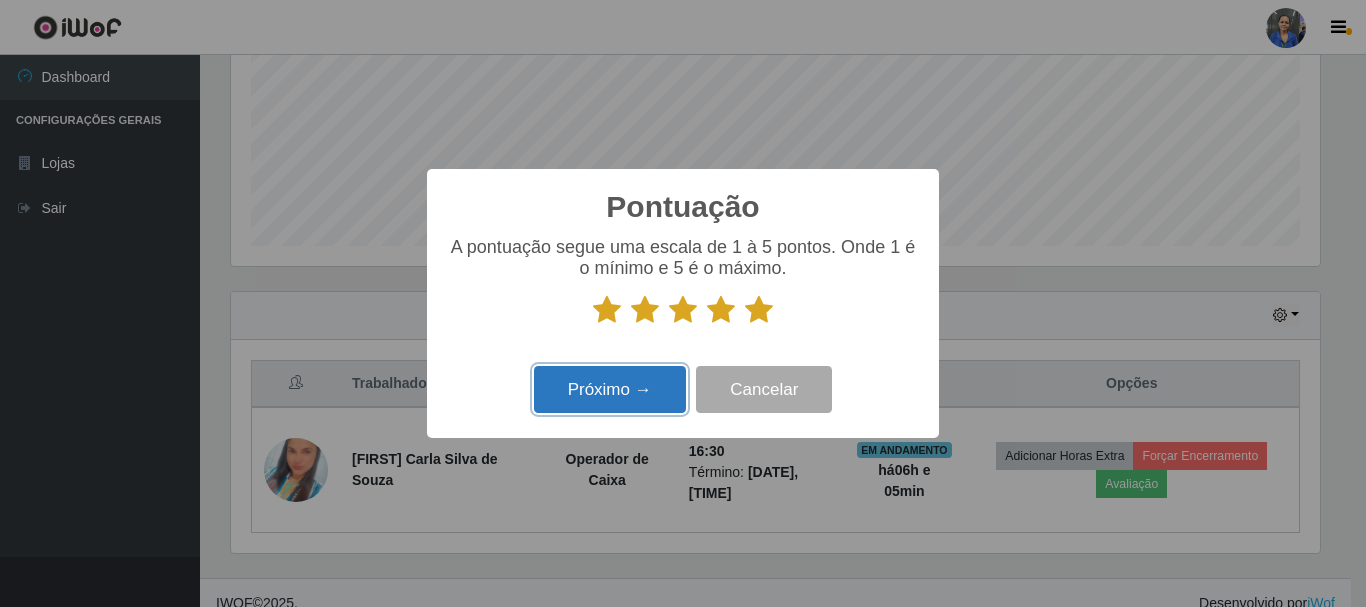 click on "Próximo →" at bounding box center [610, 389] 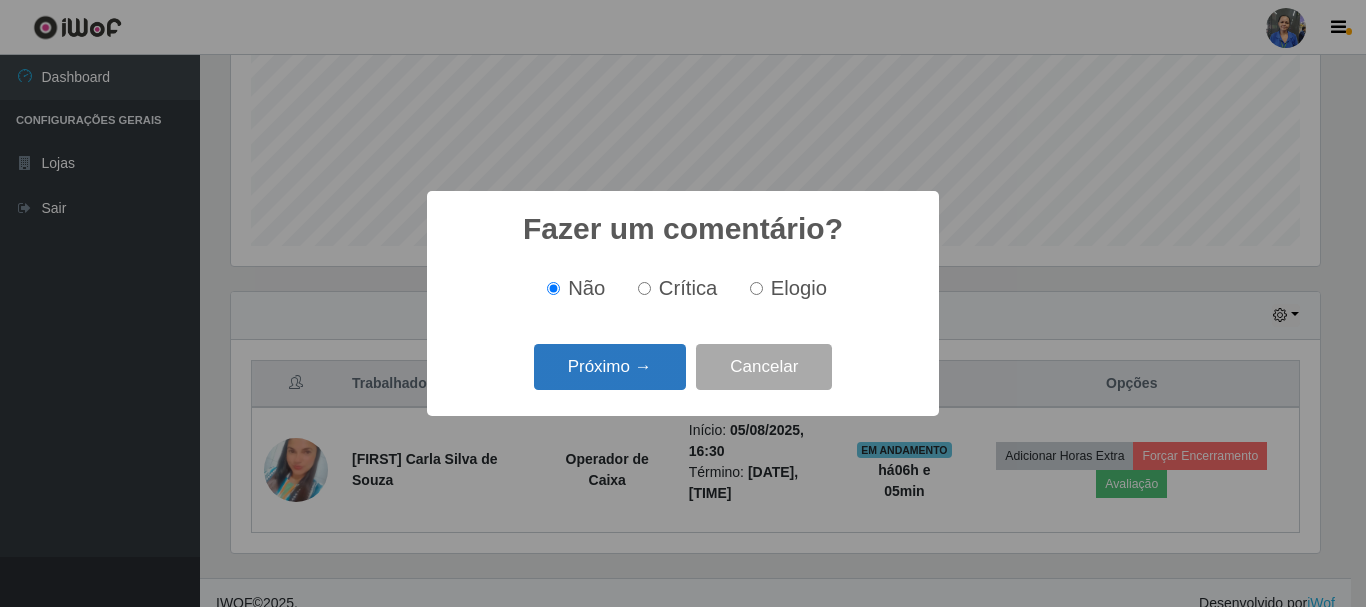 click on "Próximo →" at bounding box center [610, 367] 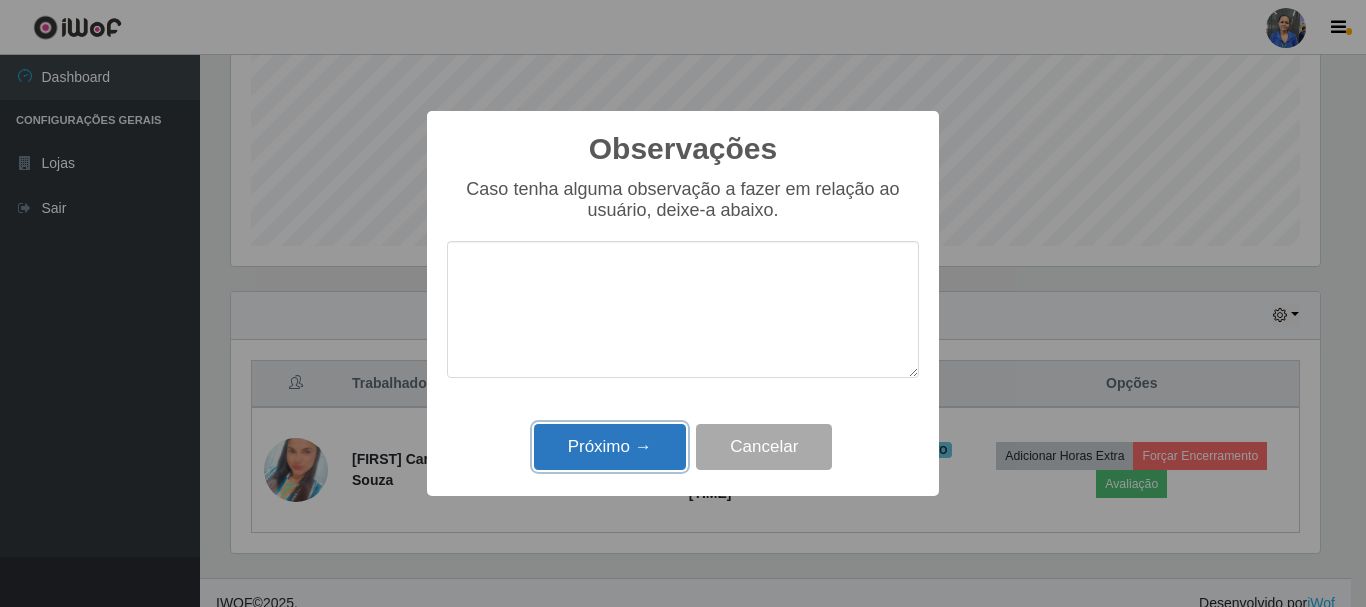 click on "Próximo →" at bounding box center (610, 447) 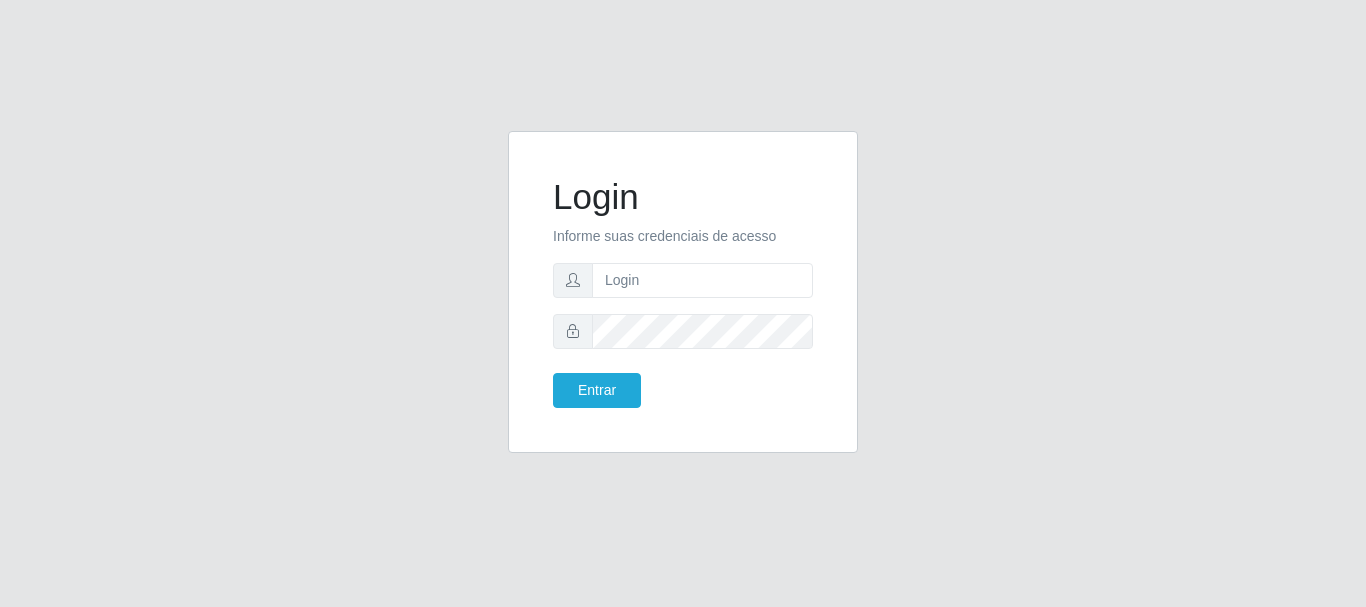 scroll, scrollTop: 0, scrollLeft: 0, axis: both 